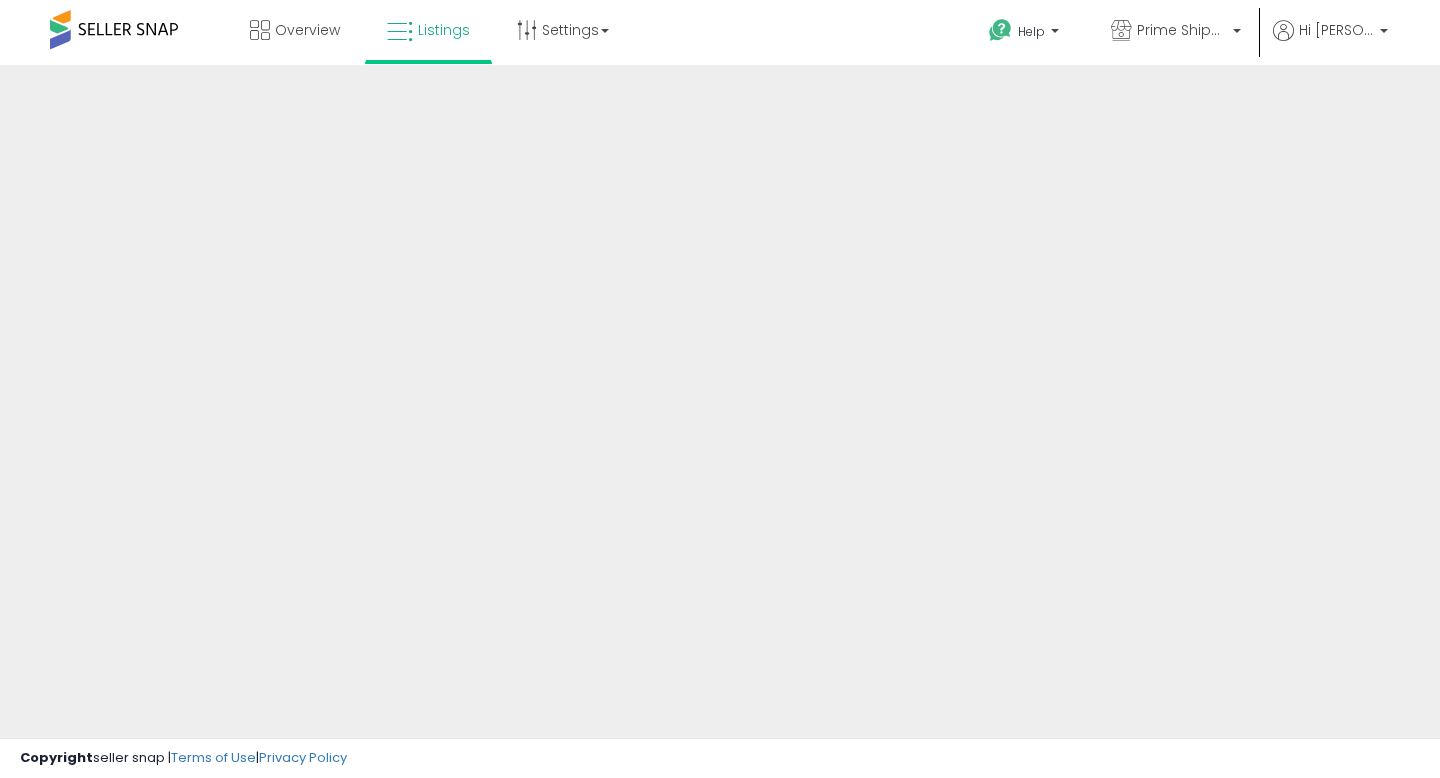 scroll, scrollTop: 0, scrollLeft: 0, axis: both 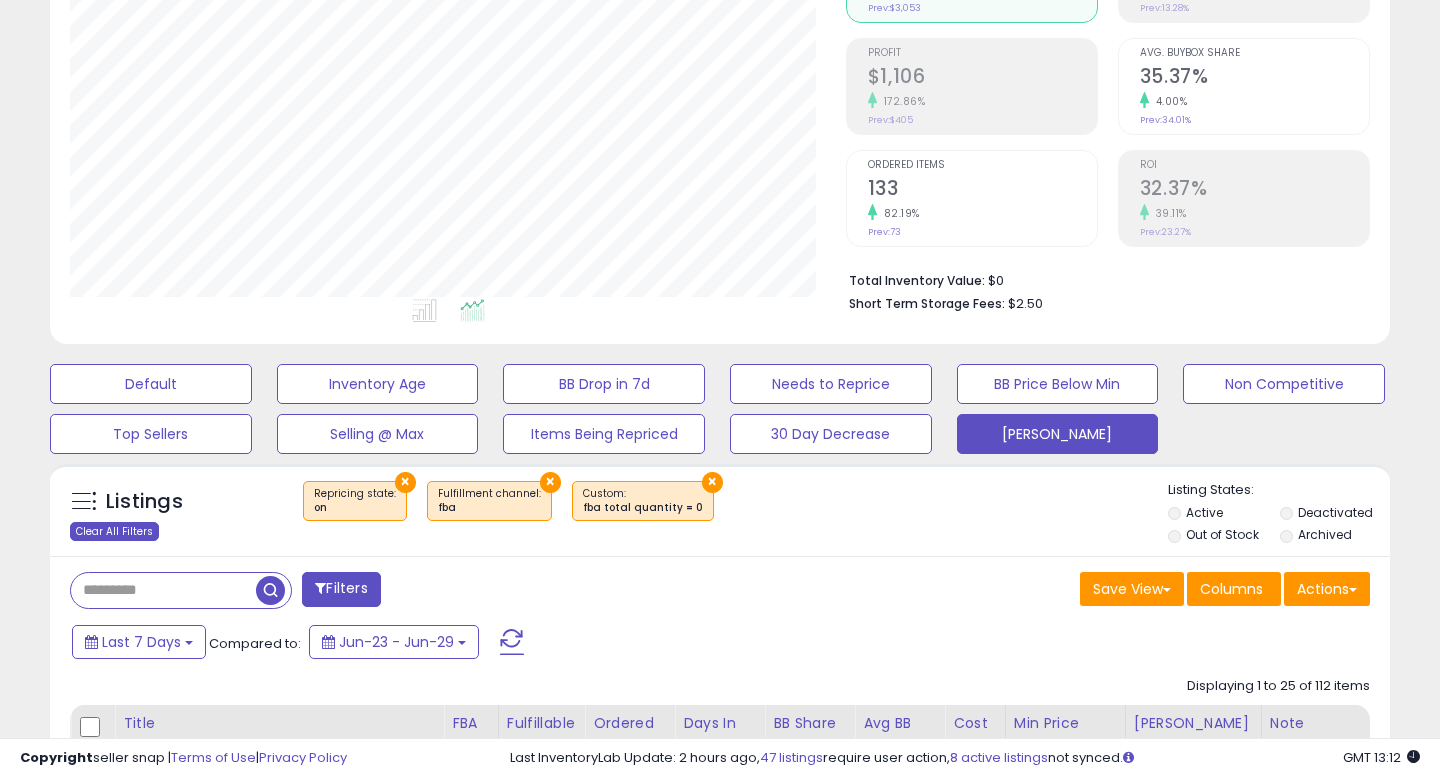 click on "Clear All Filters" at bounding box center [114, 531] 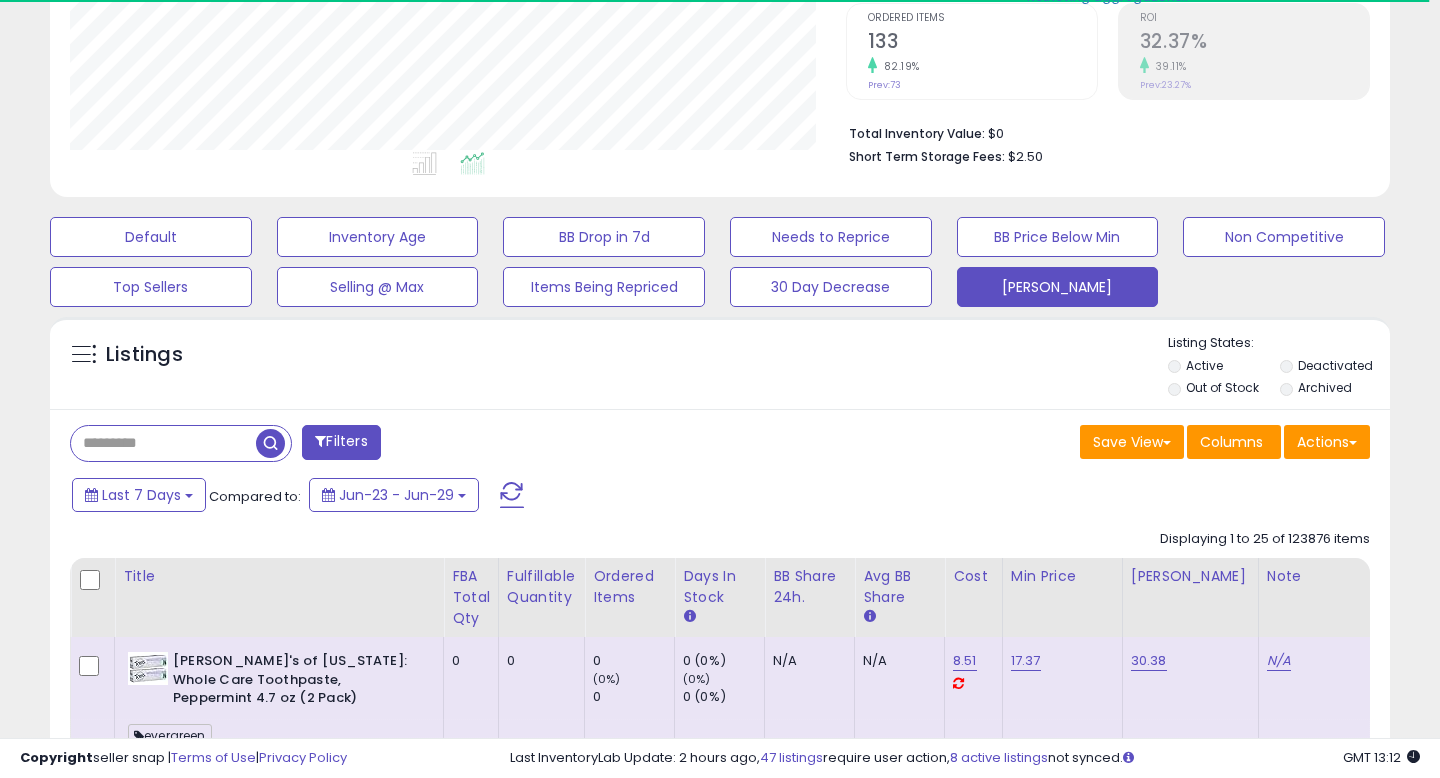 scroll, scrollTop: 445, scrollLeft: 0, axis: vertical 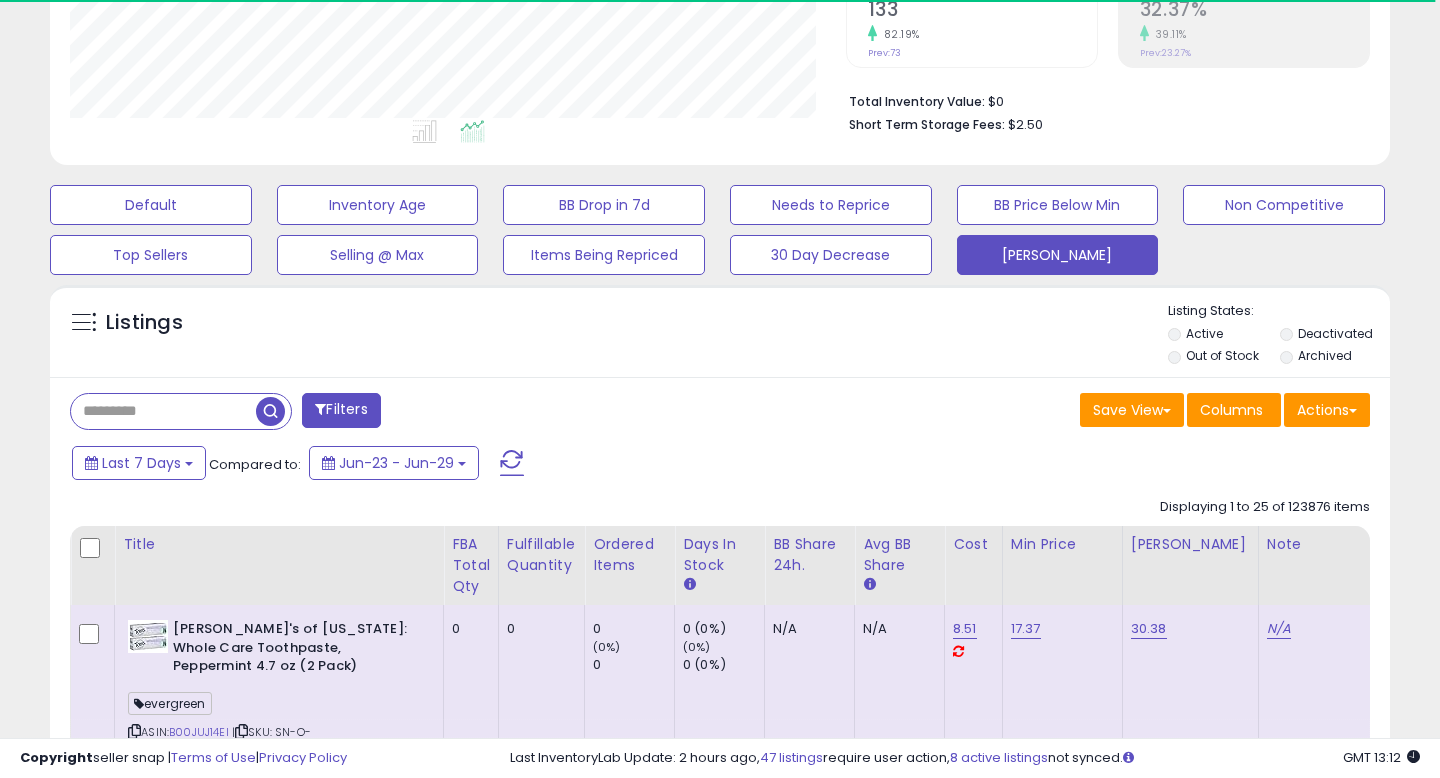 click on "Filters" at bounding box center [341, 410] 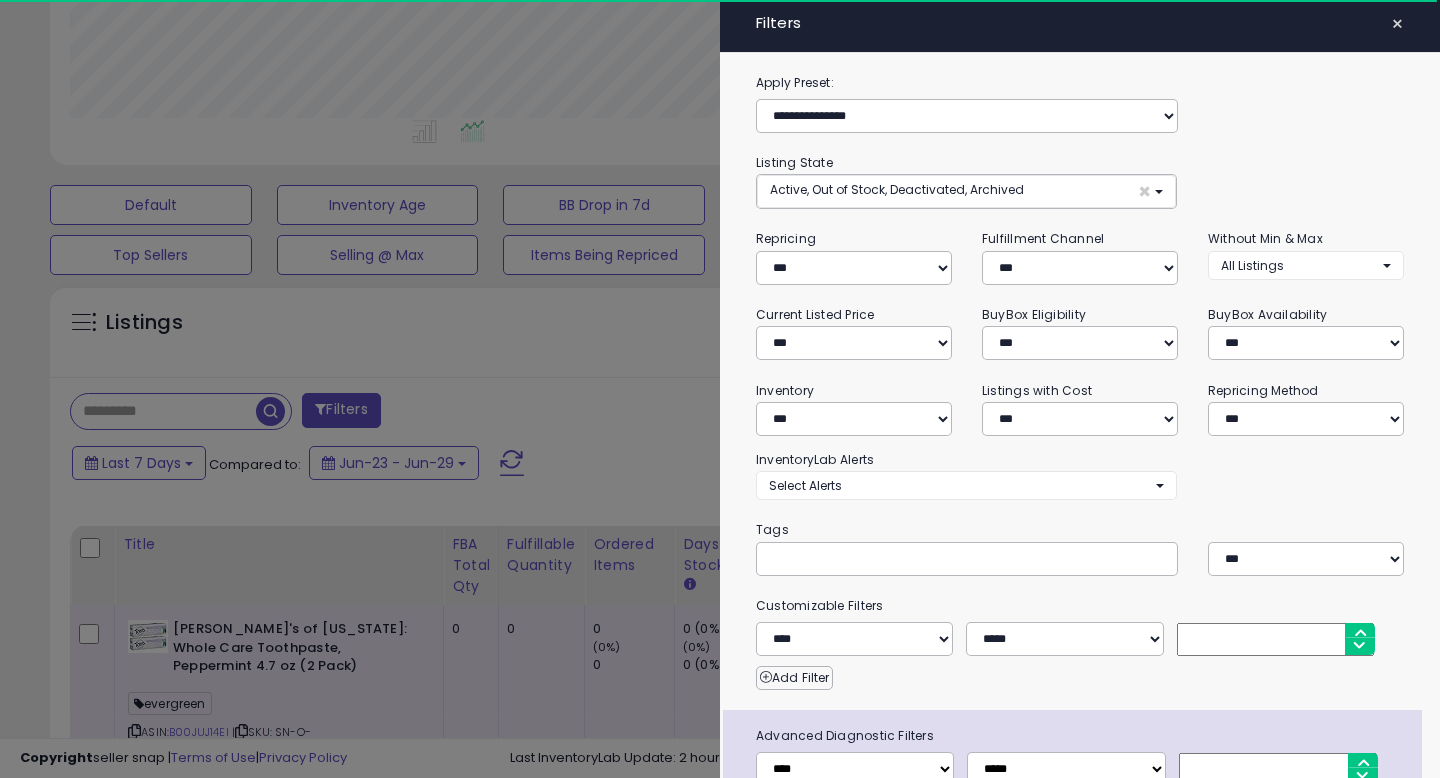 click on "Retrieving graph data.." at bounding box center [443, -68] 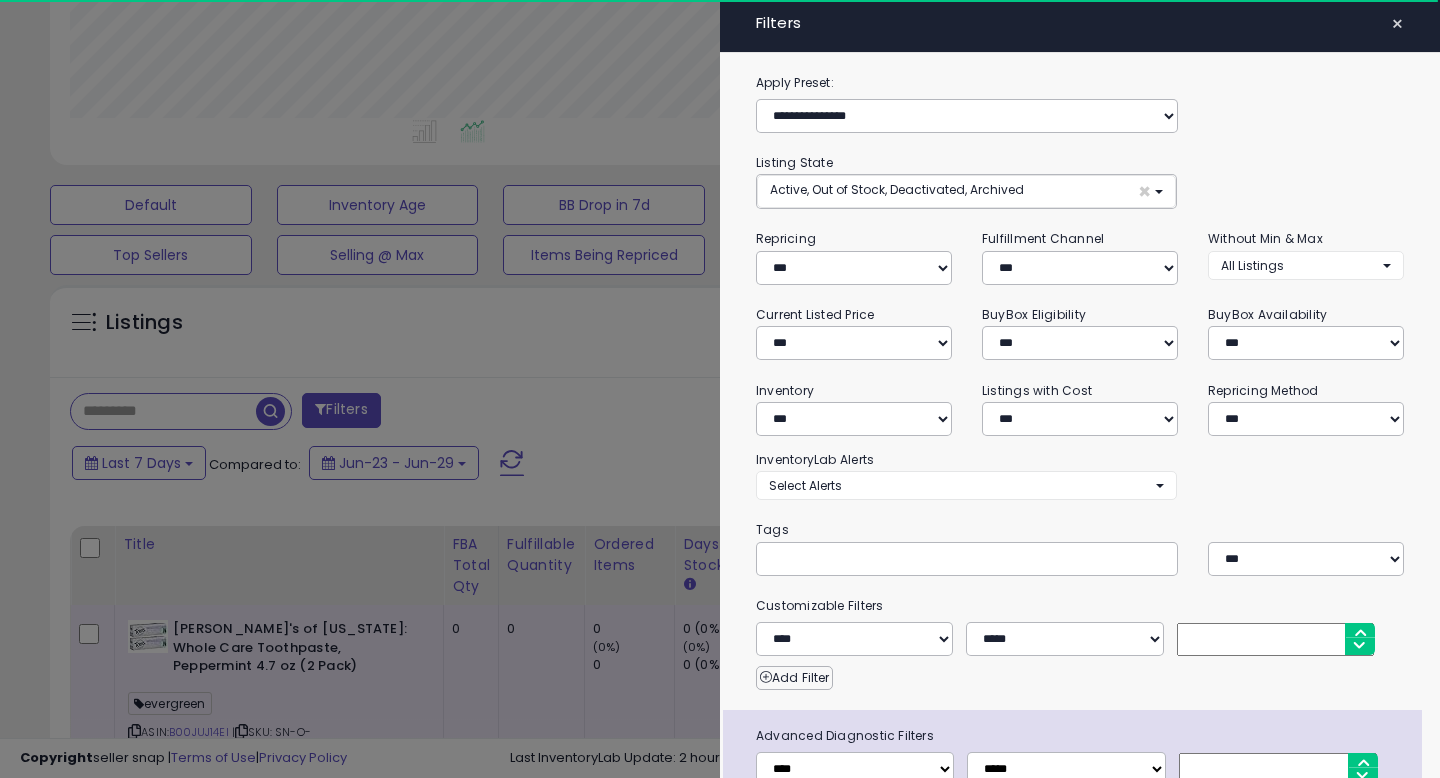 click on "Retrieving graph data.." at bounding box center [443, -68] 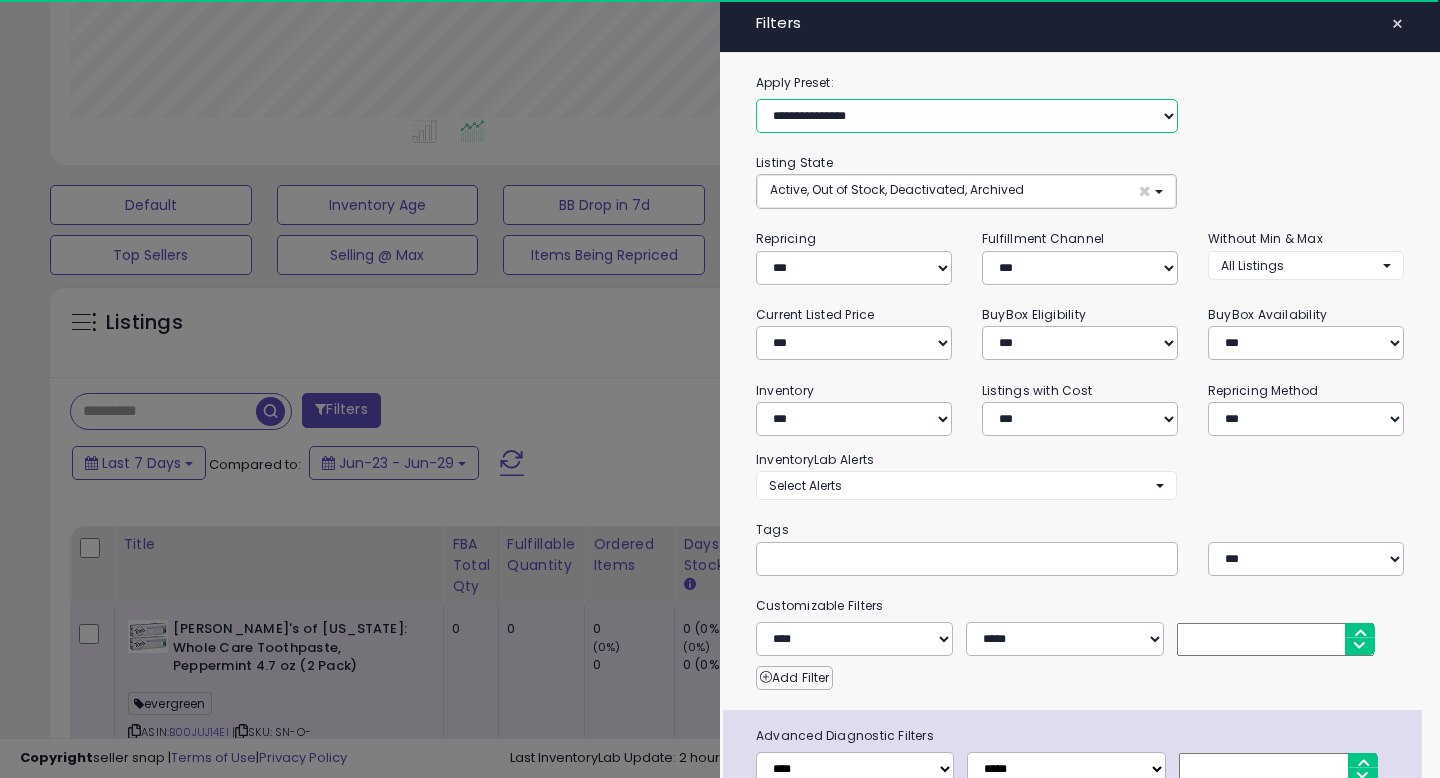 click on "**********" at bounding box center [967, 116] 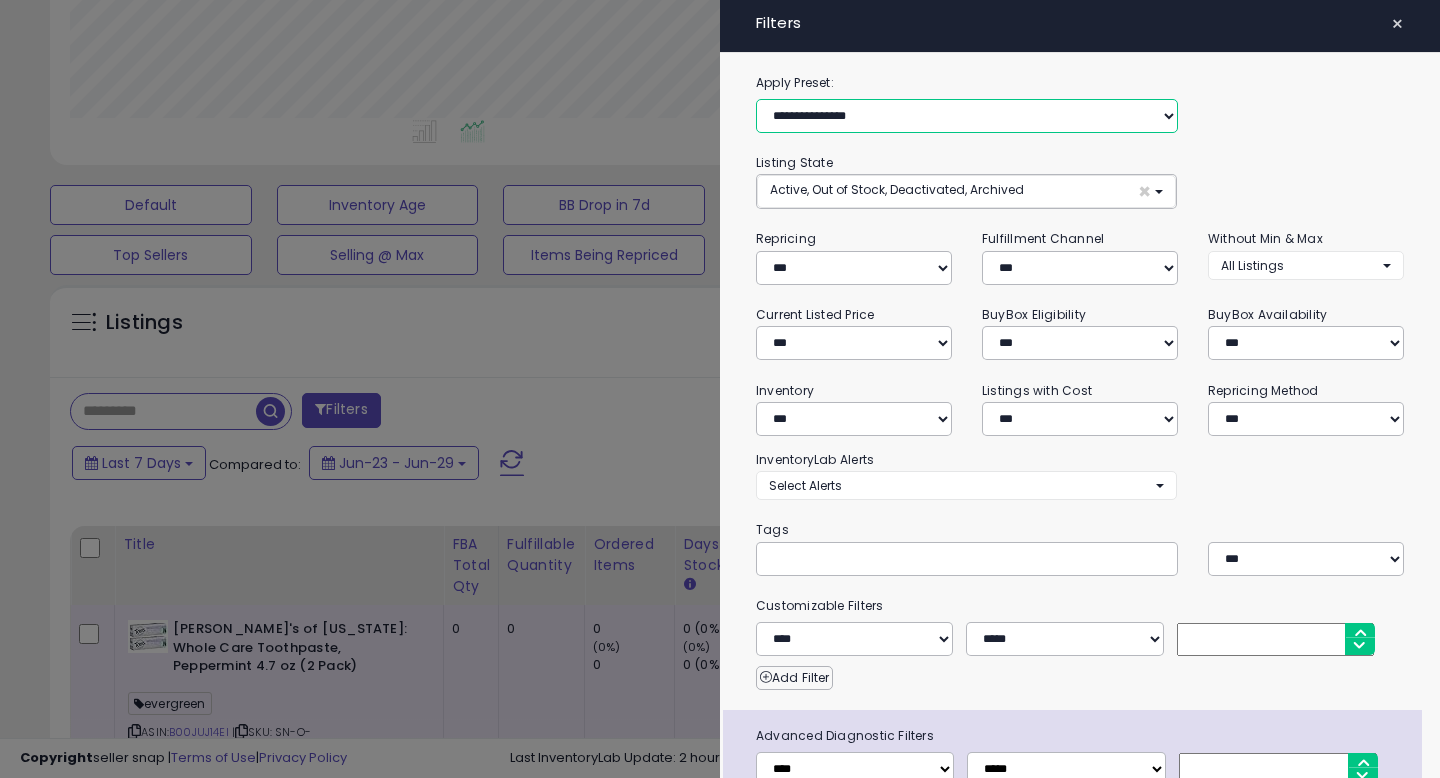 scroll, scrollTop: 999590, scrollLeft: 999224, axis: both 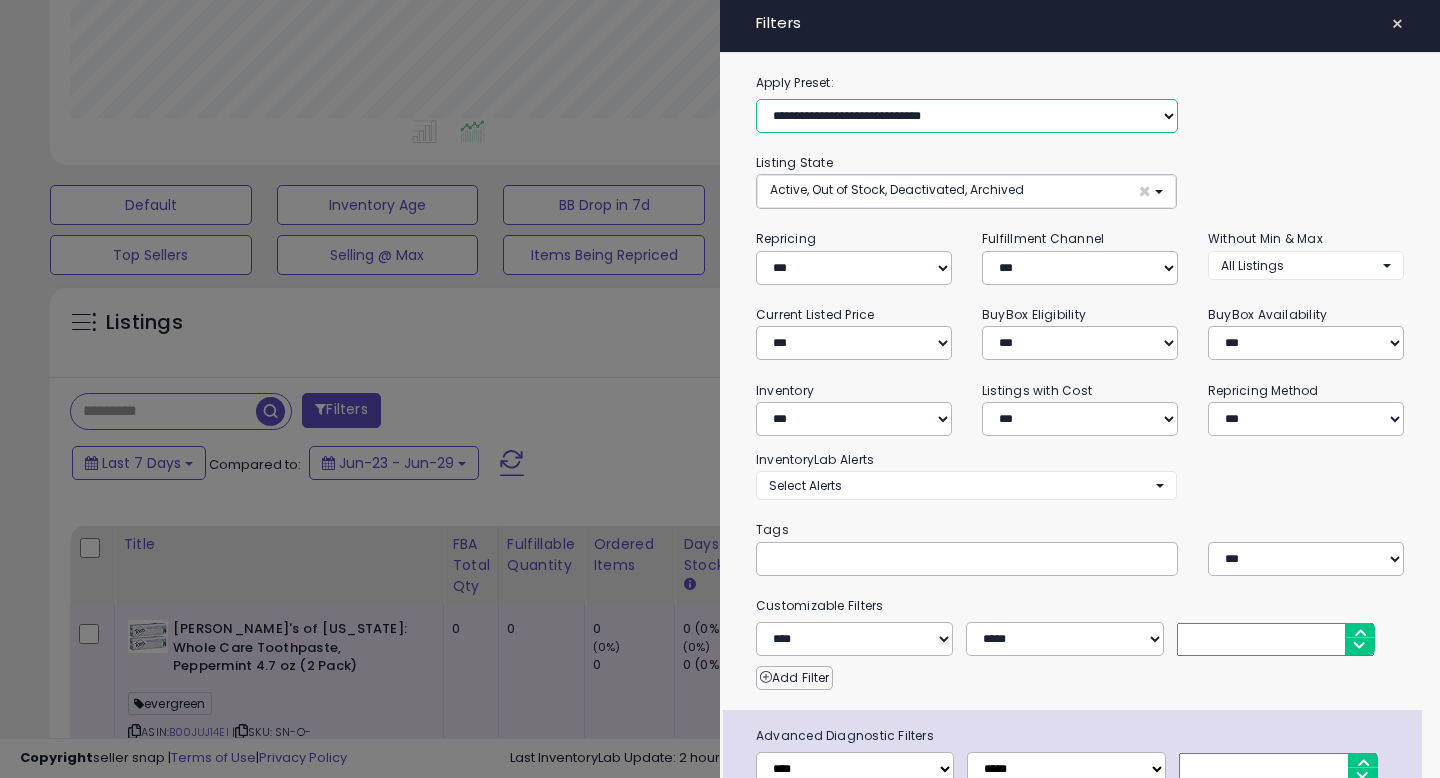 select on "***" 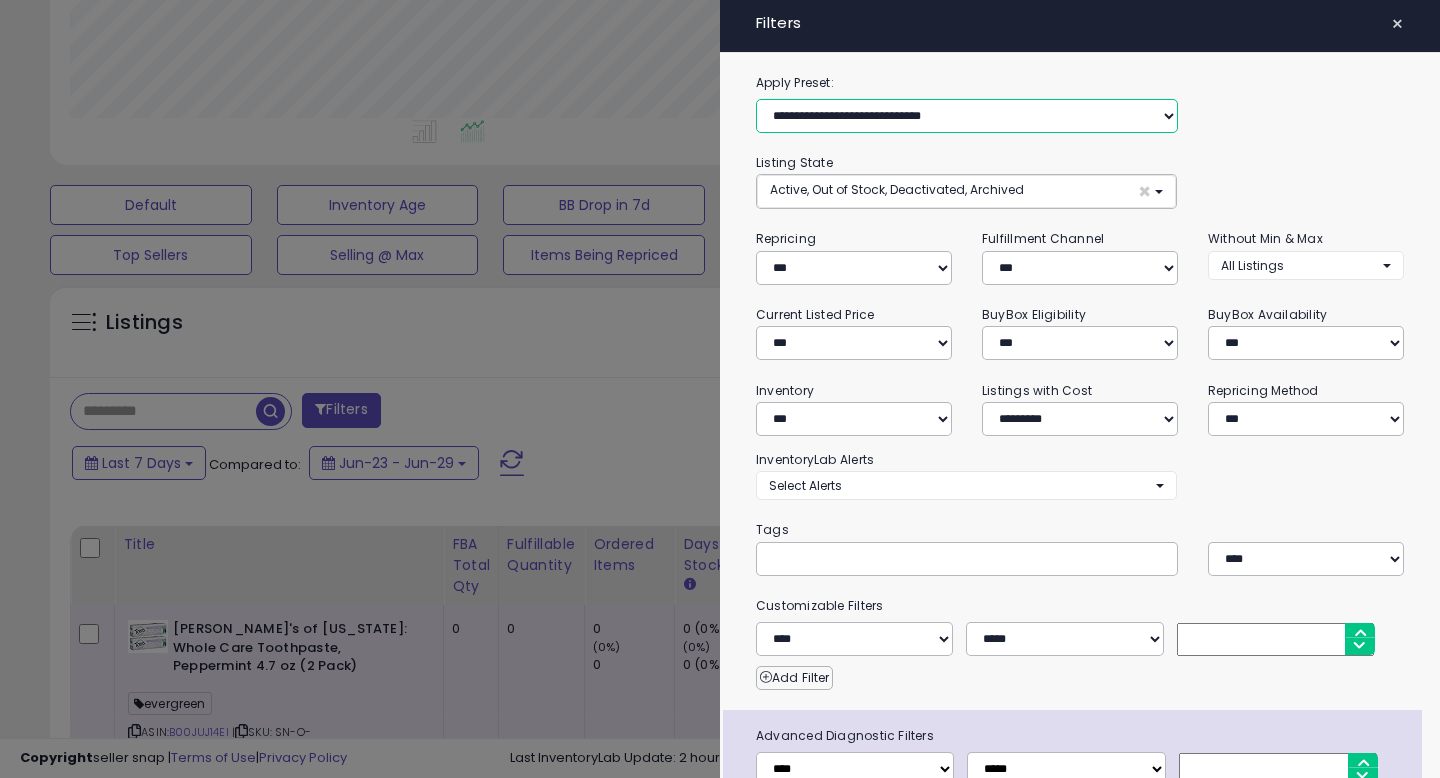 select on "*" 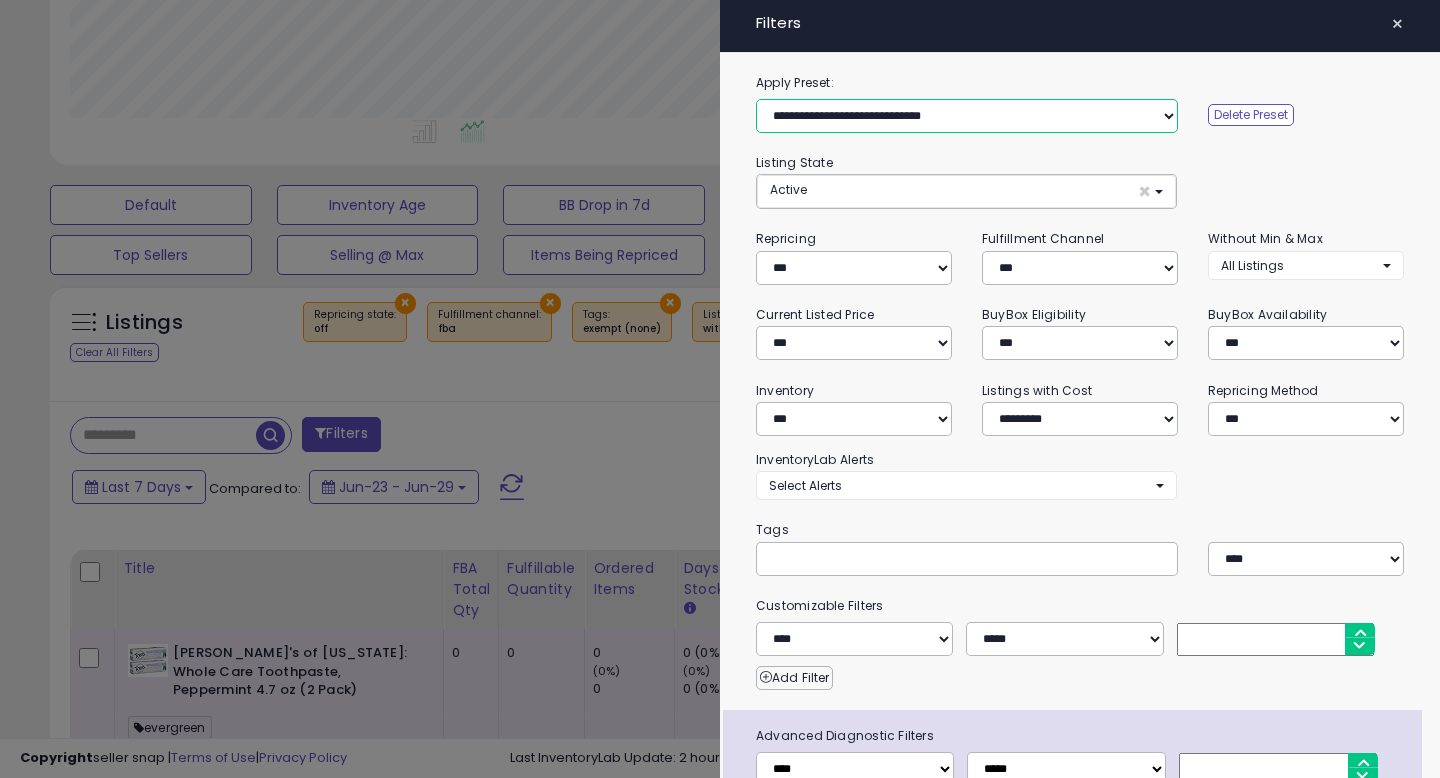 scroll, scrollTop: 119, scrollLeft: 0, axis: vertical 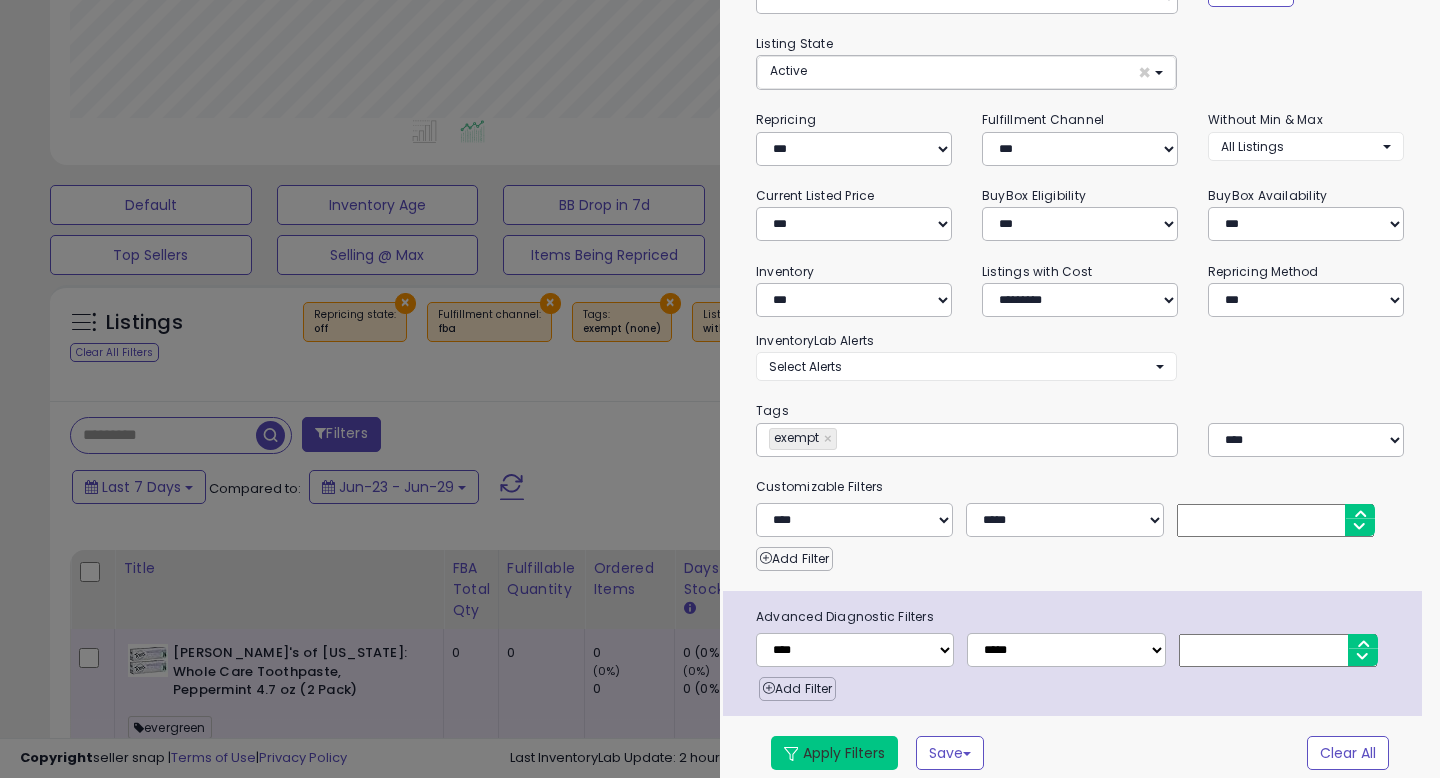 click on "Apply Filters" at bounding box center [834, 753] 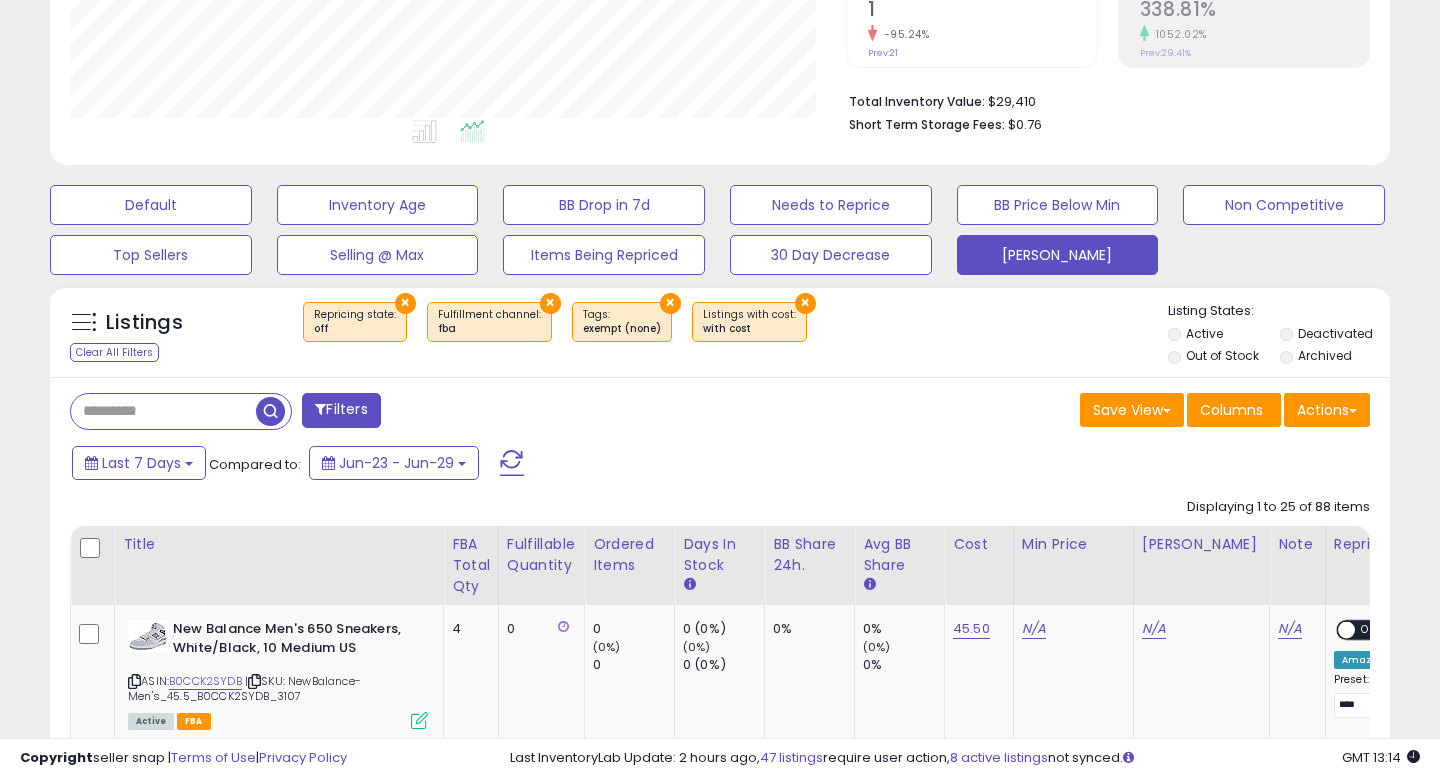 scroll, scrollTop: 999590, scrollLeft: 999224, axis: both 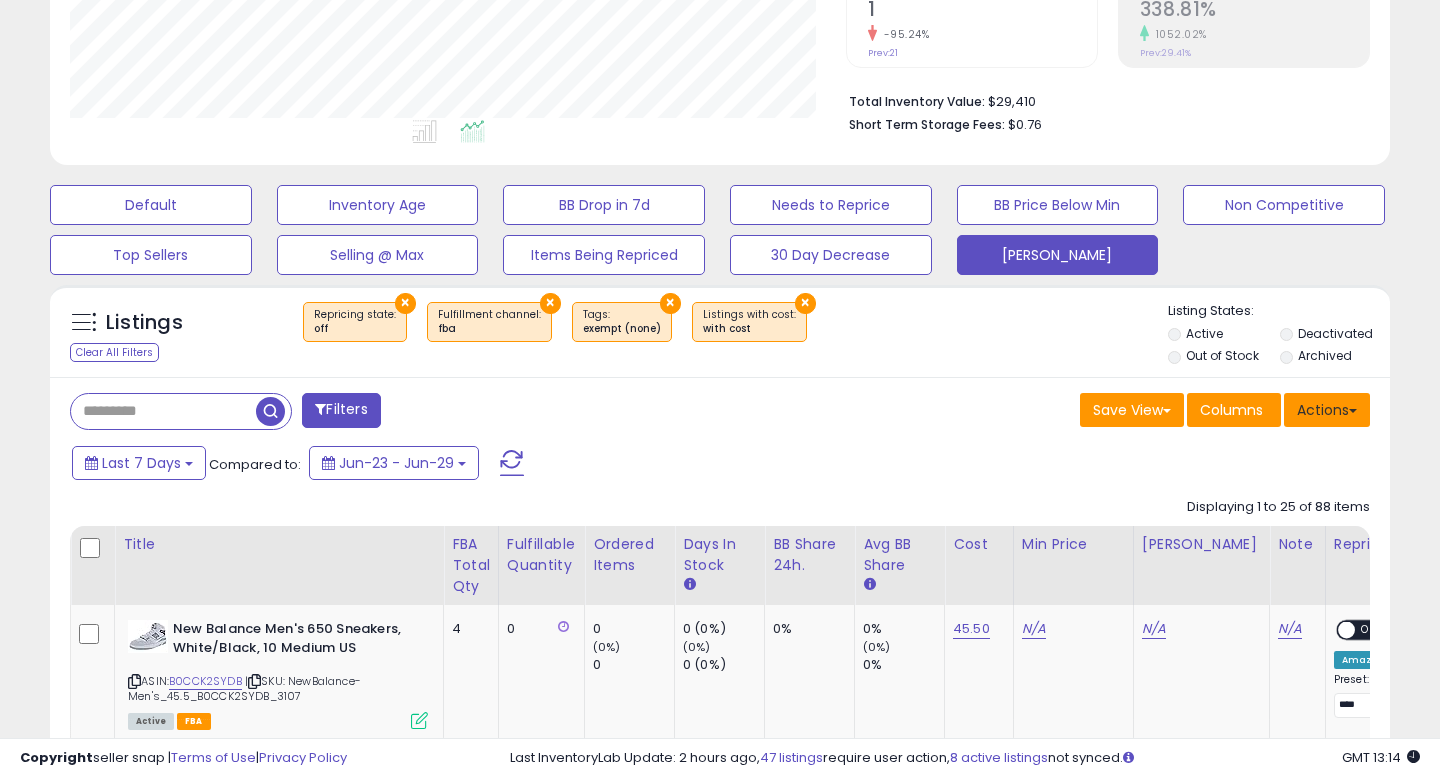 click on "Actions" at bounding box center (1327, 410) 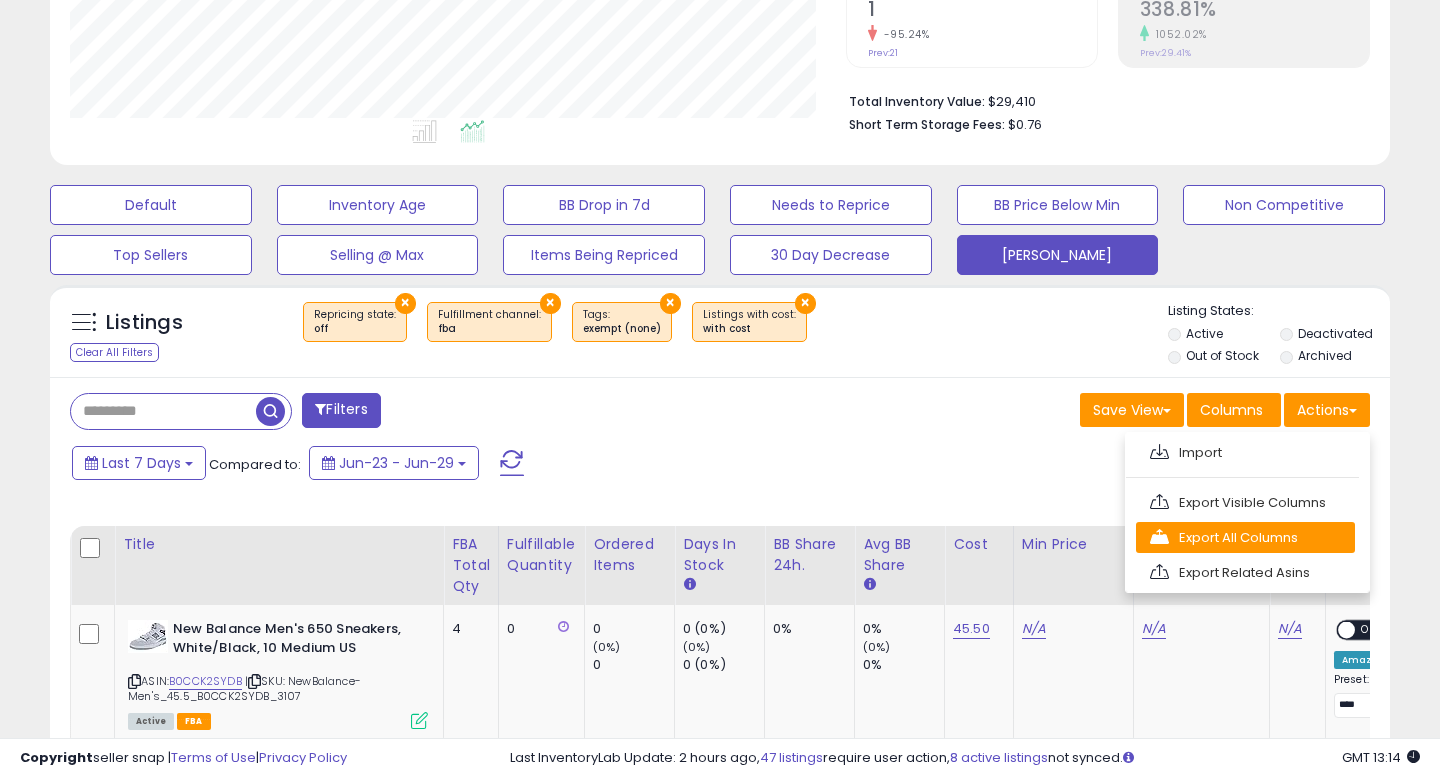 click on "Export All Columns" at bounding box center [1245, 537] 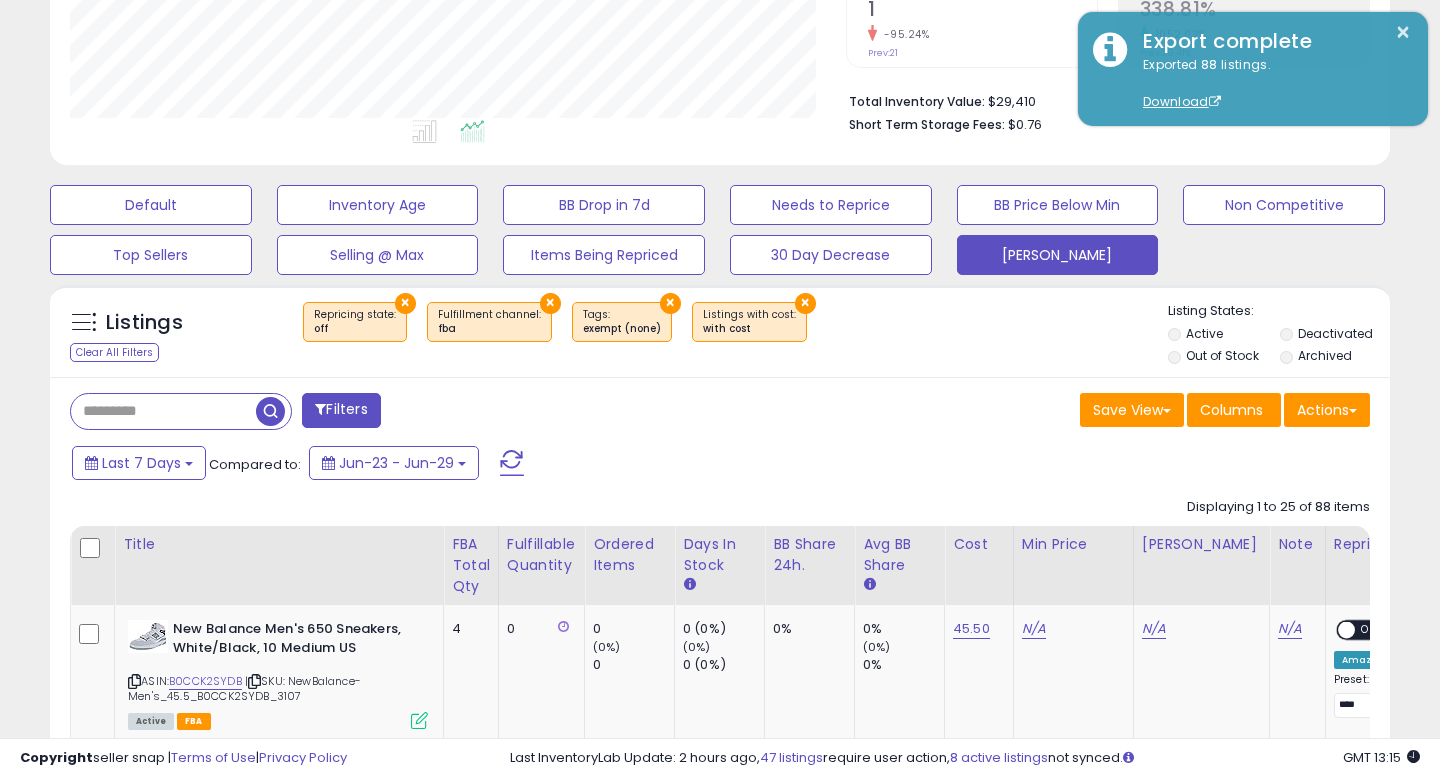 click on "Filters
Save View
Save As New View
Update Current View
Columns" at bounding box center (720, 2757) 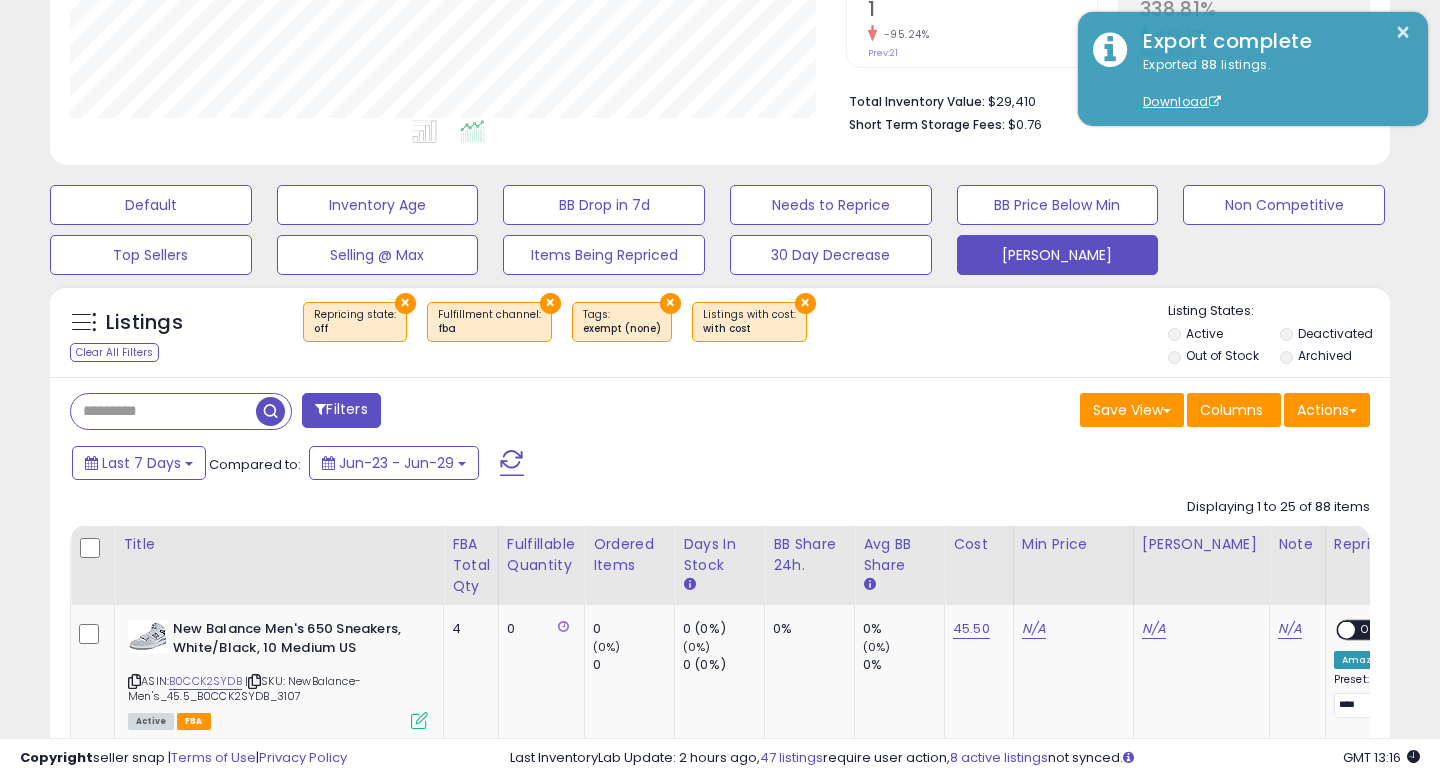 click on "Filters
Save View
Save As New View
Update Current View
Columns" at bounding box center (720, 2757) 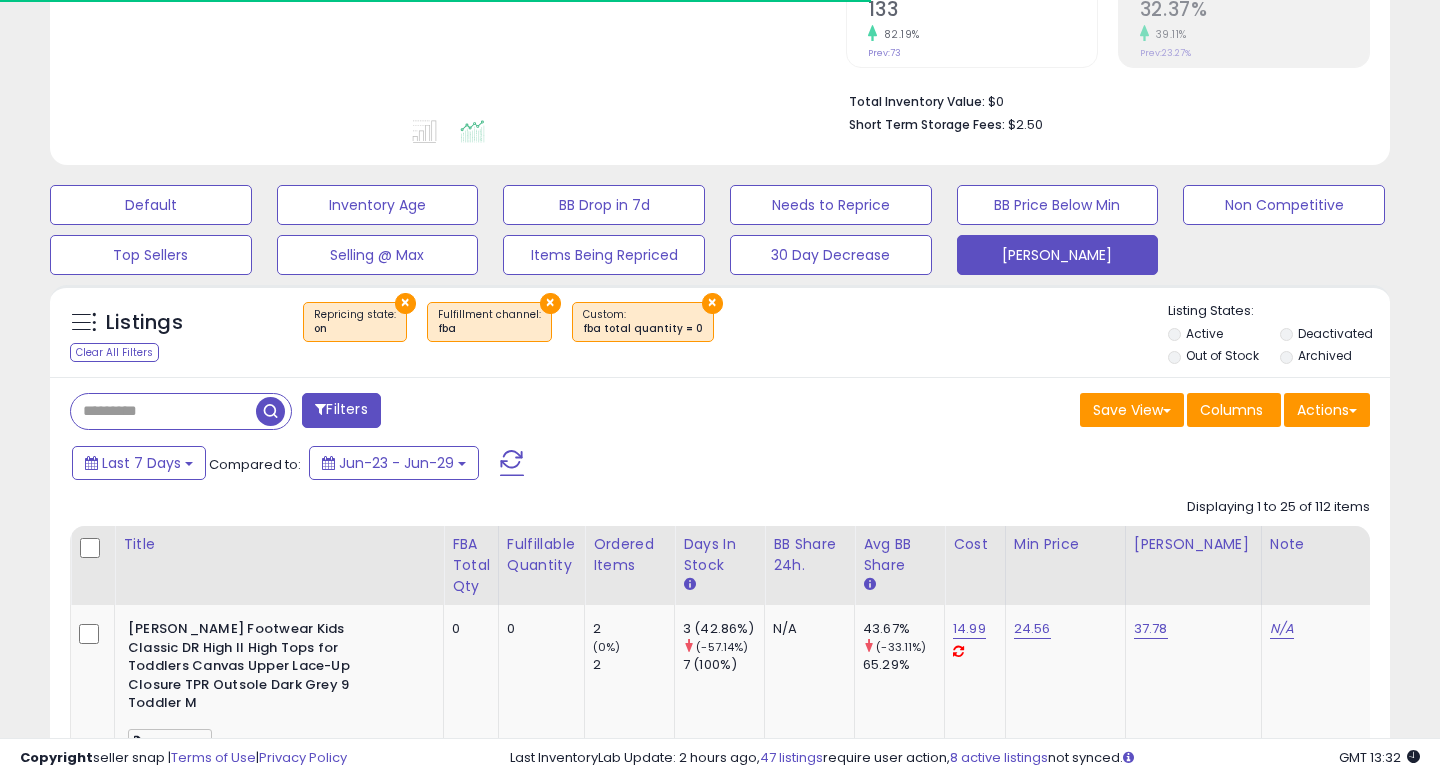 scroll, scrollTop: 445, scrollLeft: 0, axis: vertical 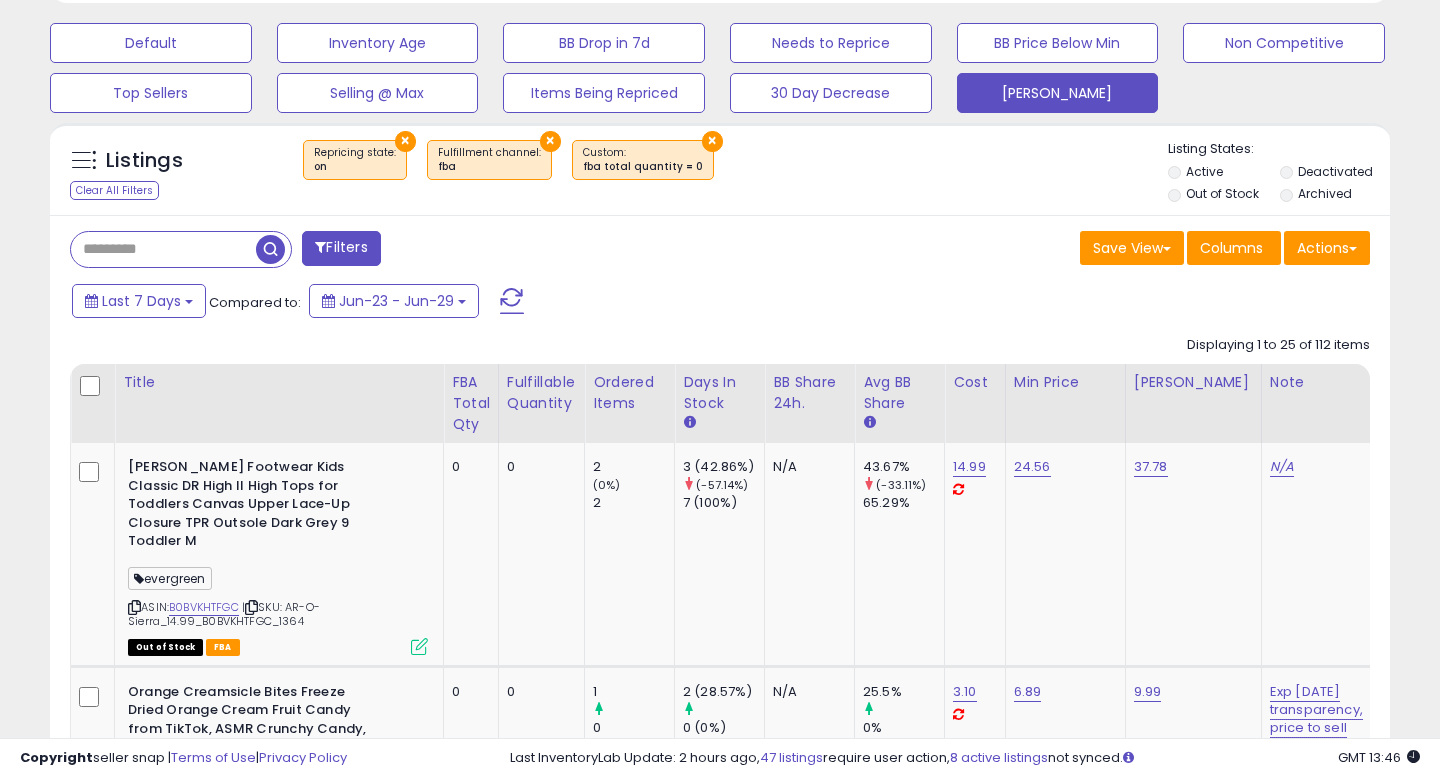 click on "Listings
Clear All Filters
×
Repricing state :
on
×
Fulfillment channel :
fba
× Listing States:" at bounding box center (720, 169) 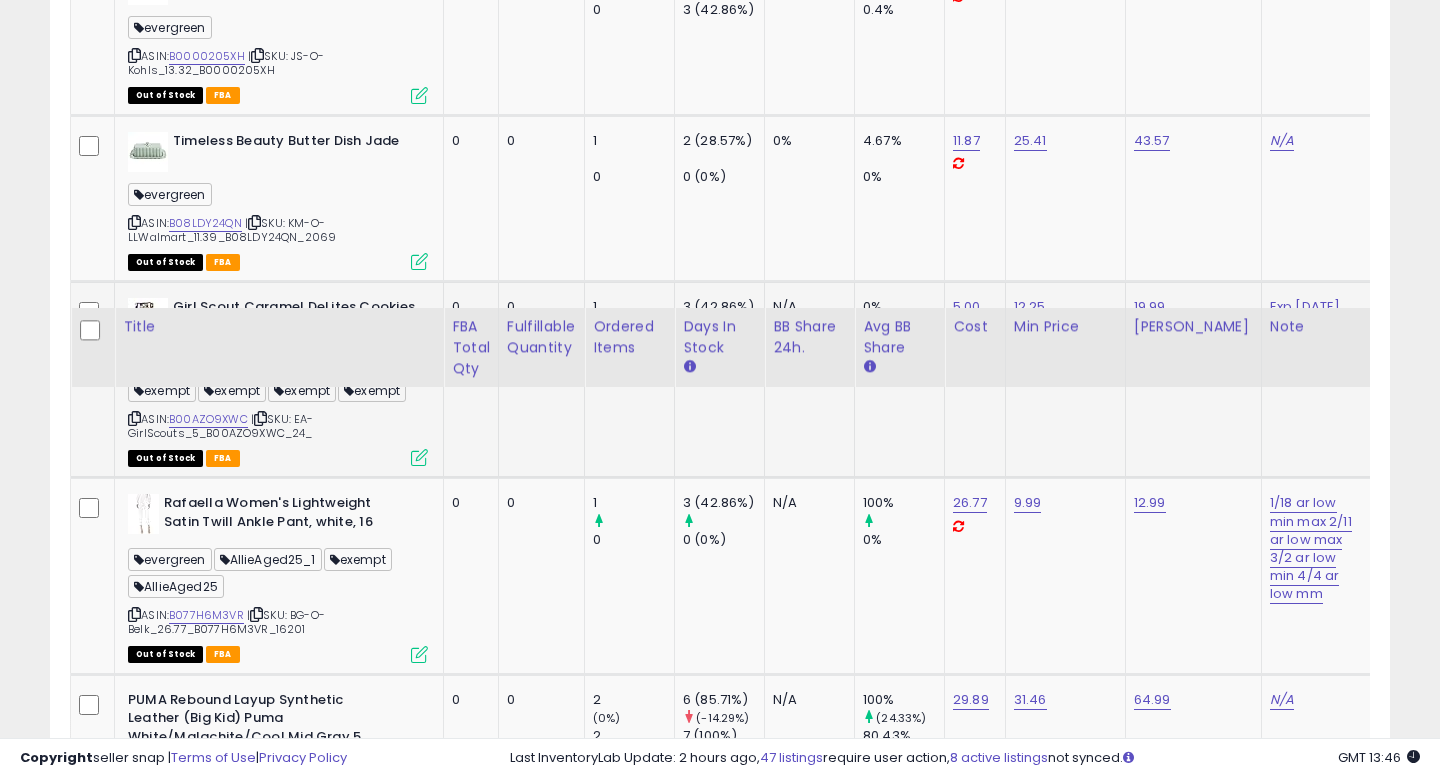 scroll, scrollTop: 5353, scrollLeft: 0, axis: vertical 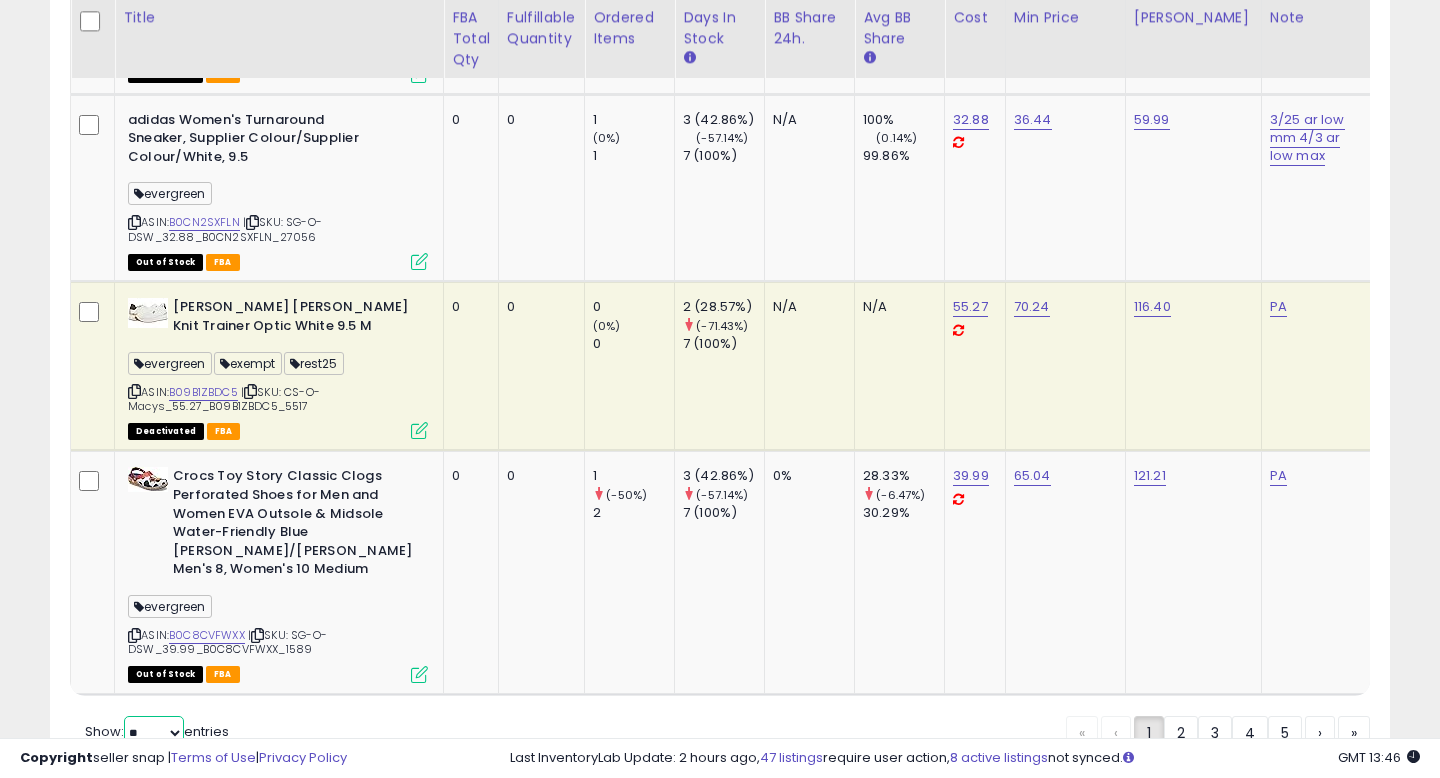 click on "**
**" at bounding box center (154, 733) 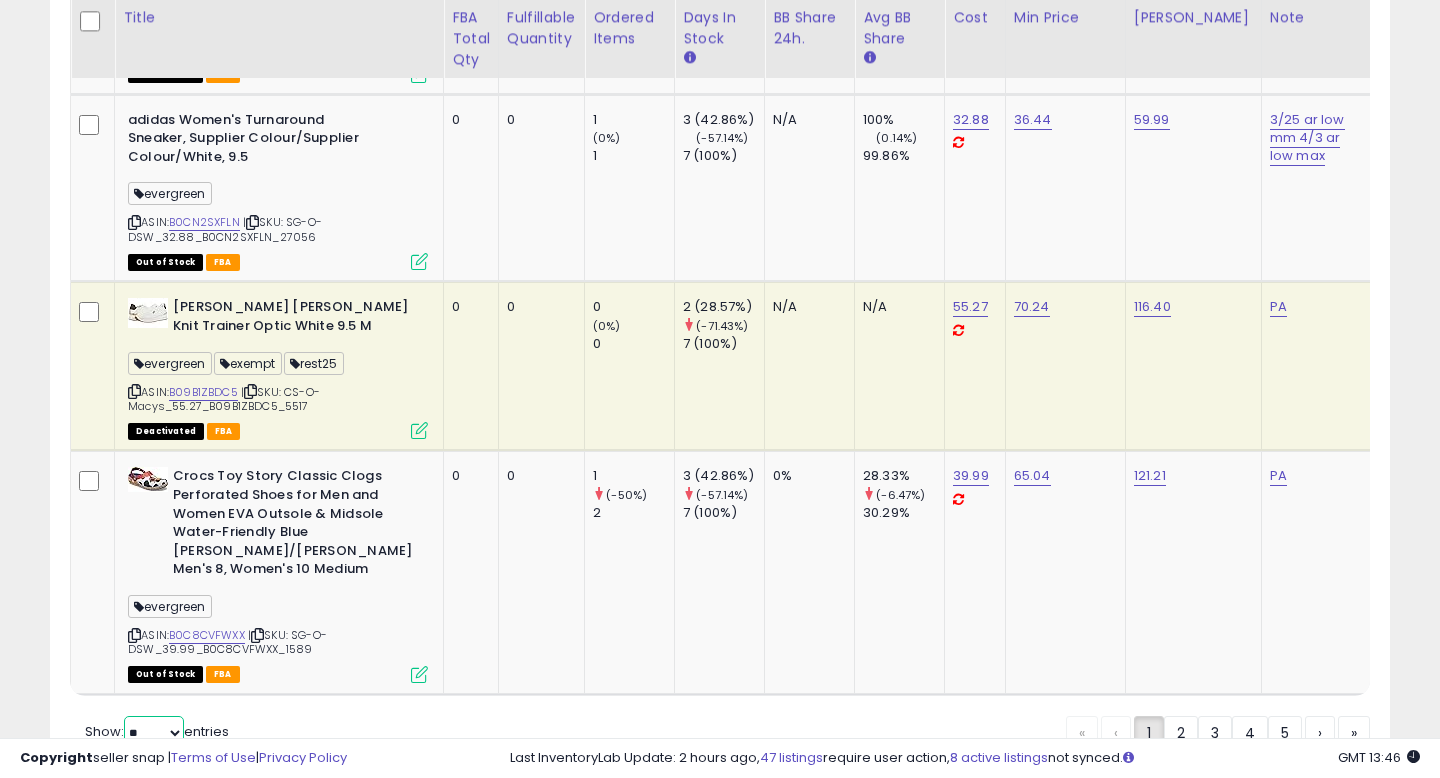 select on "**" 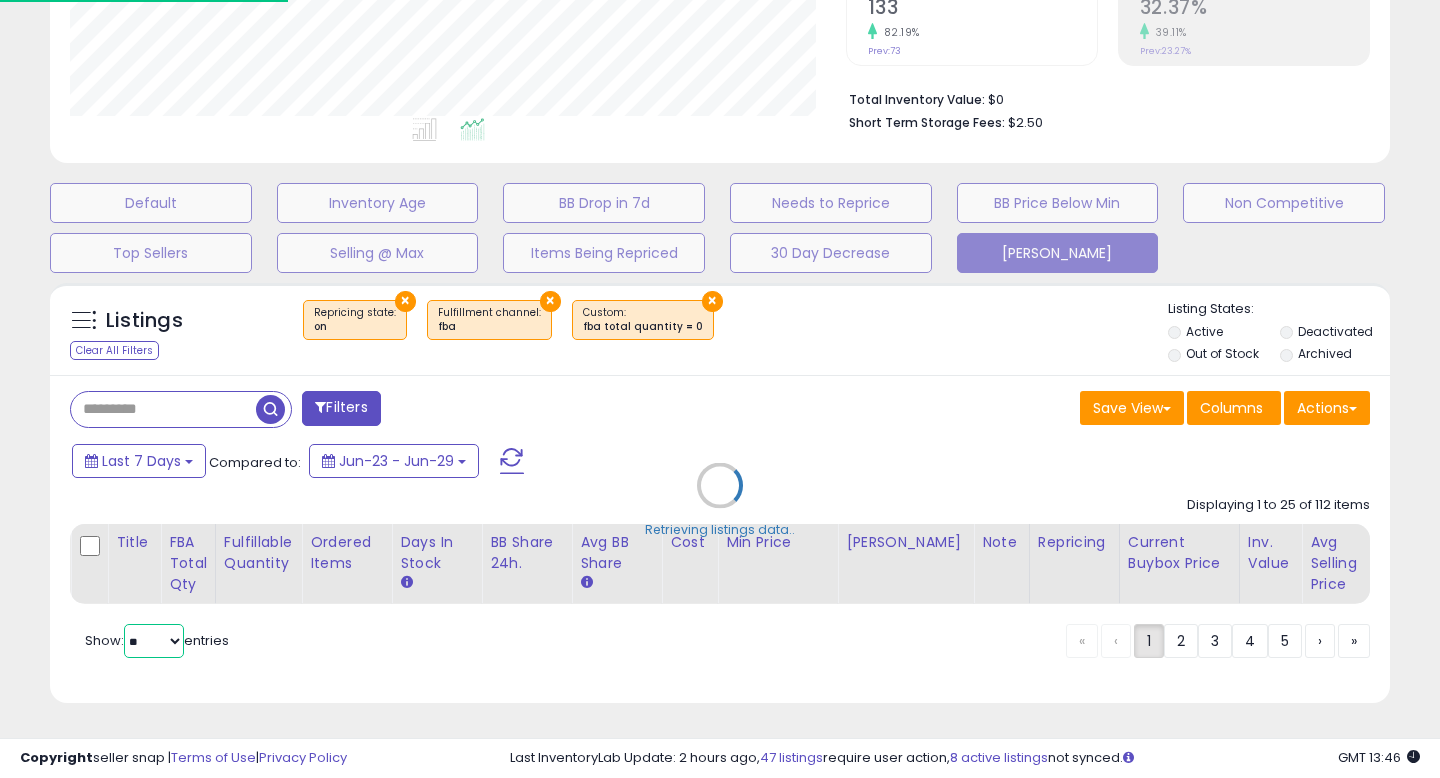 scroll, scrollTop: 447, scrollLeft: 0, axis: vertical 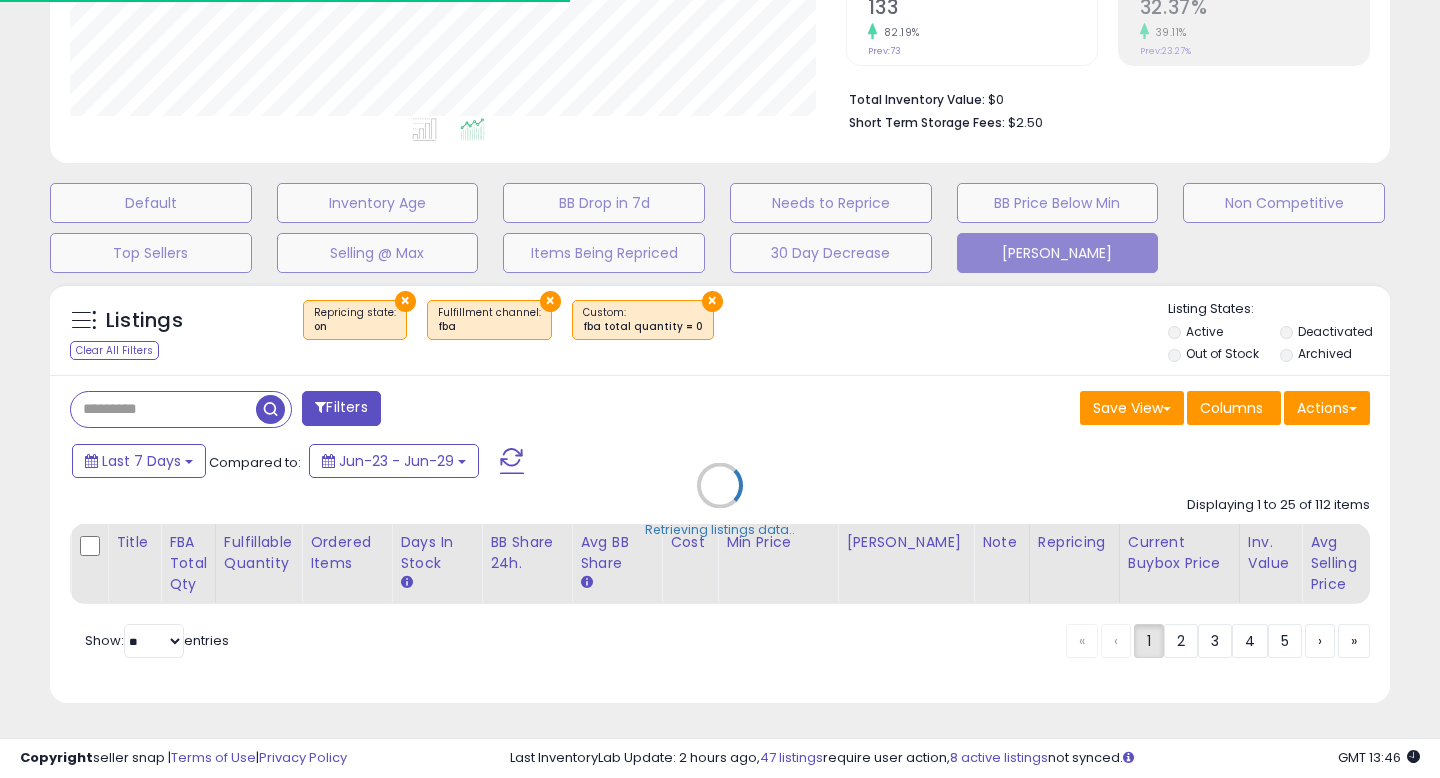 click on "Retrieving listings data.." at bounding box center [720, 500] 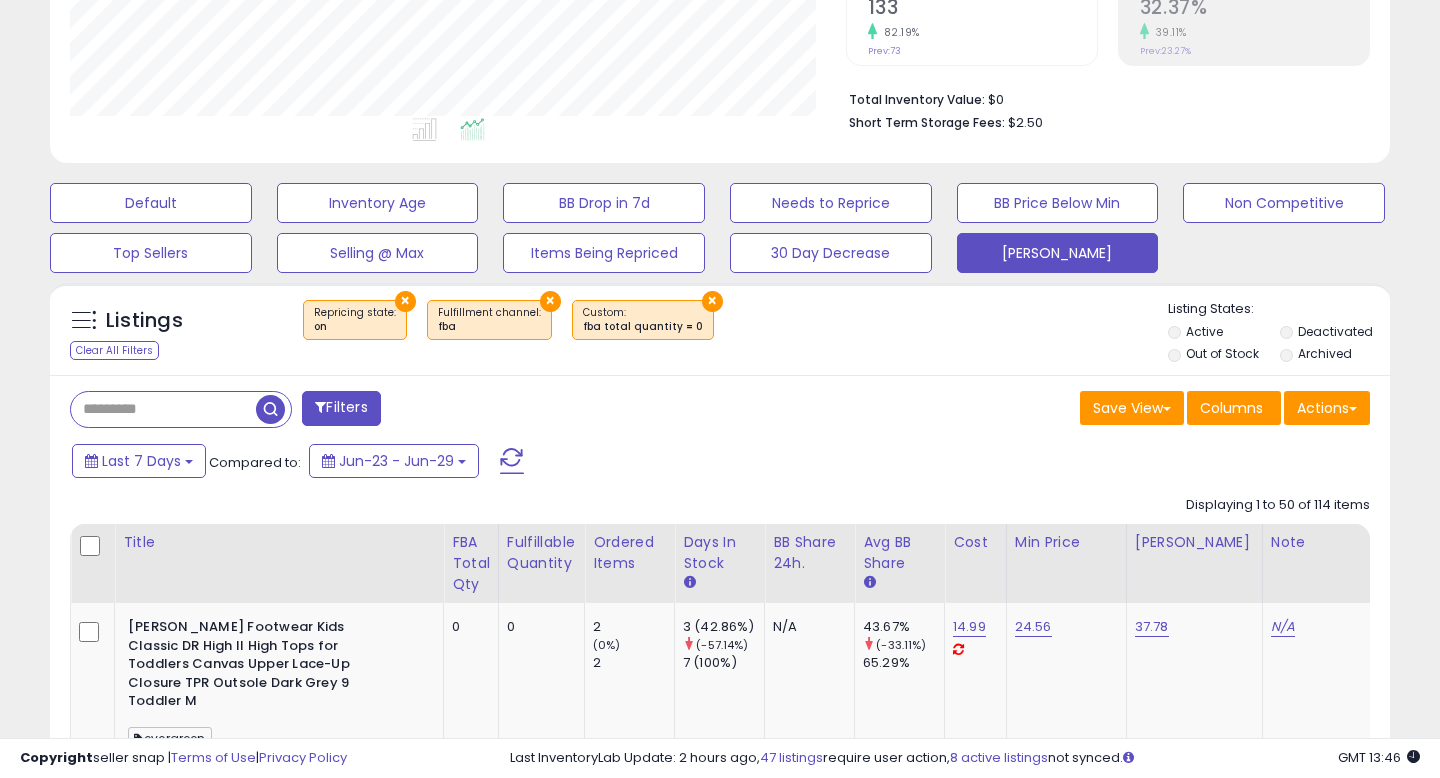 click on "Filters" at bounding box center [387, 411] 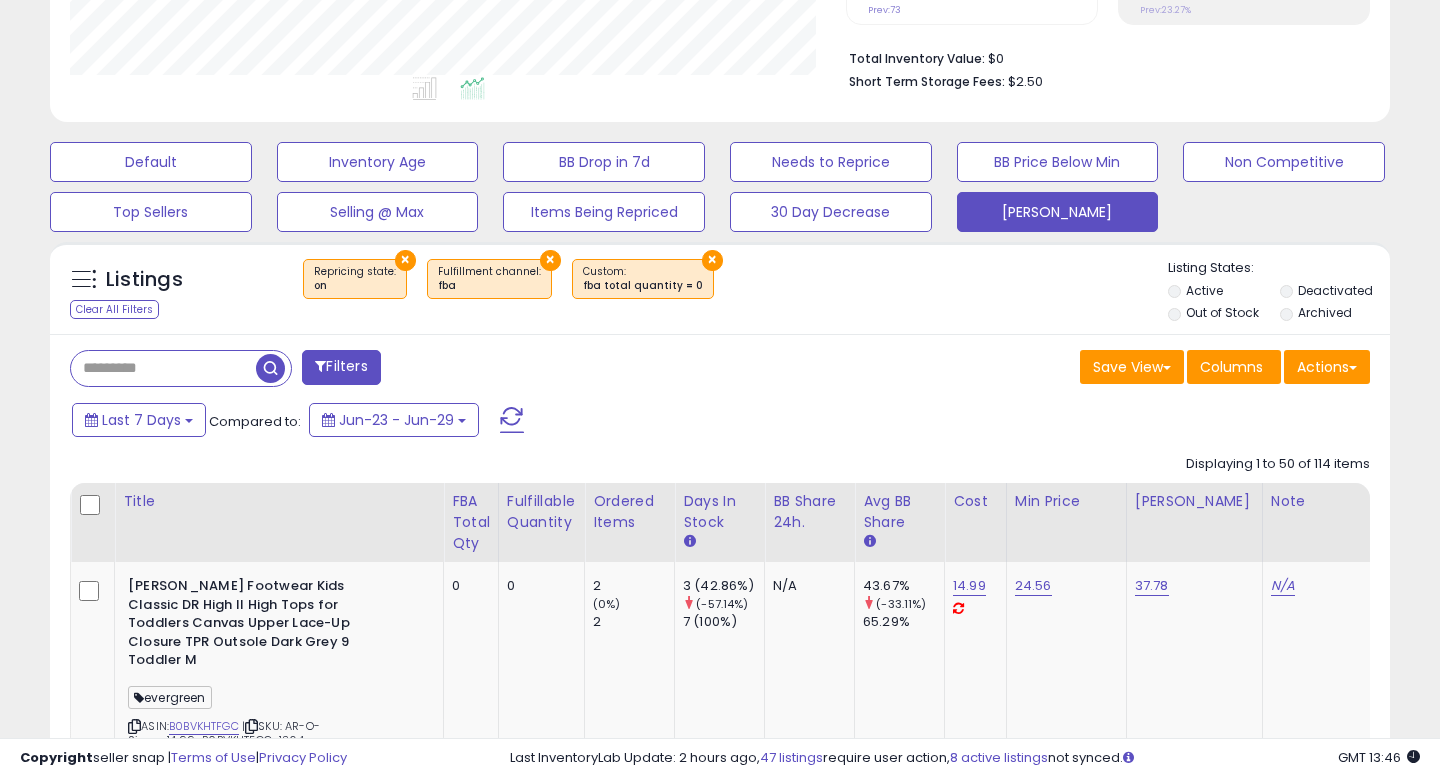 scroll, scrollTop: 492, scrollLeft: 0, axis: vertical 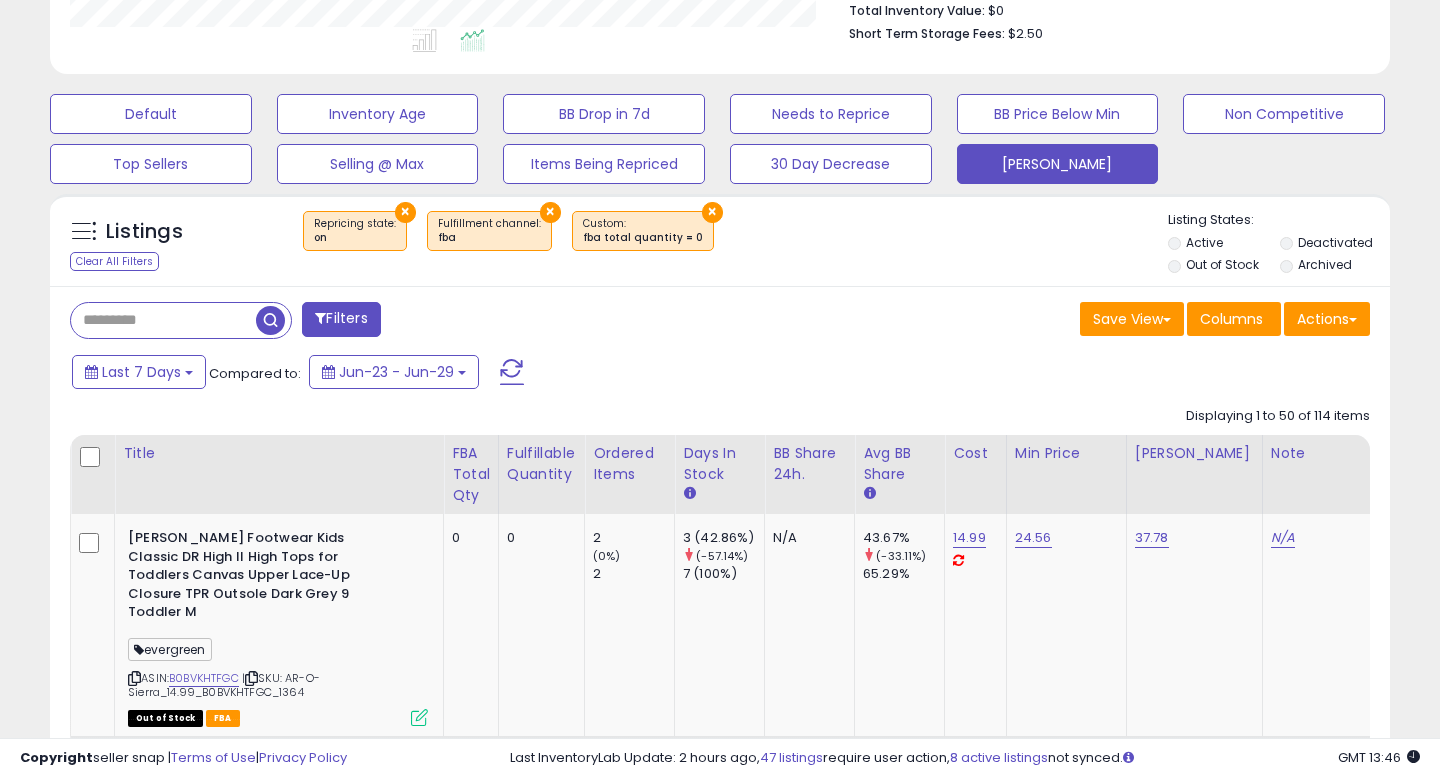 click on "Last 7 Days
Compared to:
Jun-23 - Jun-29" at bounding box center (554, 374) 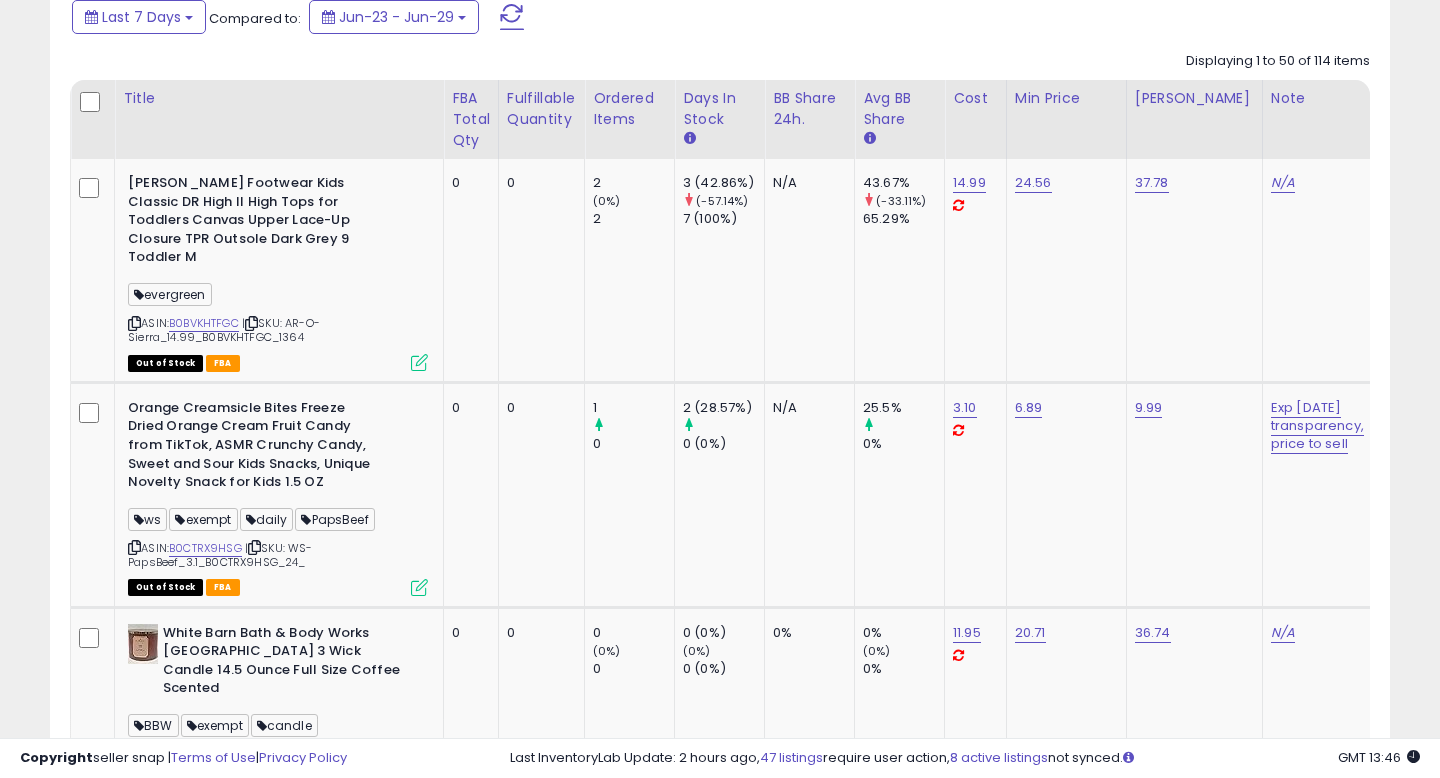scroll, scrollTop: 739, scrollLeft: 0, axis: vertical 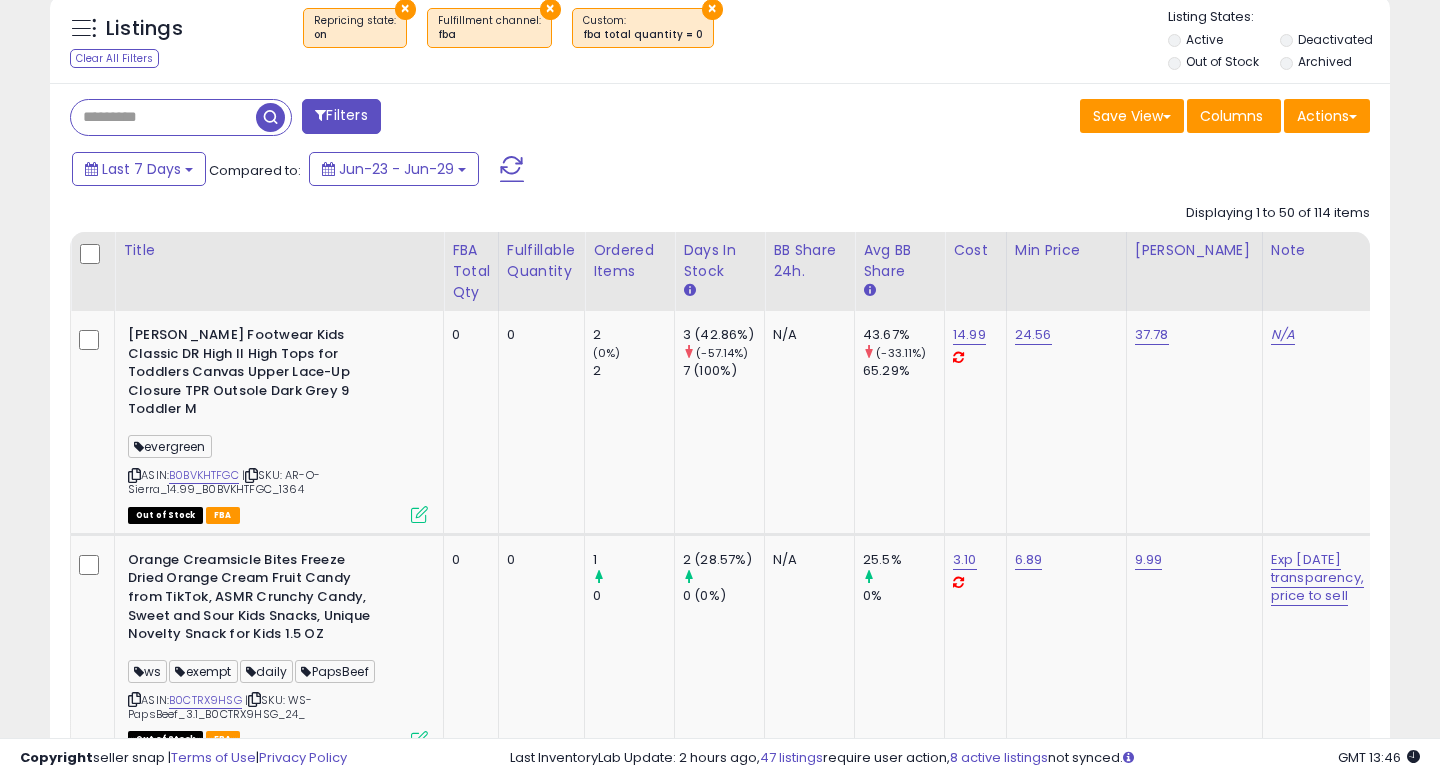 click at bounding box center [163, 117] 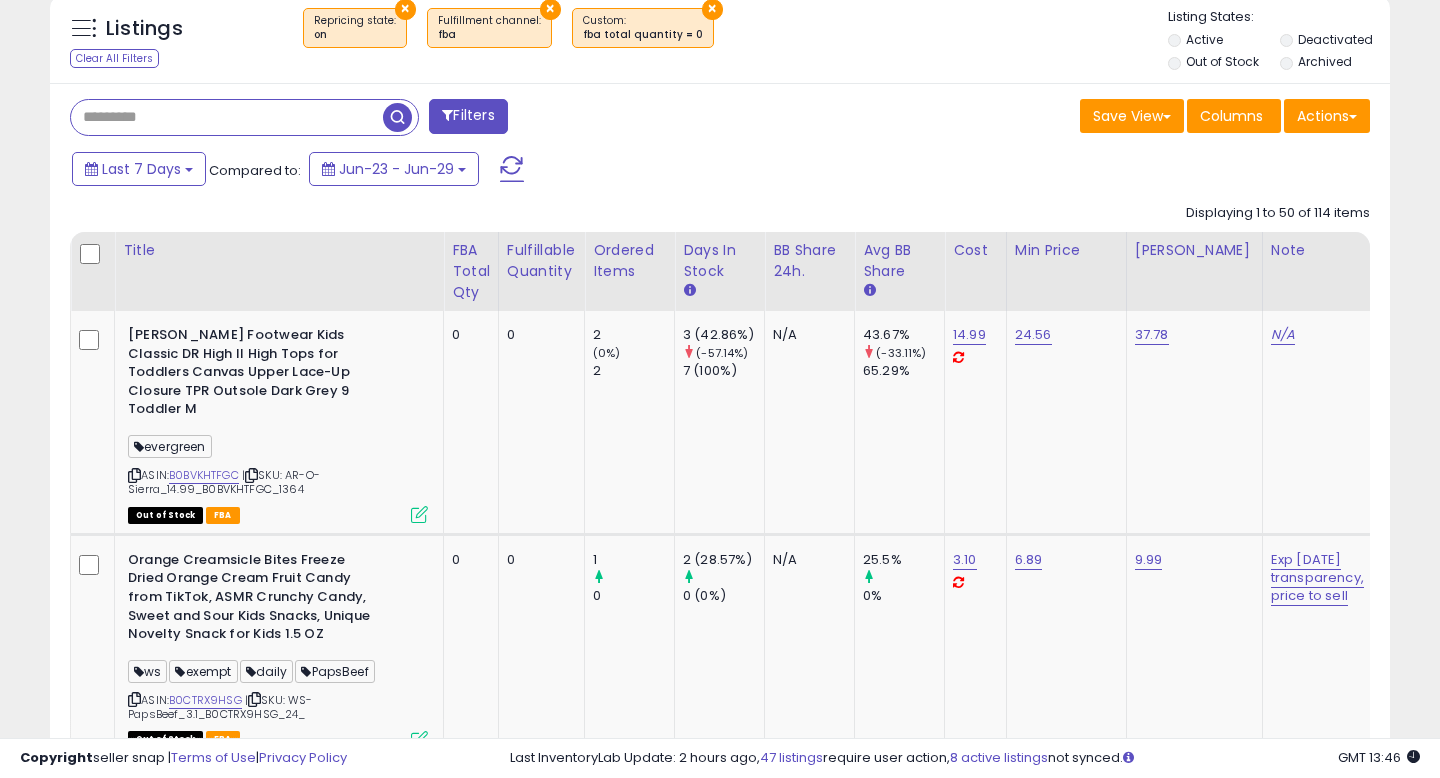 paste on "**********" 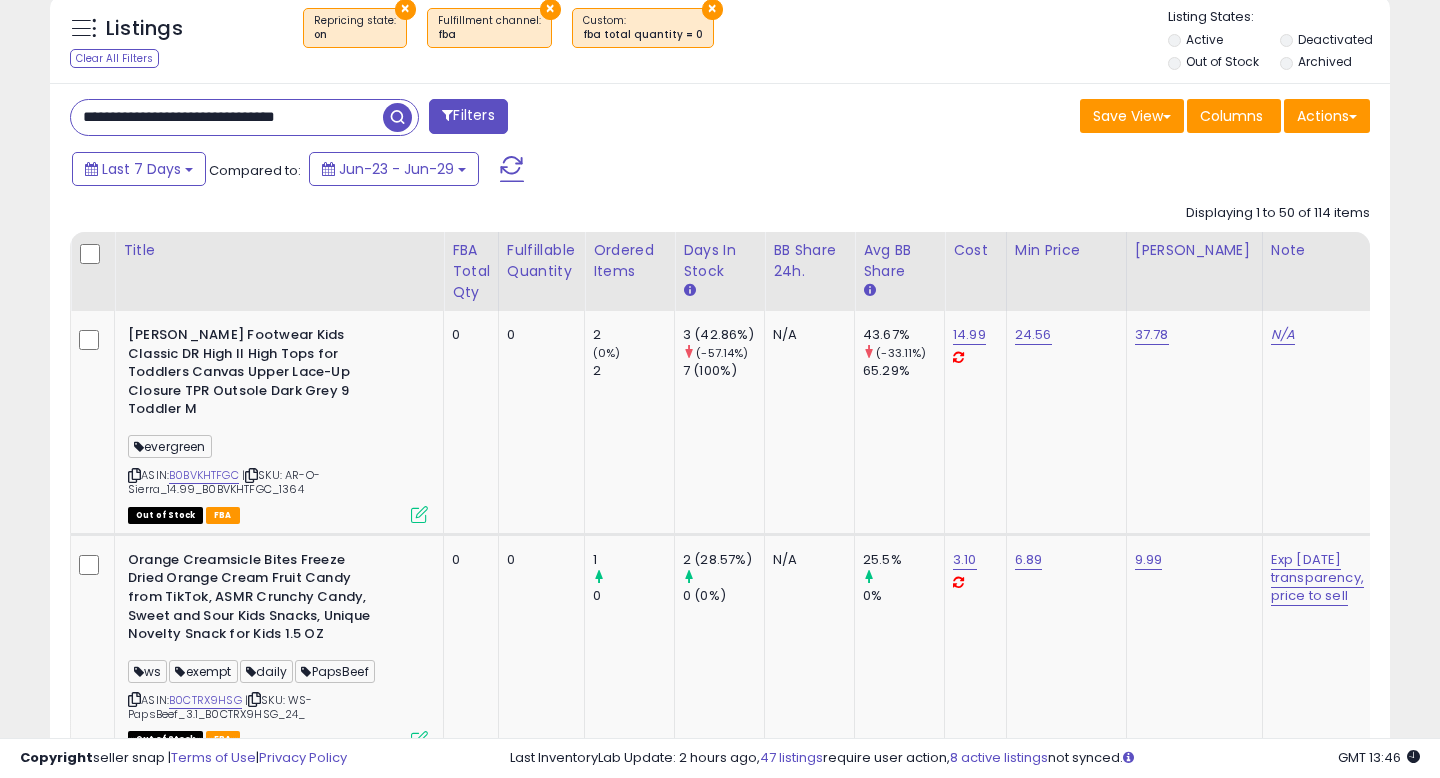 type on "**********" 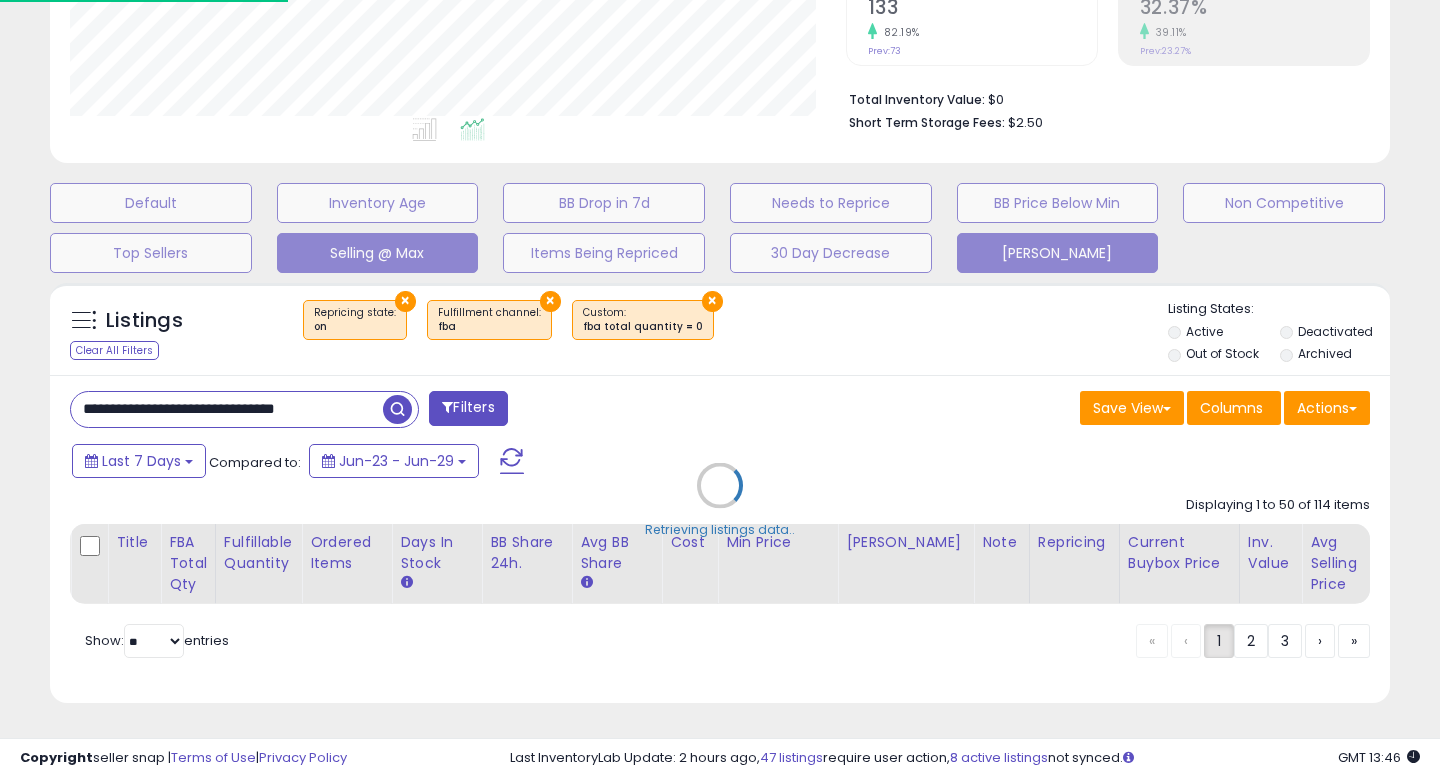 scroll, scrollTop: 427, scrollLeft: 0, axis: vertical 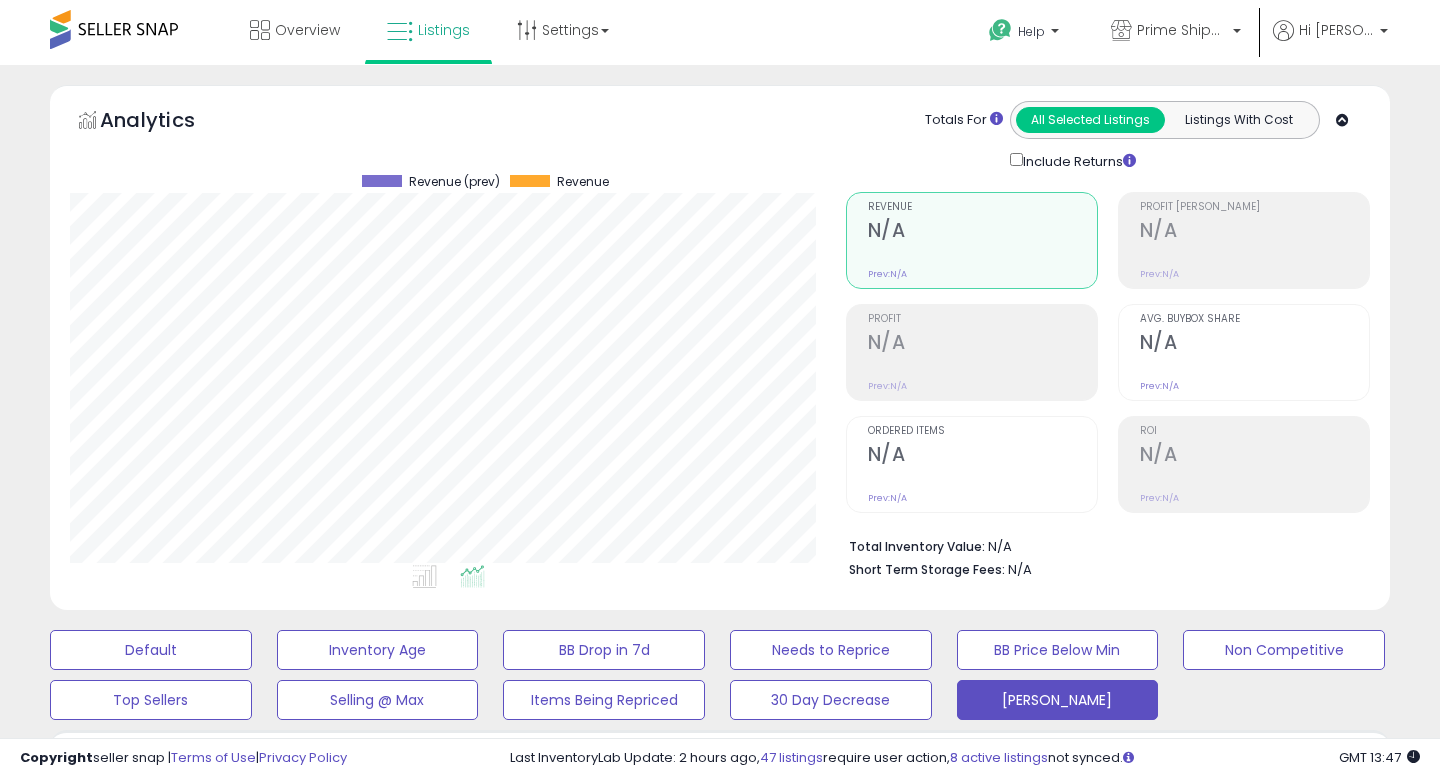click at bounding box center (114, 29) 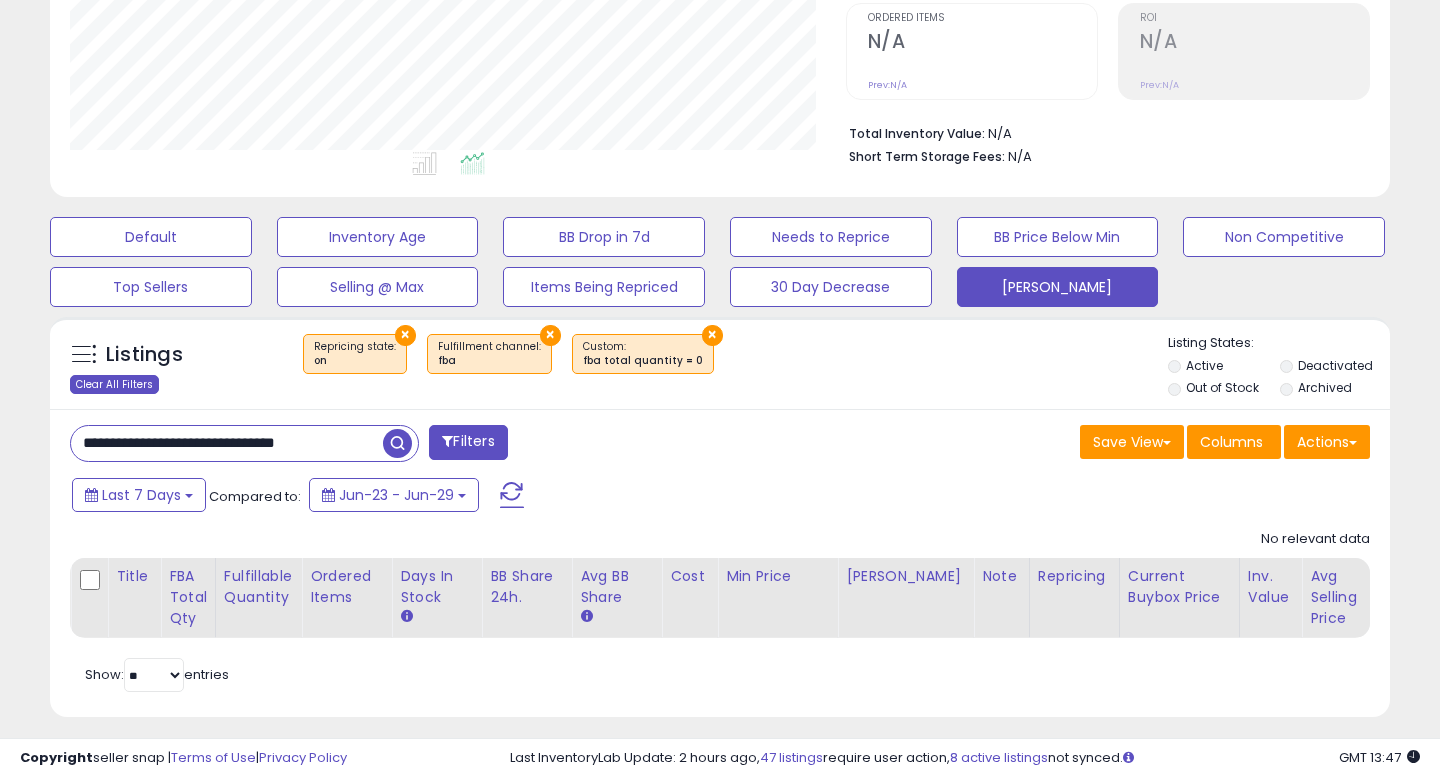 click on "Clear All Filters" at bounding box center (114, 384) 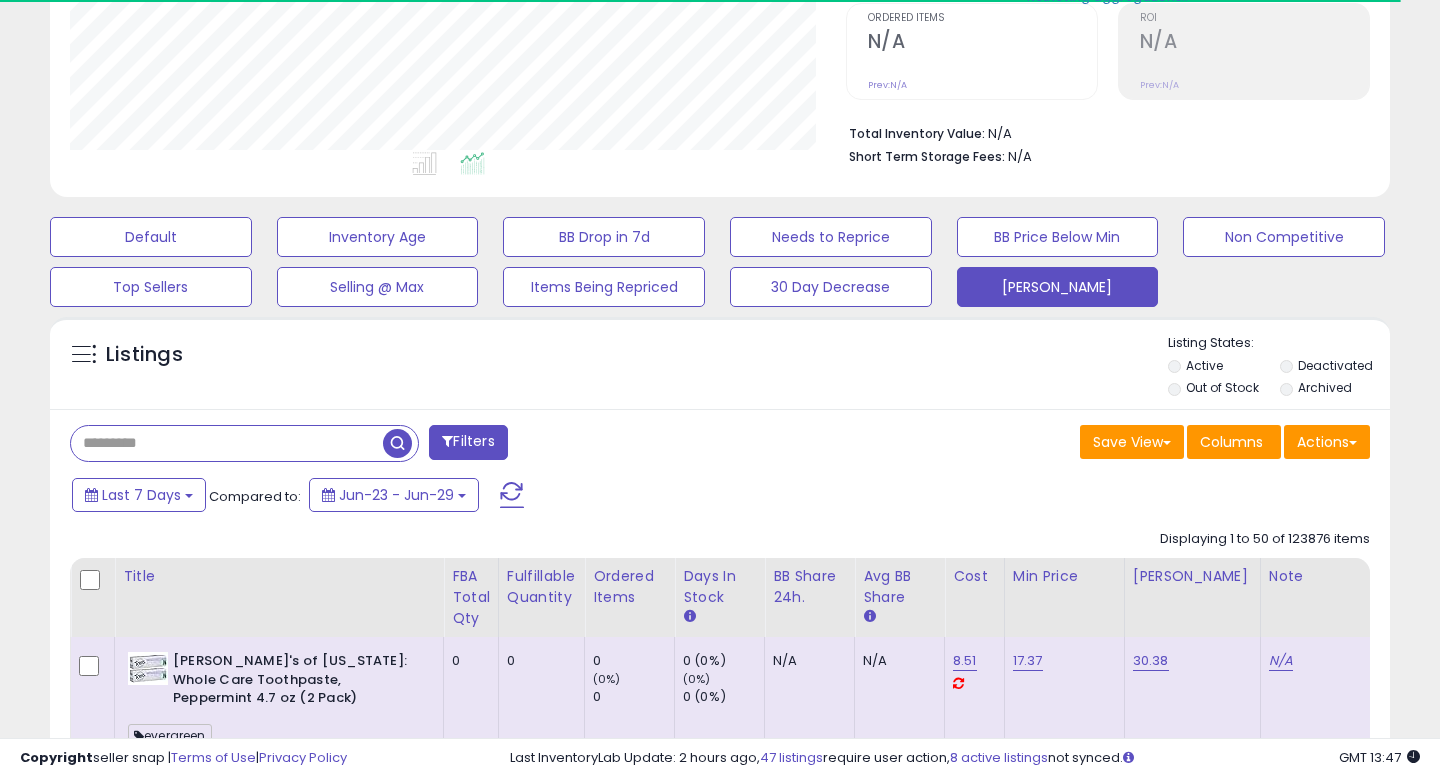 click at bounding box center (227, 443) 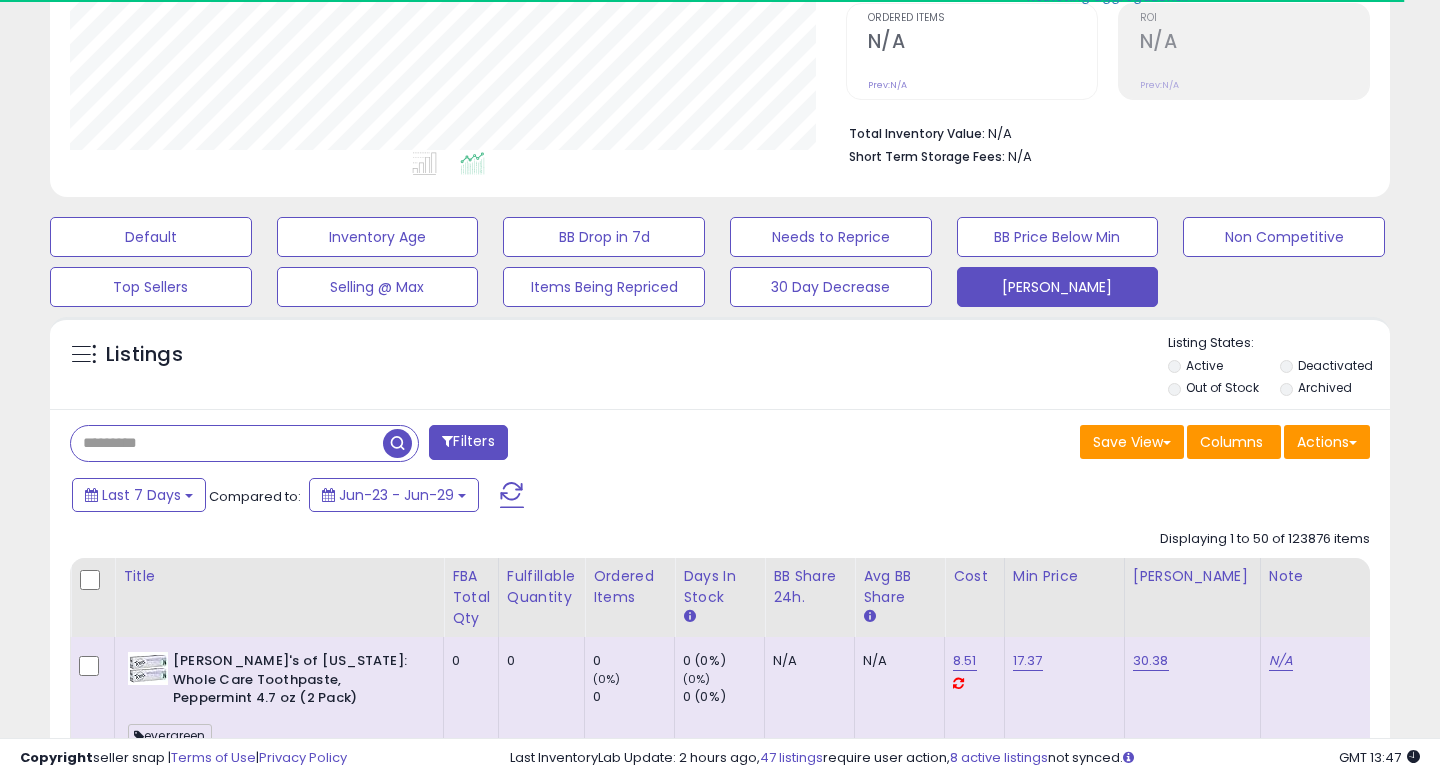 paste on "**********" 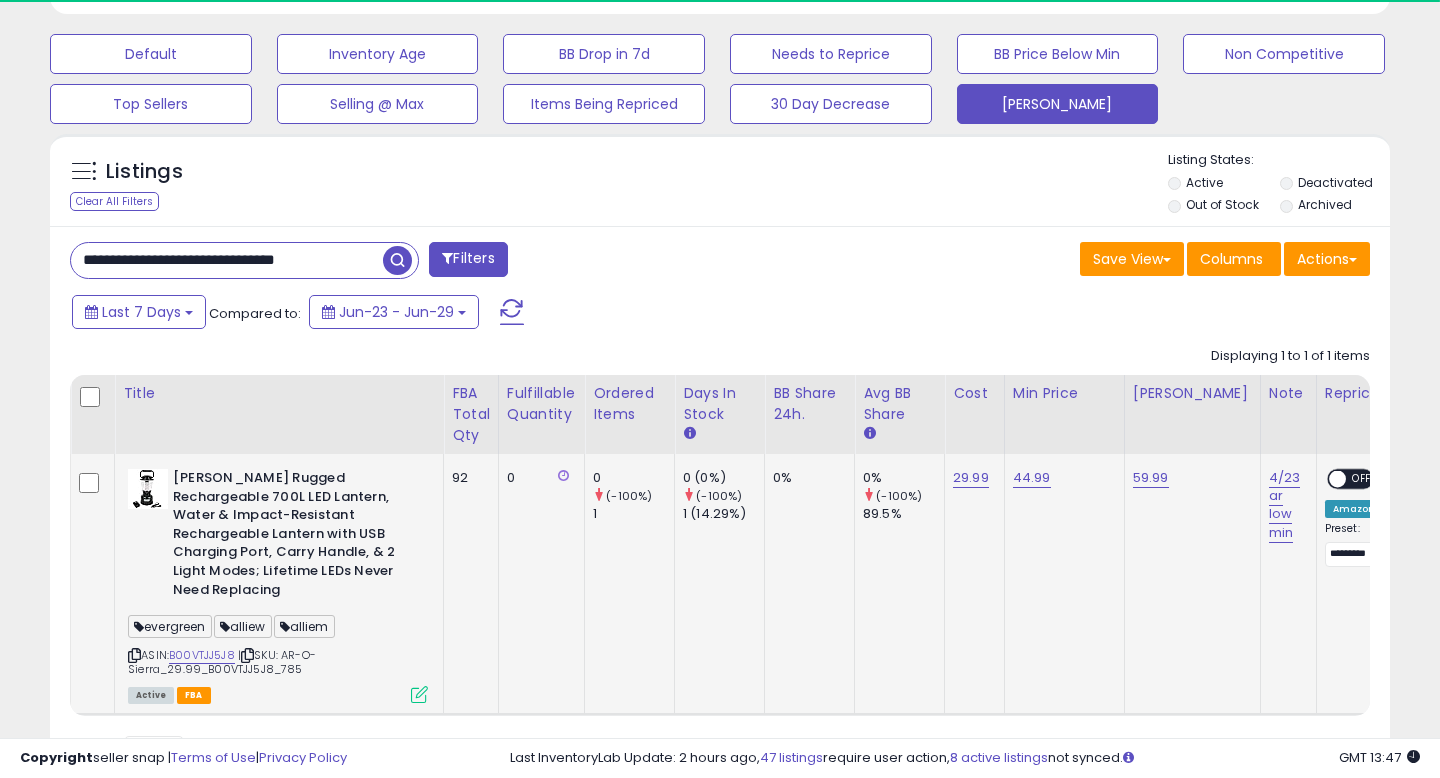 scroll, scrollTop: 616, scrollLeft: 0, axis: vertical 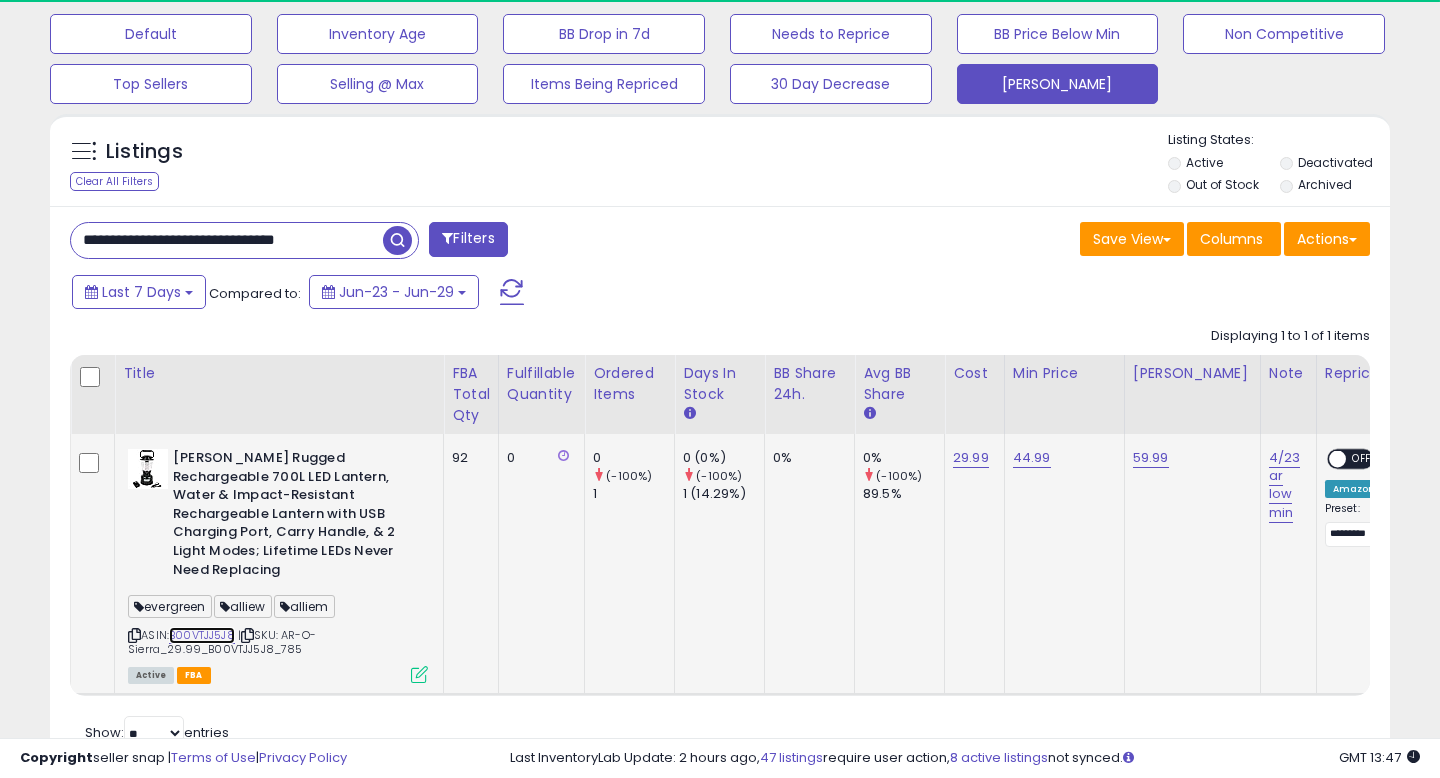 click on "B00VTJJ5J8" at bounding box center [202, 635] 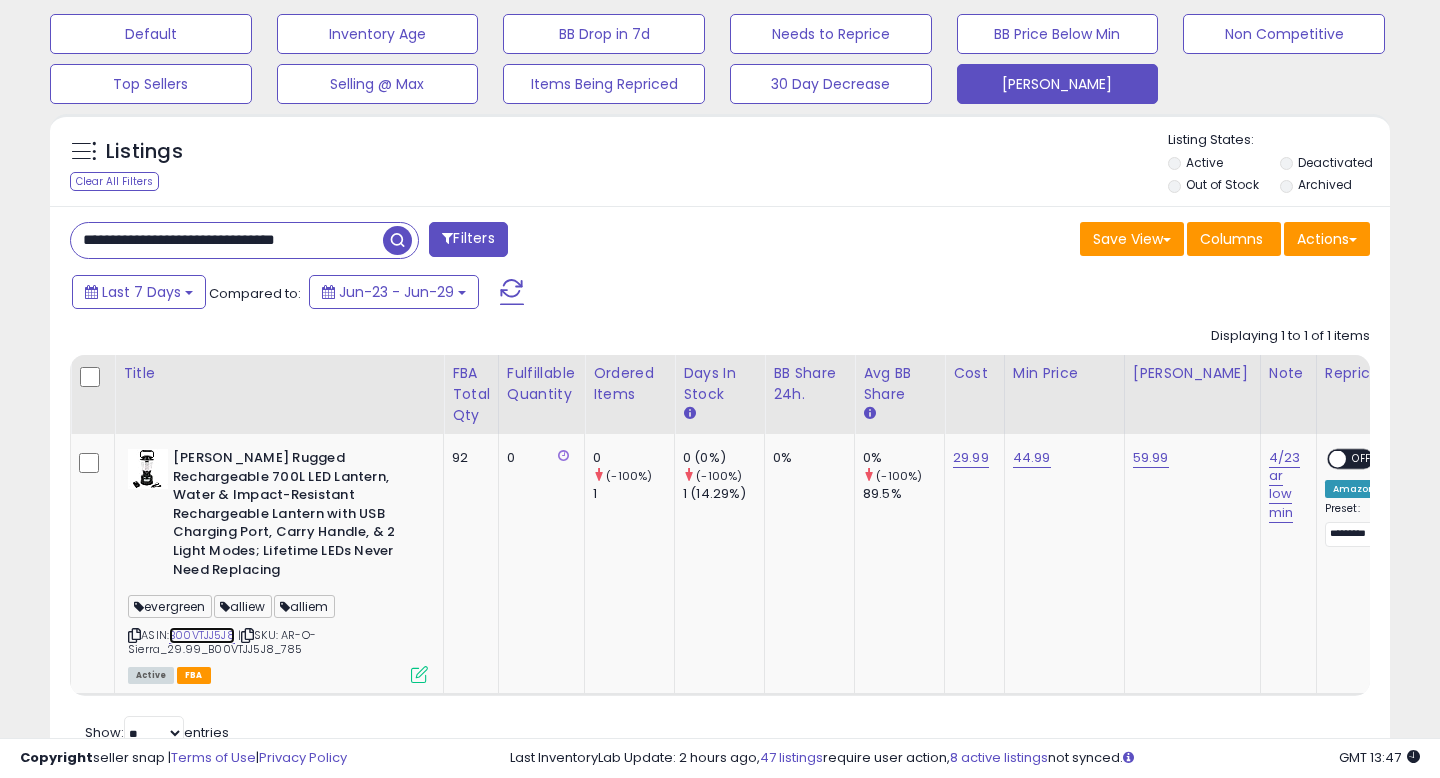 scroll, scrollTop: 999590, scrollLeft: 999224, axis: both 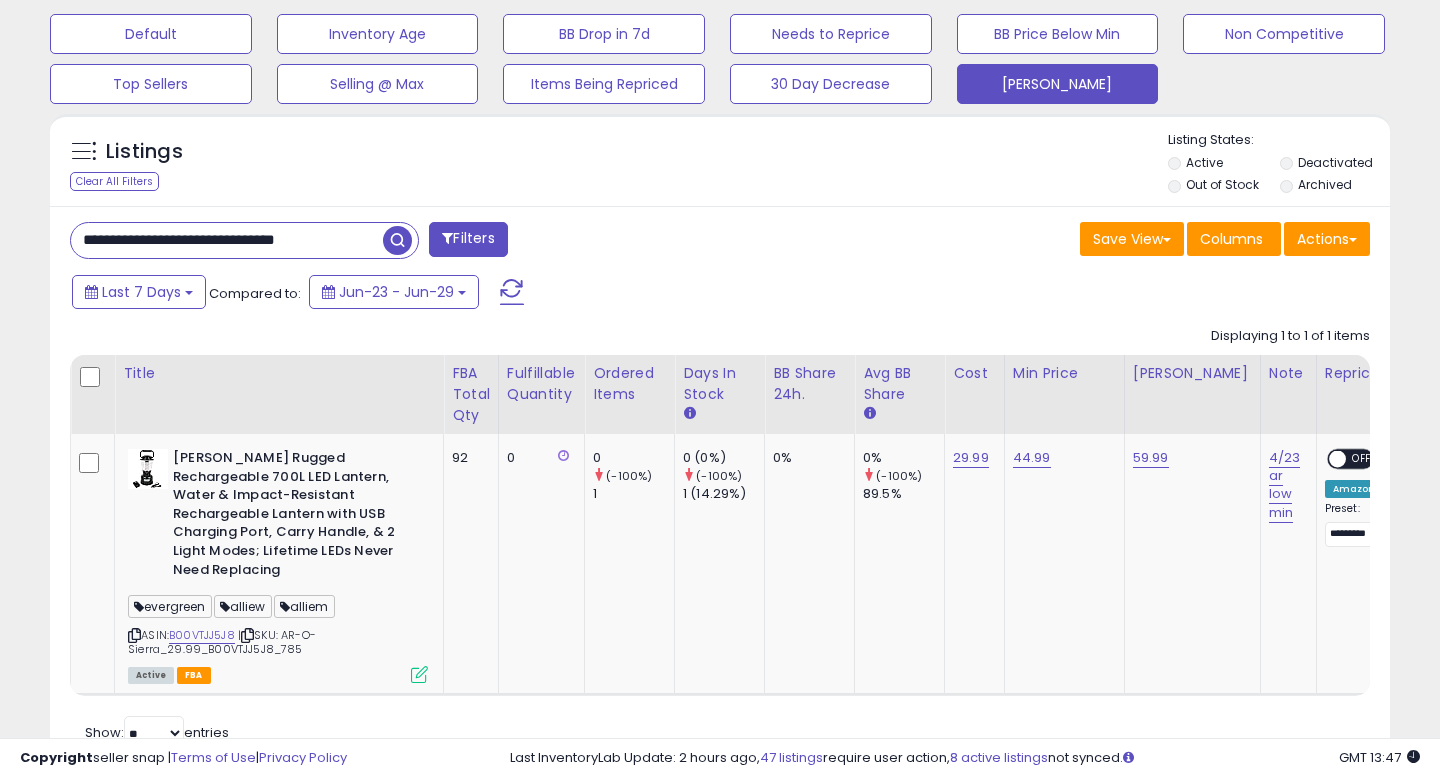 click on "**********" at bounding box center [227, 240] 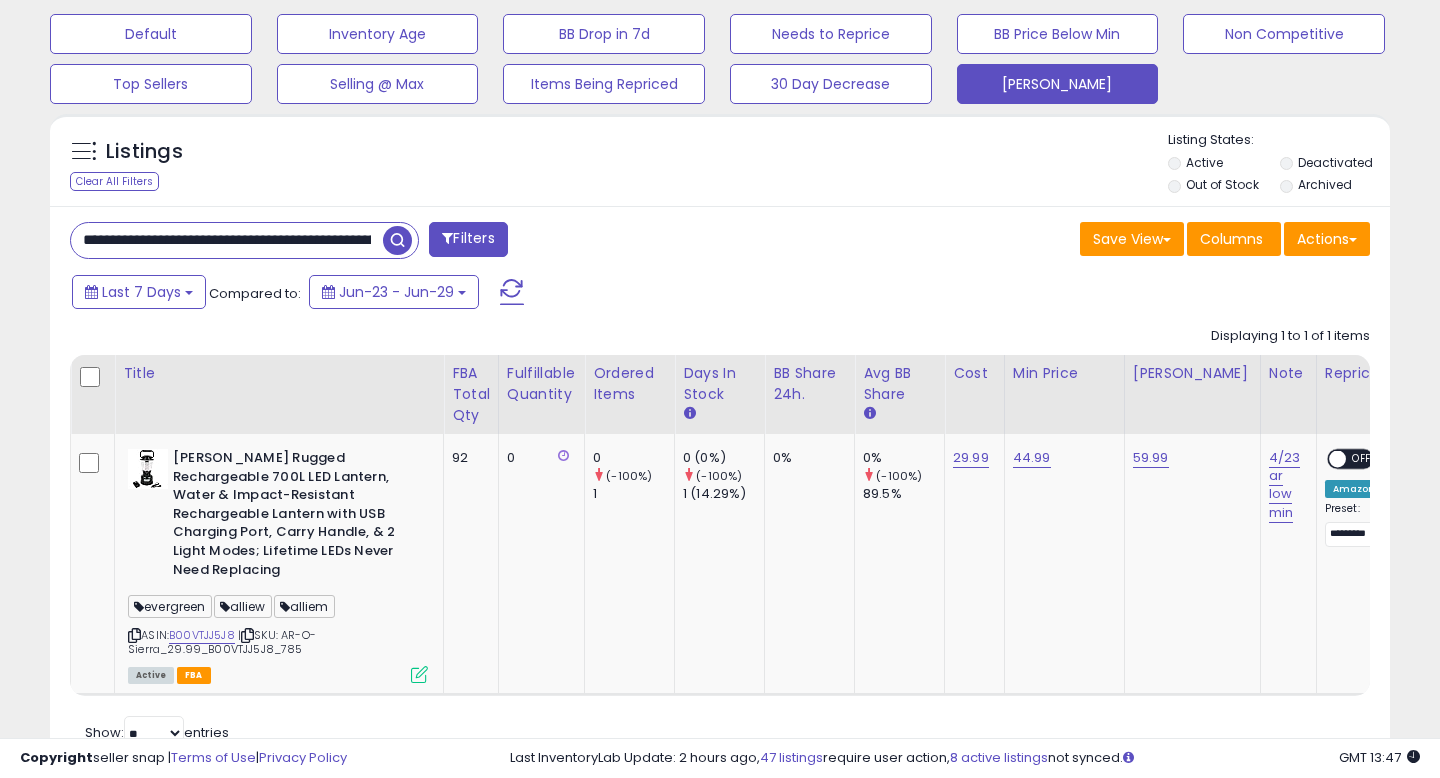 scroll, scrollTop: 0, scrollLeft: 132, axis: horizontal 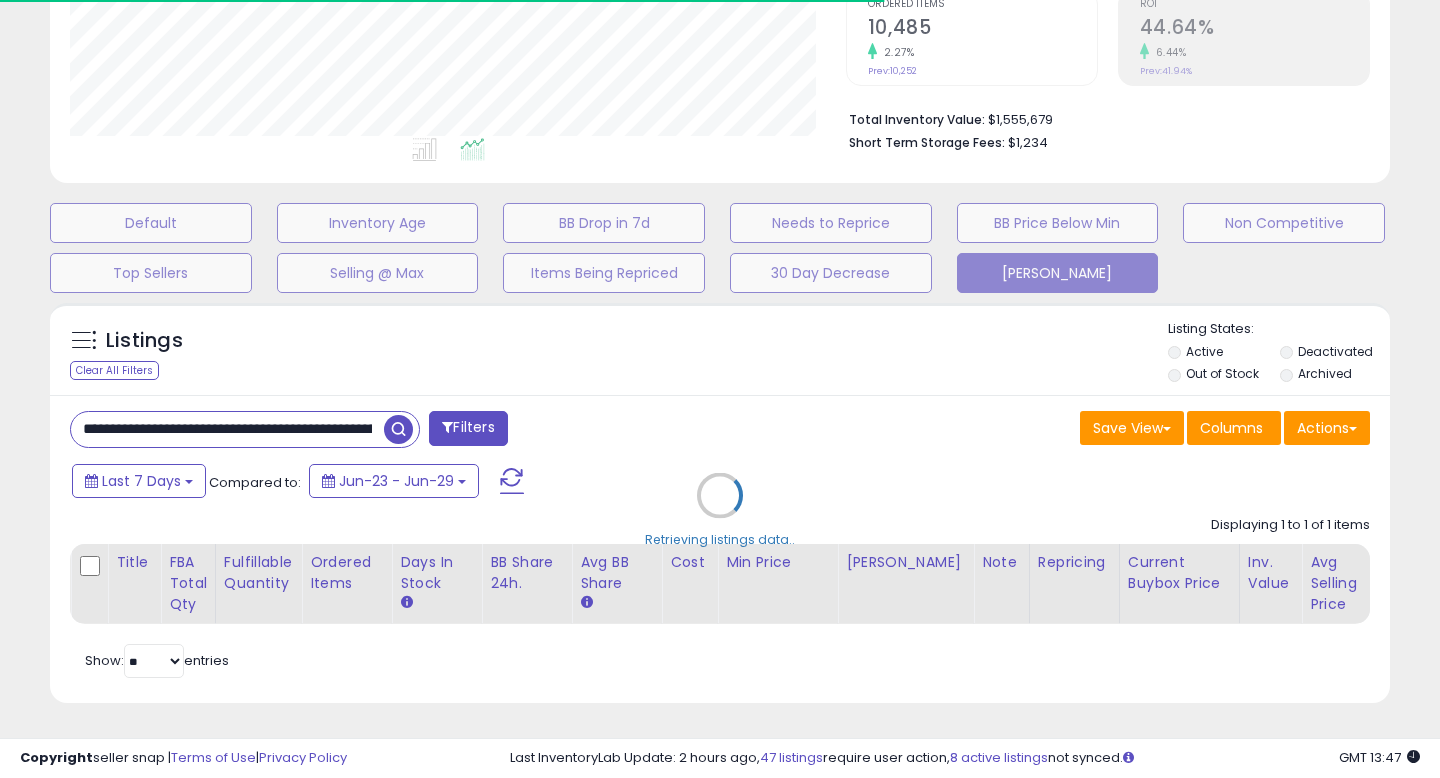click on "Retrieving listings data.." at bounding box center (720, 510) 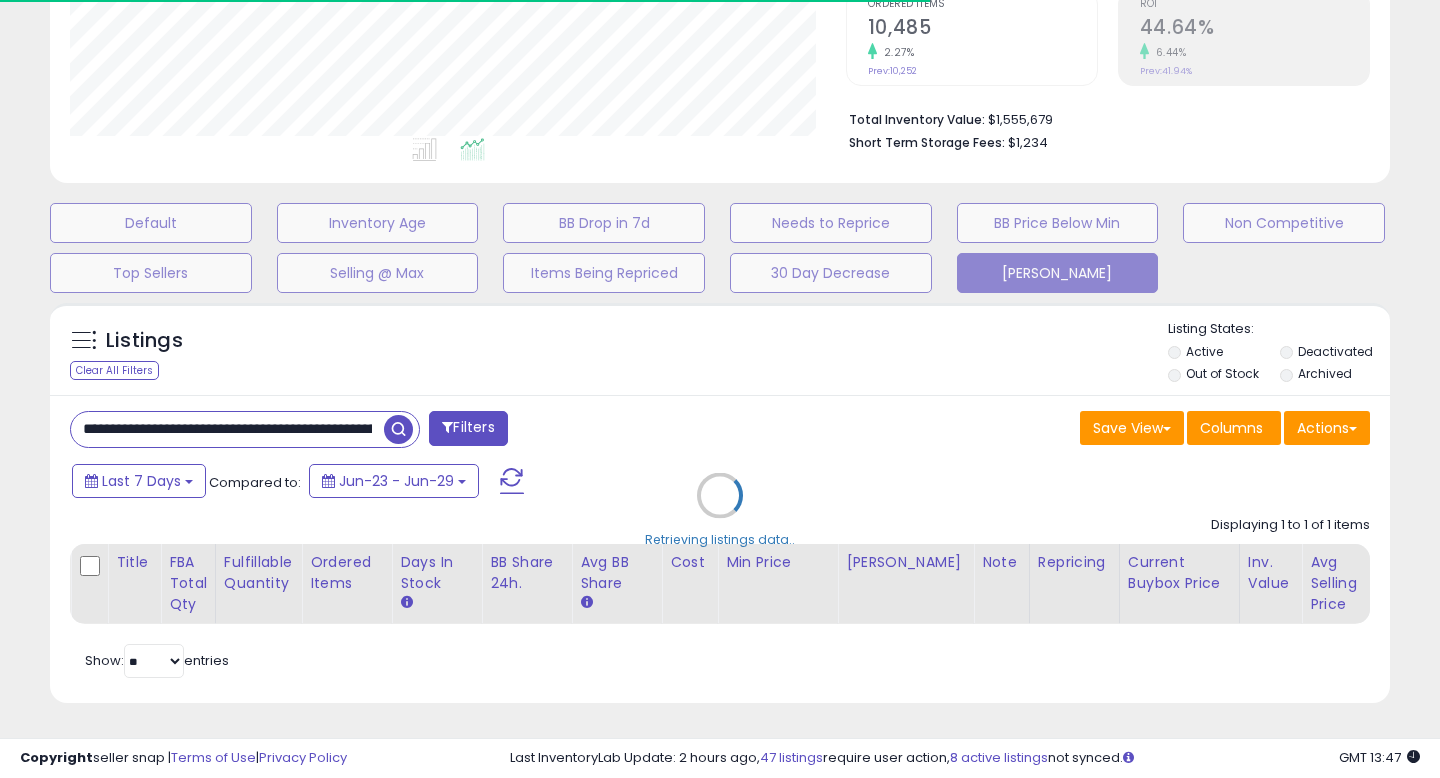 click on "Retrieving listings data.." at bounding box center [720, 510] 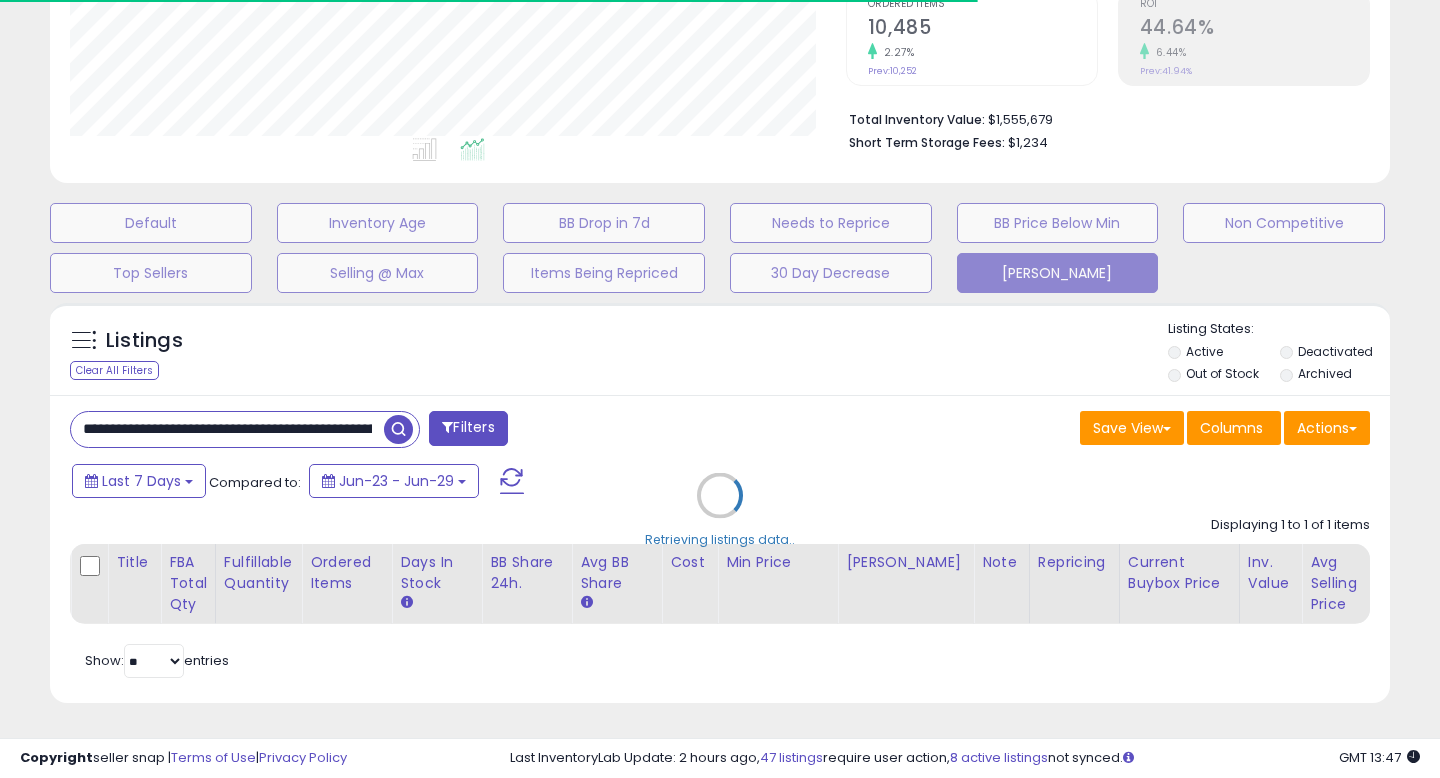 click on "Retrieving listings data.." at bounding box center (720, 510) 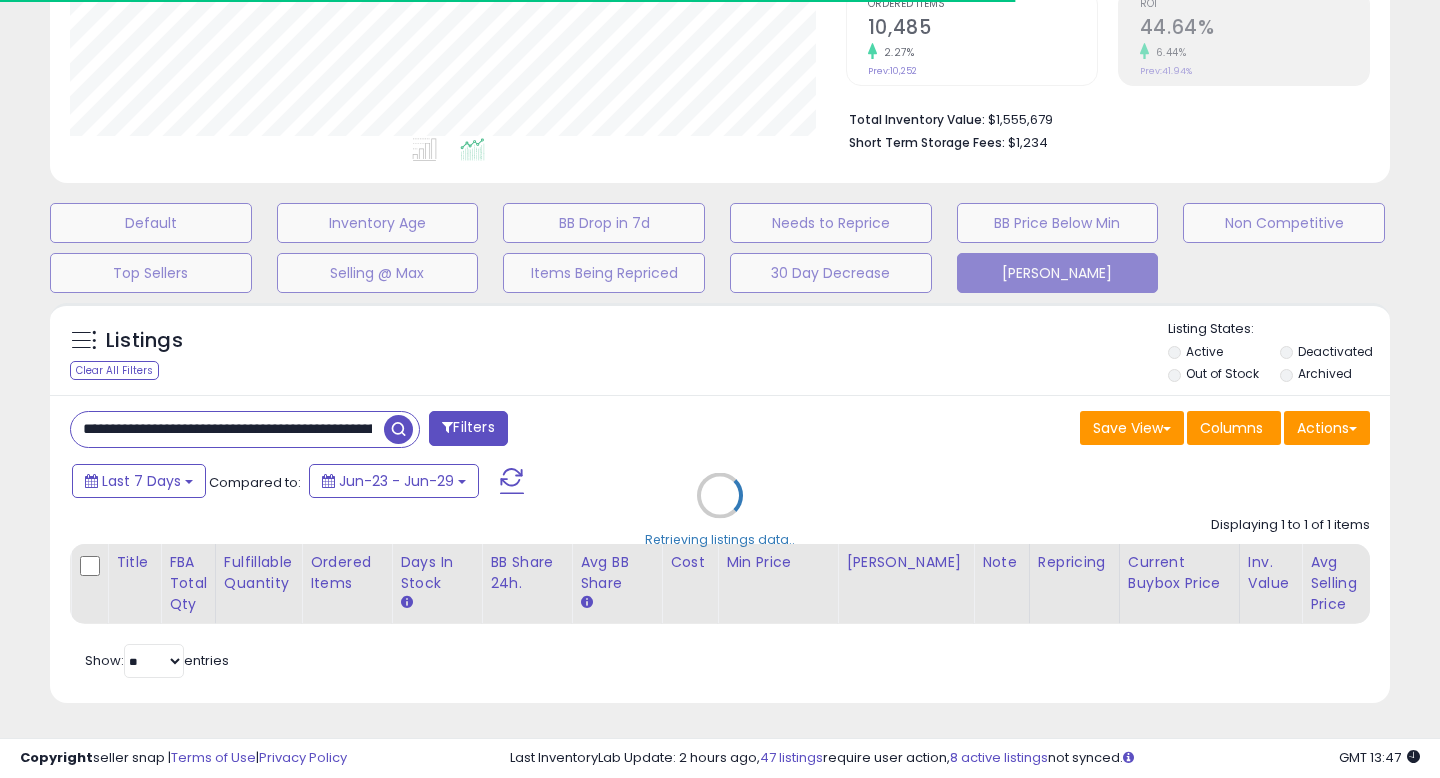 click on "Retrieving listings data.." at bounding box center (720, 510) 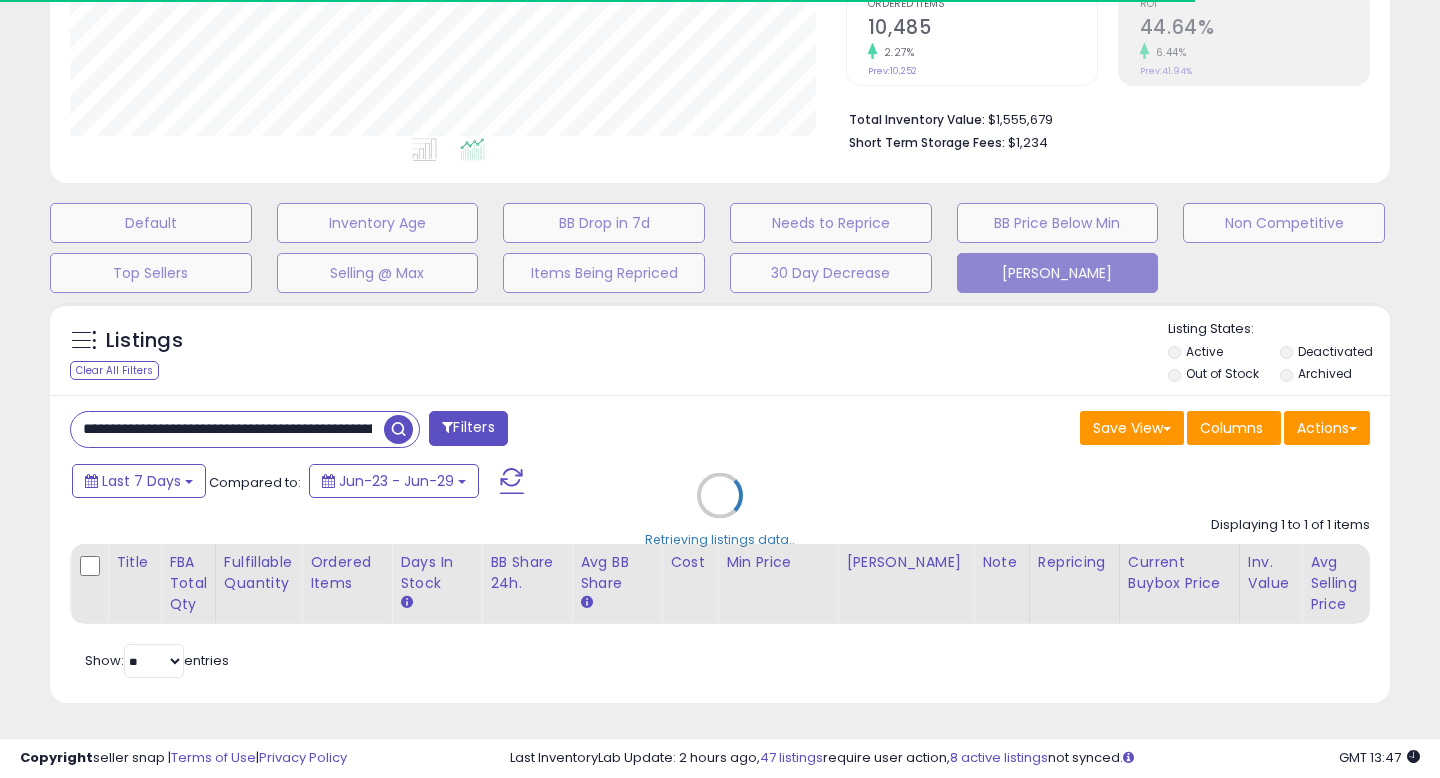 click on "Retrieving listings data.." at bounding box center [720, 510] 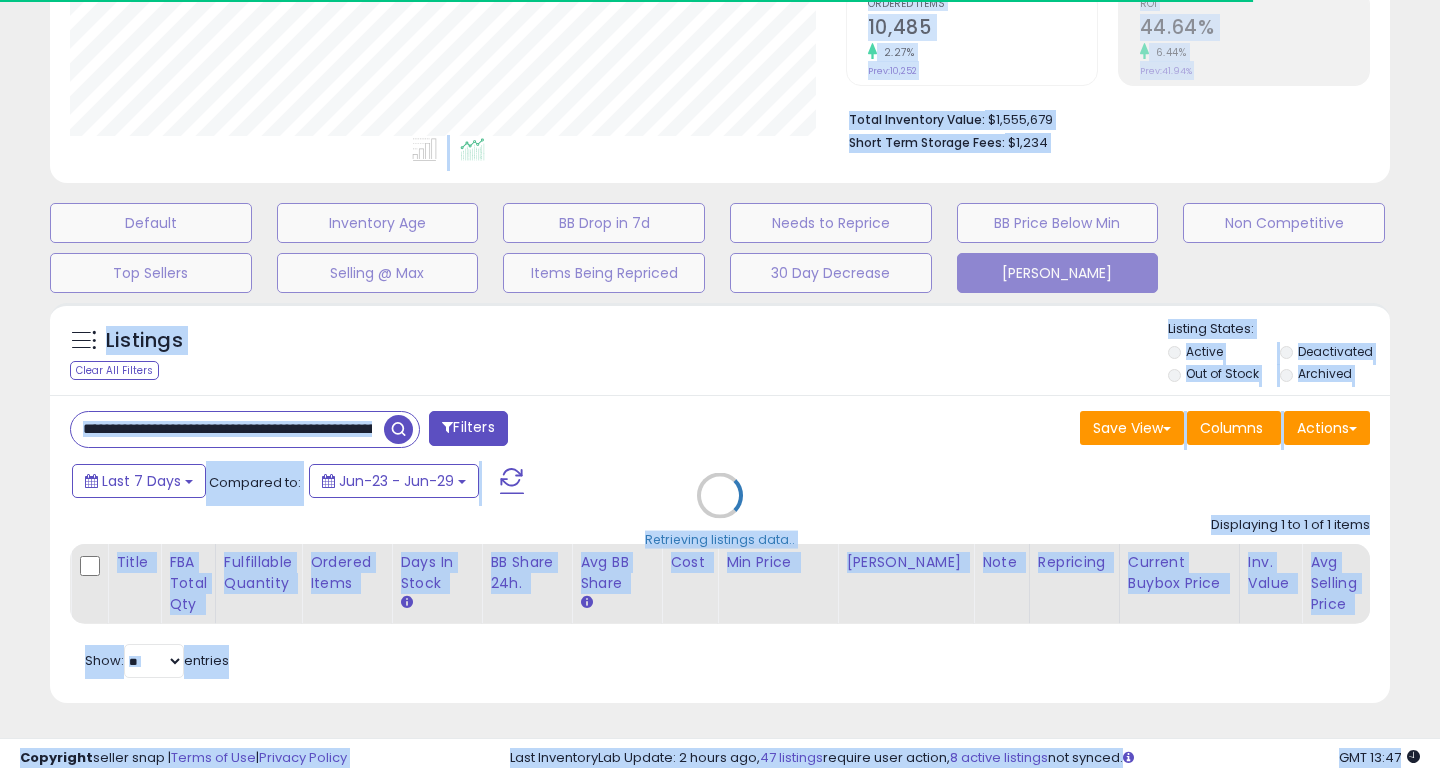 click on "Retrieving listings data.." at bounding box center (720, 510) 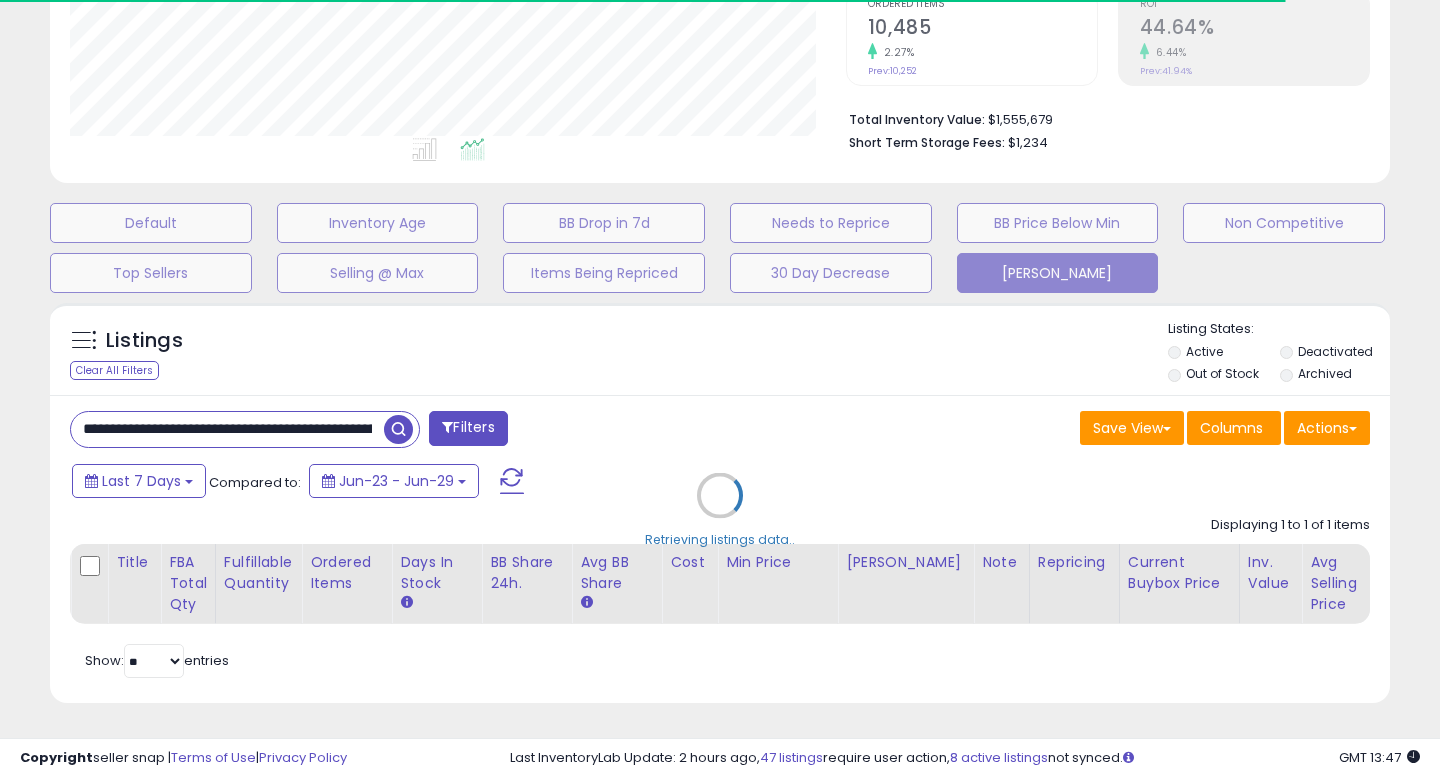 click on "Retrieving listings data.." at bounding box center [720, 510] 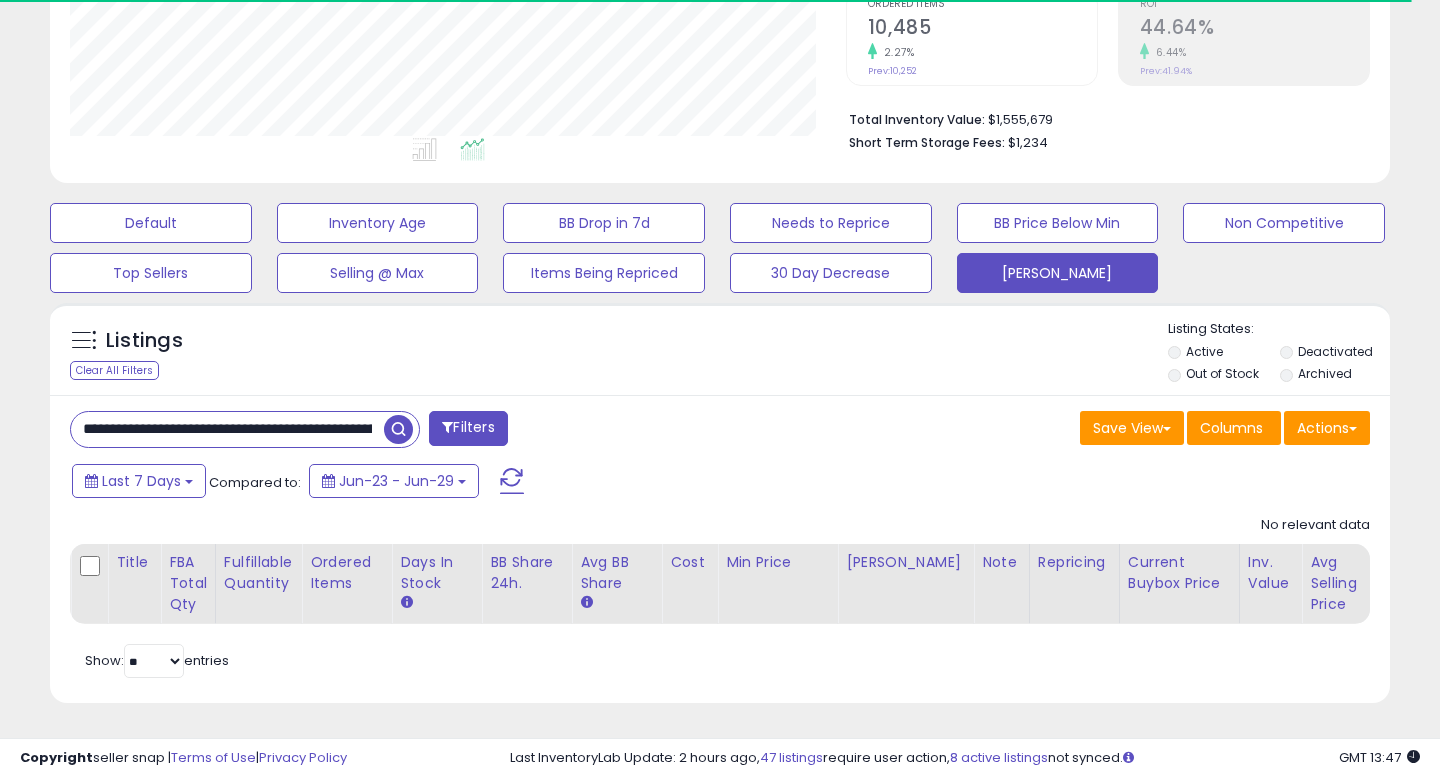click on "**********" at bounding box center [227, 429] 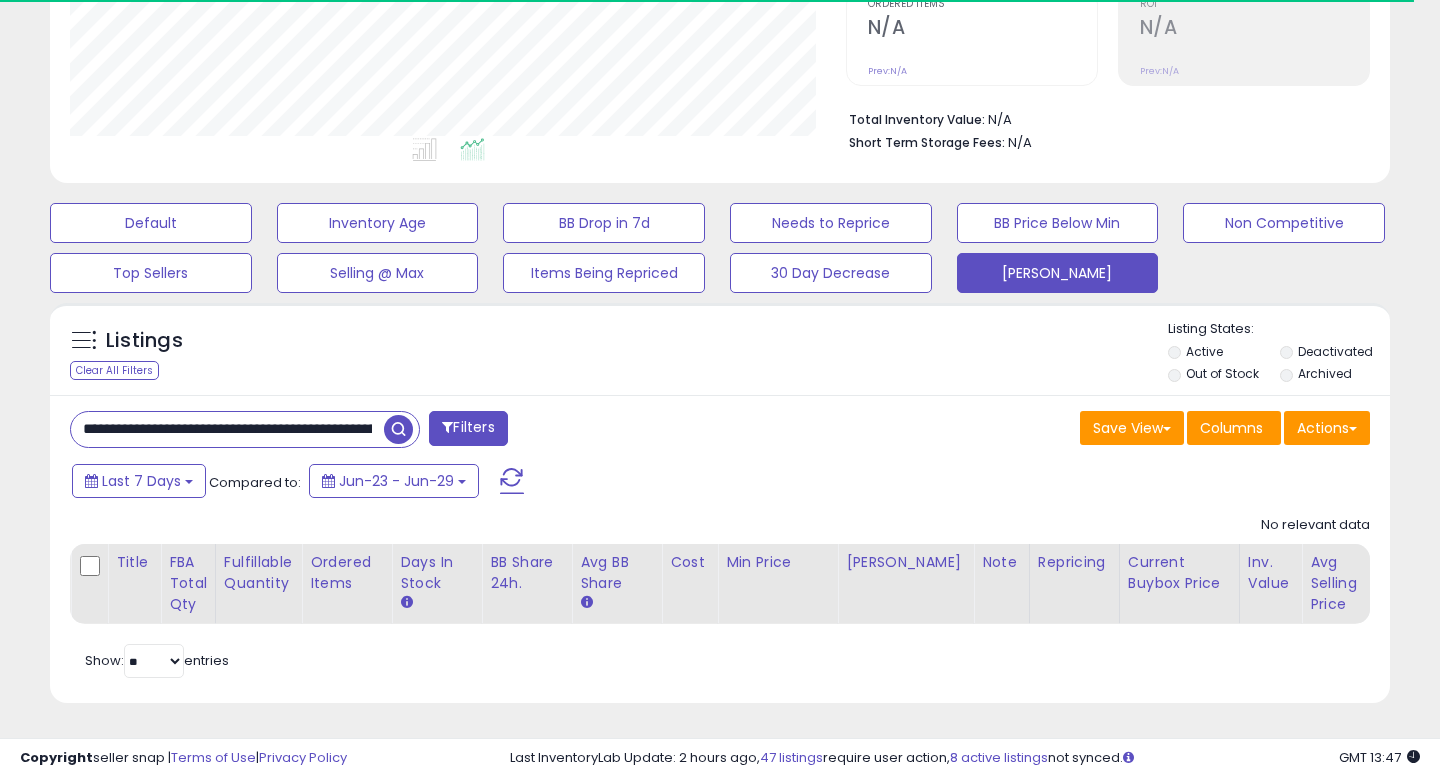 click on "**********" at bounding box center (227, 429) 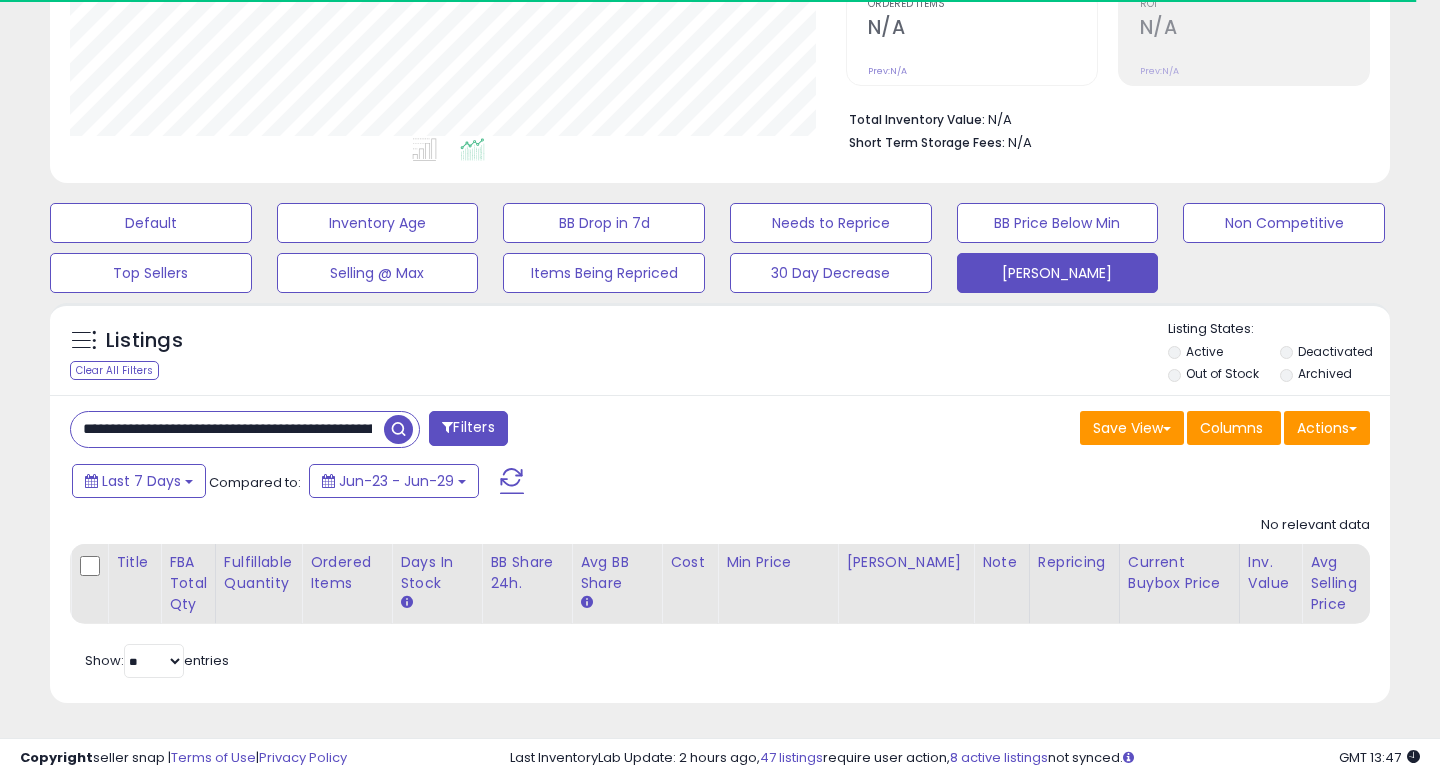click on "**********" at bounding box center (227, 429) 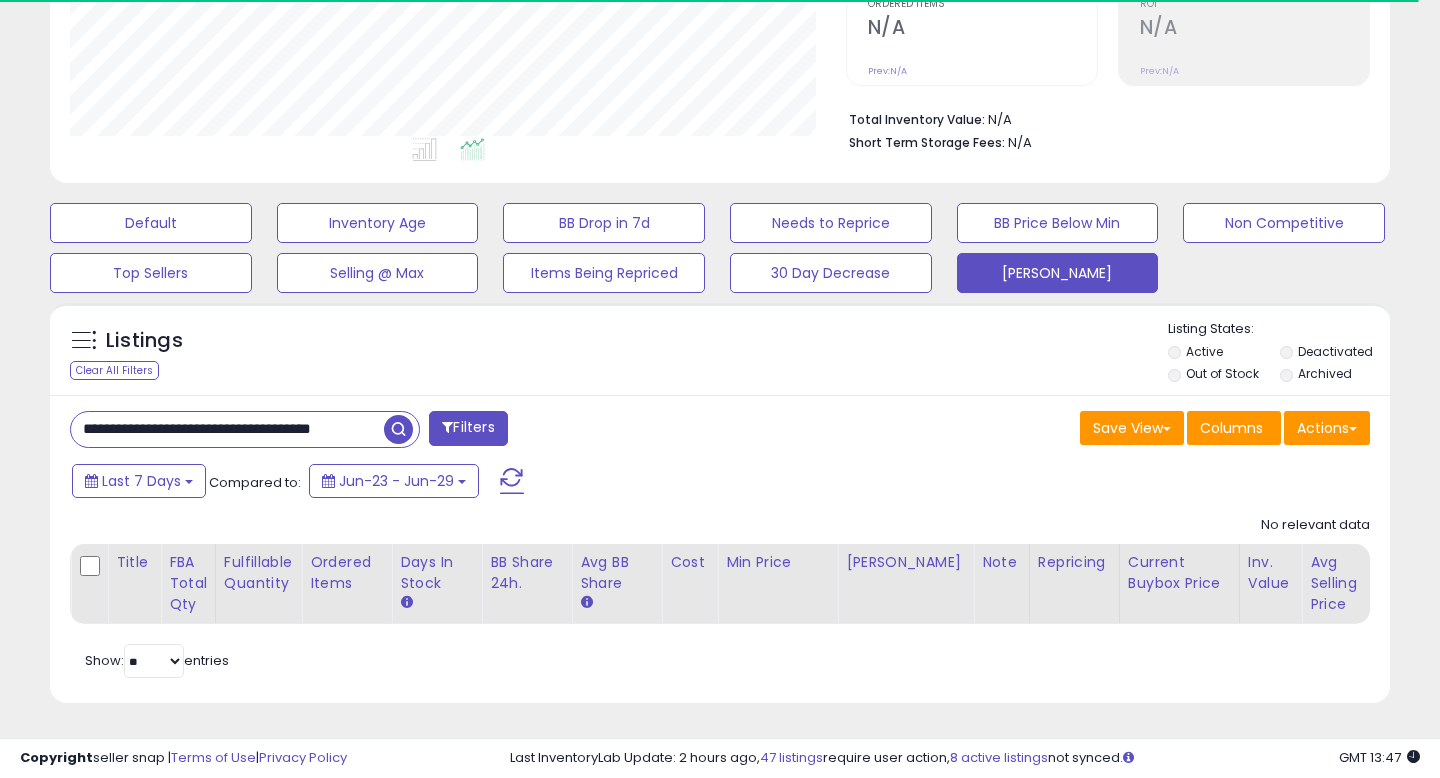 scroll, scrollTop: 0, scrollLeft: 54, axis: horizontal 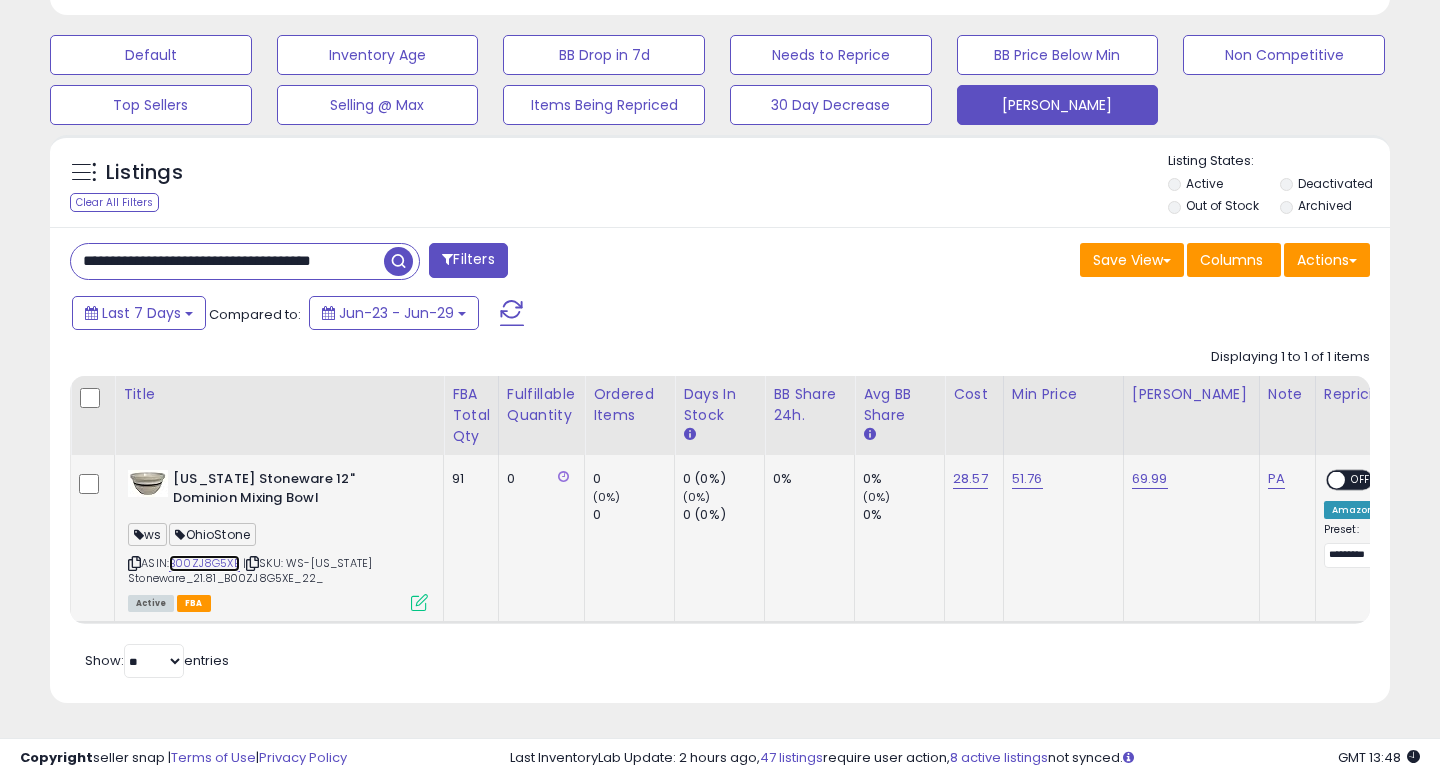 click on "B00ZJ8G5XE" at bounding box center [204, 563] 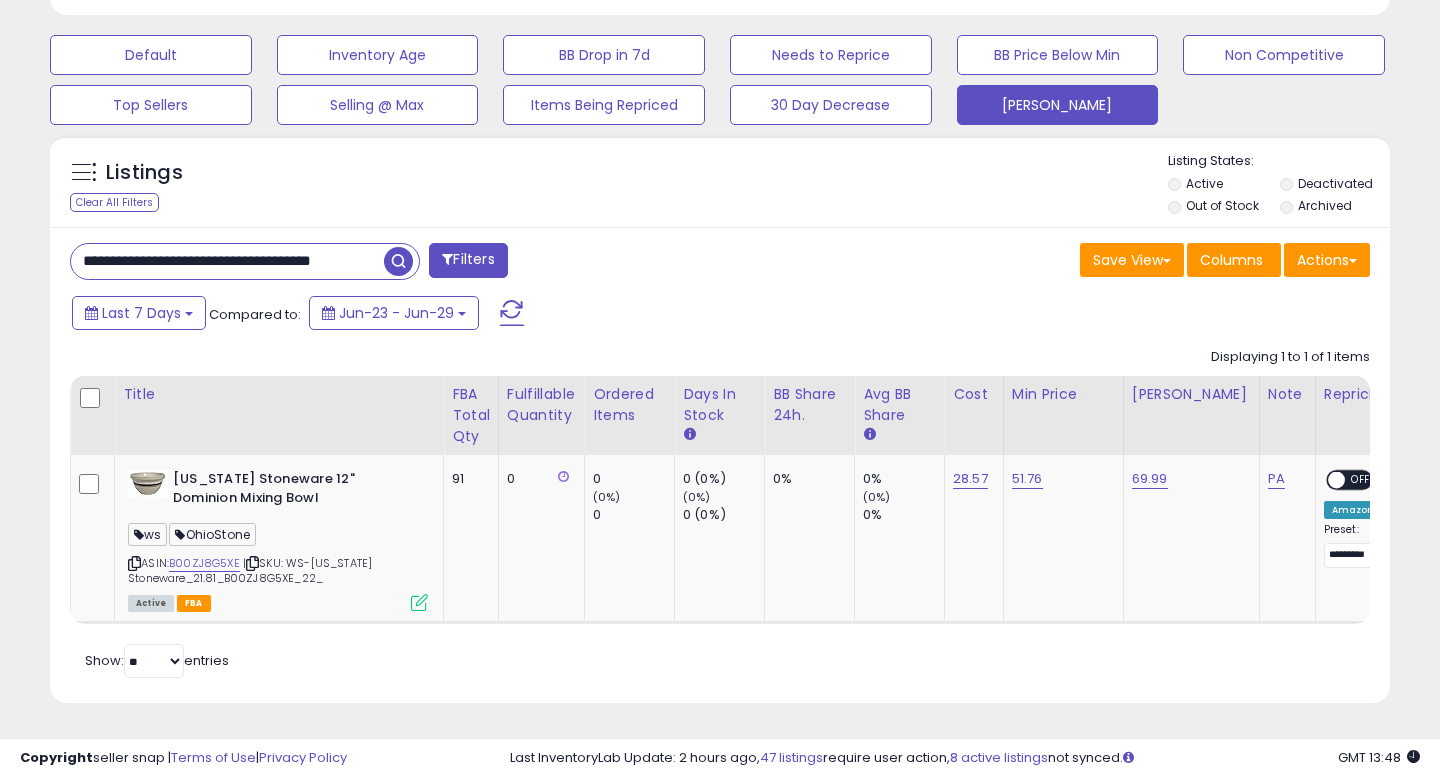 click on "**********" at bounding box center (227, 261) 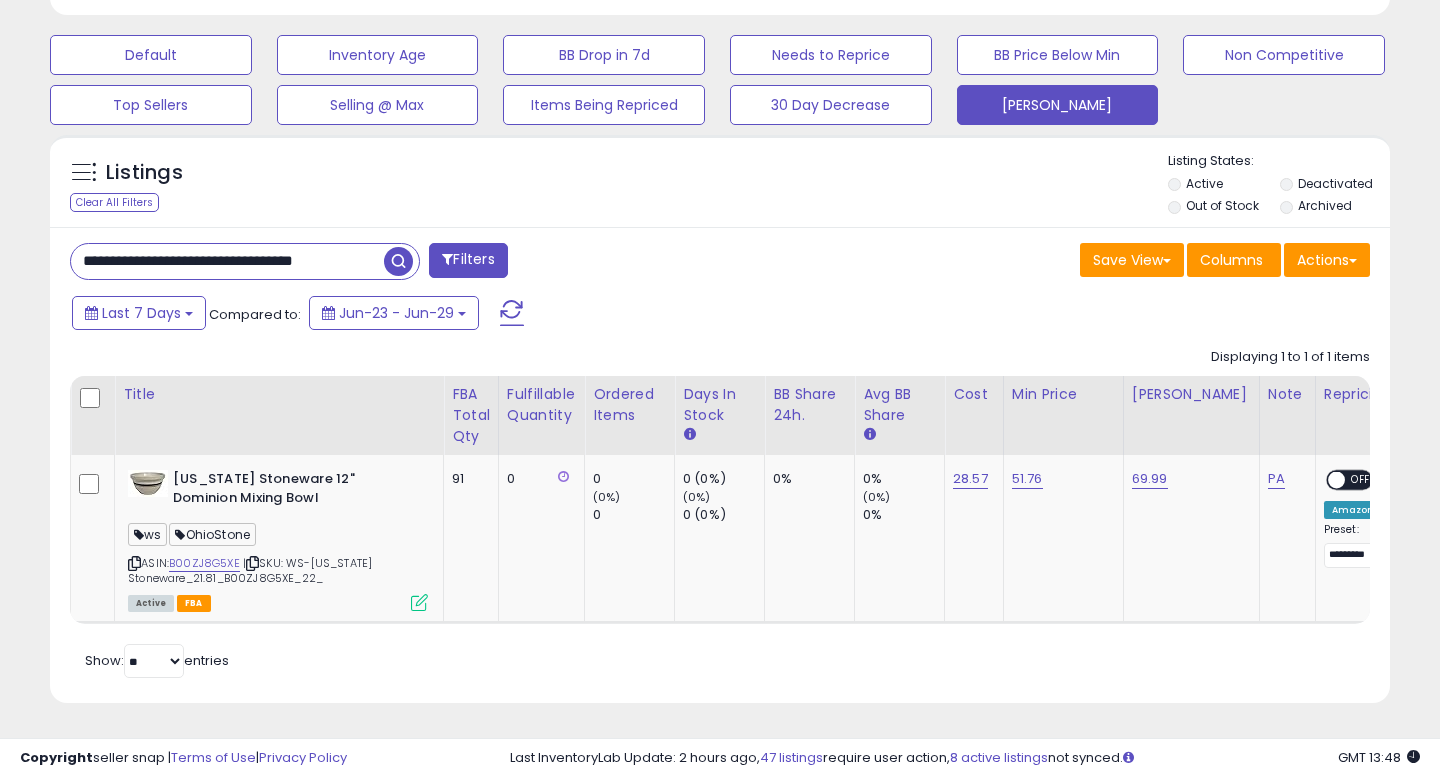 scroll, scrollTop: 0, scrollLeft: 41, axis: horizontal 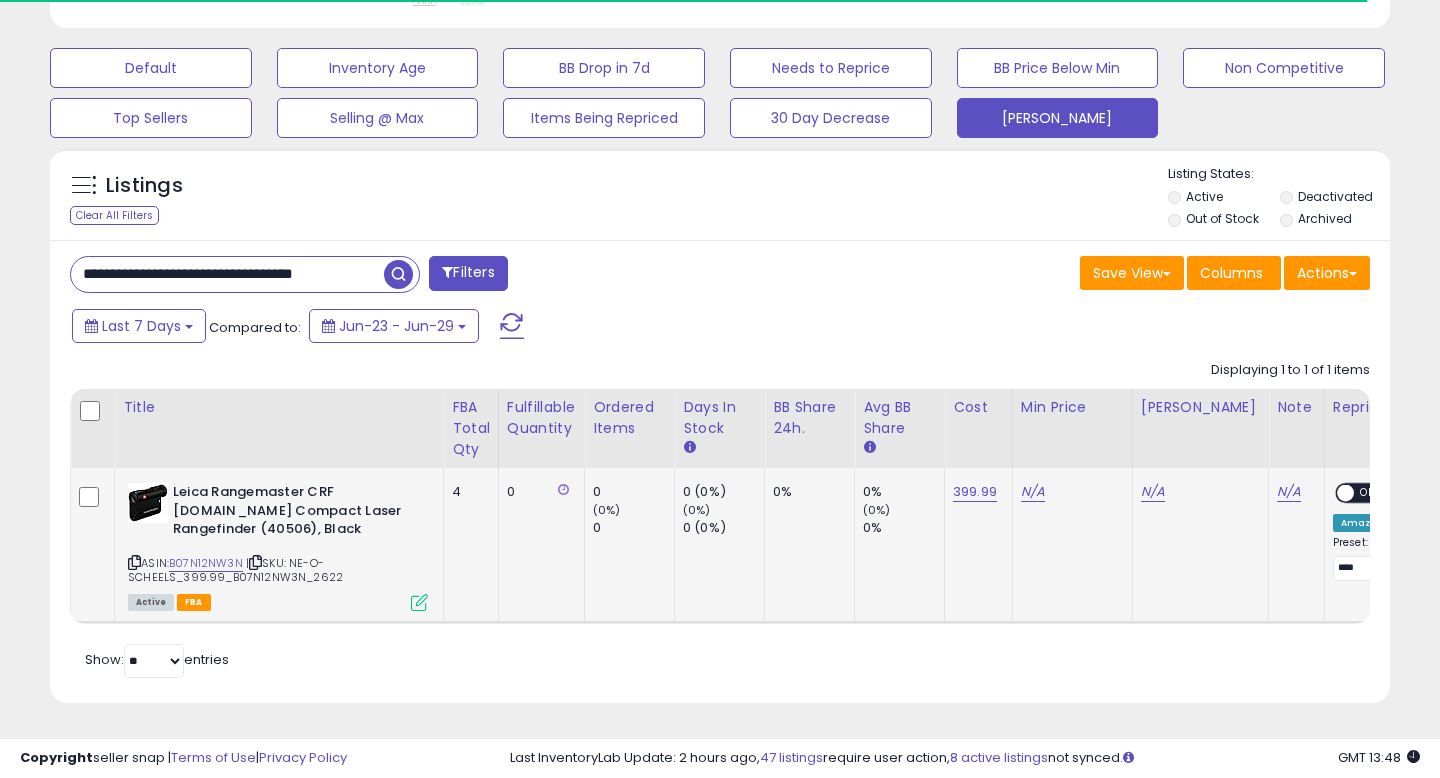 click on "ASIN:  B07N12NW3N    |   SKU: NE-O-SCHEELS_399.99_B07N12NW3N_2622 Active FBA" at bounding box center [278, 546] 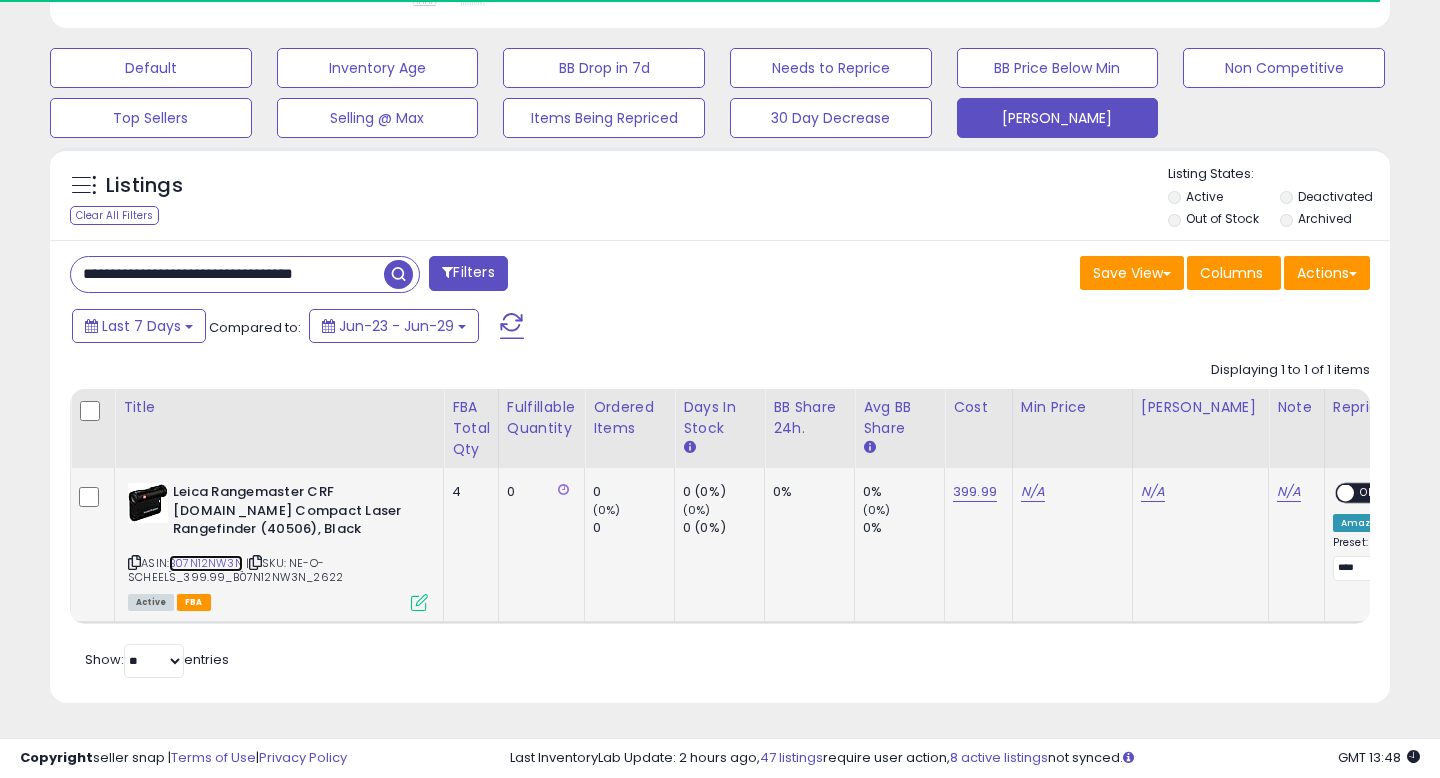 click on "B07N12NW3N" at bounding box center (206, 563) 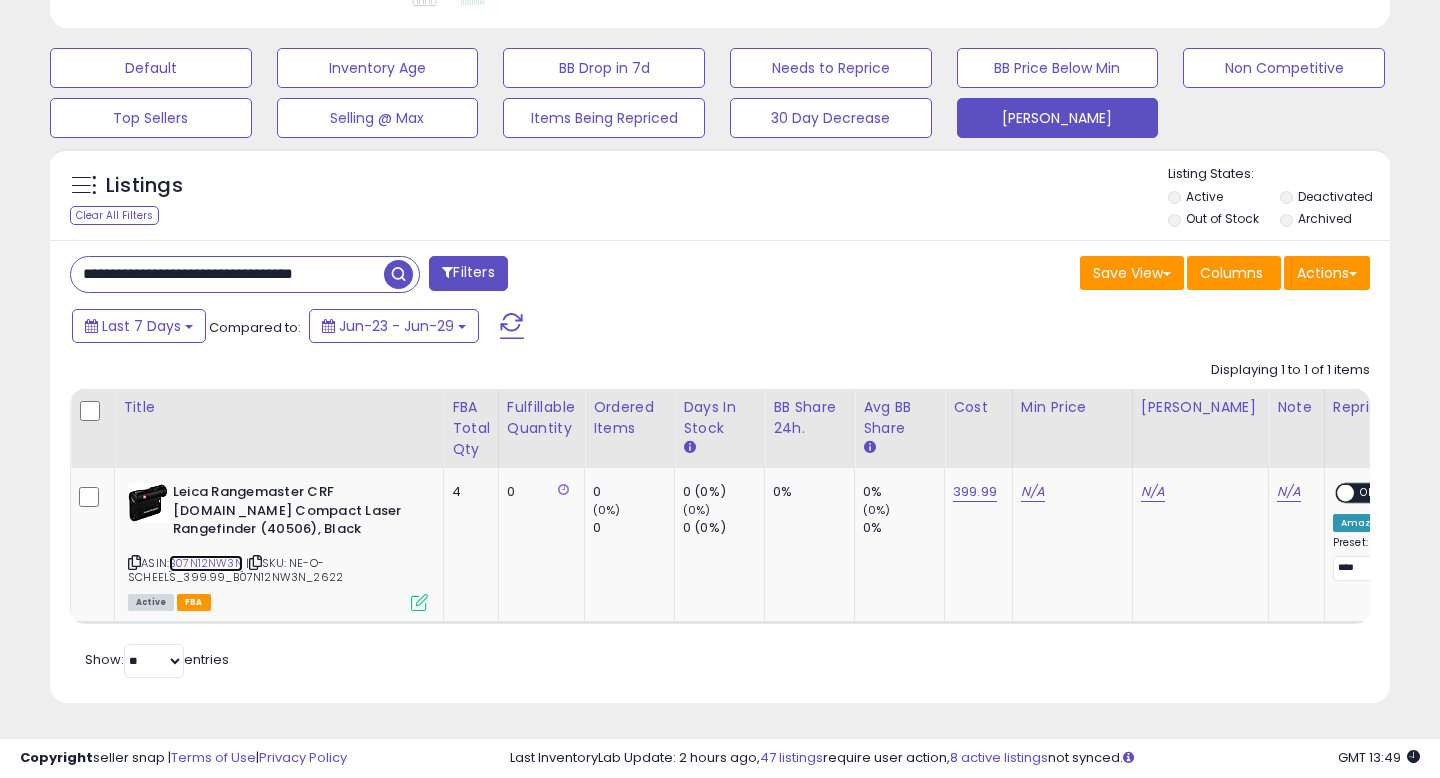 scroll, scrollTop: 999590, scrollLeft: 999224, axis: both 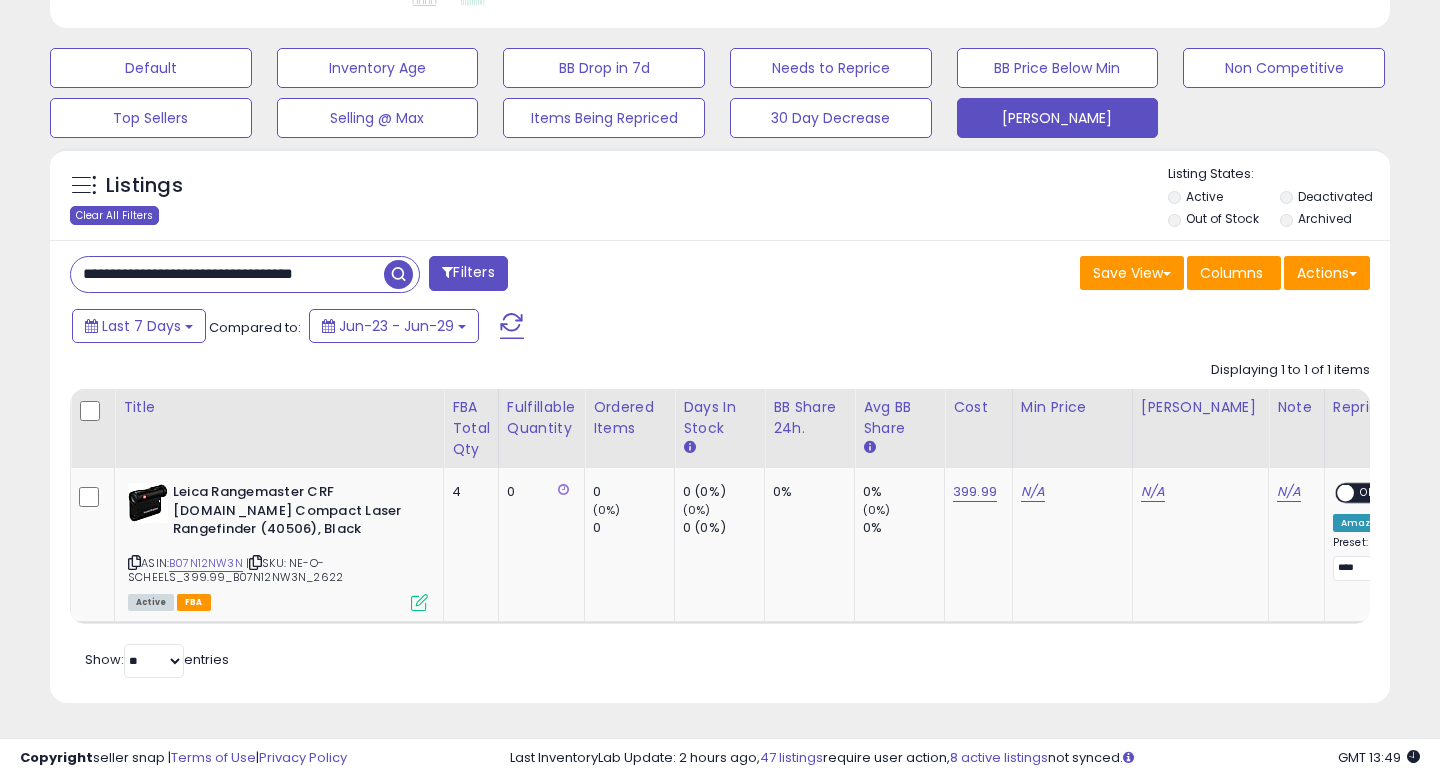 click on "Clear All Filters" at bounding box center [114, 215] 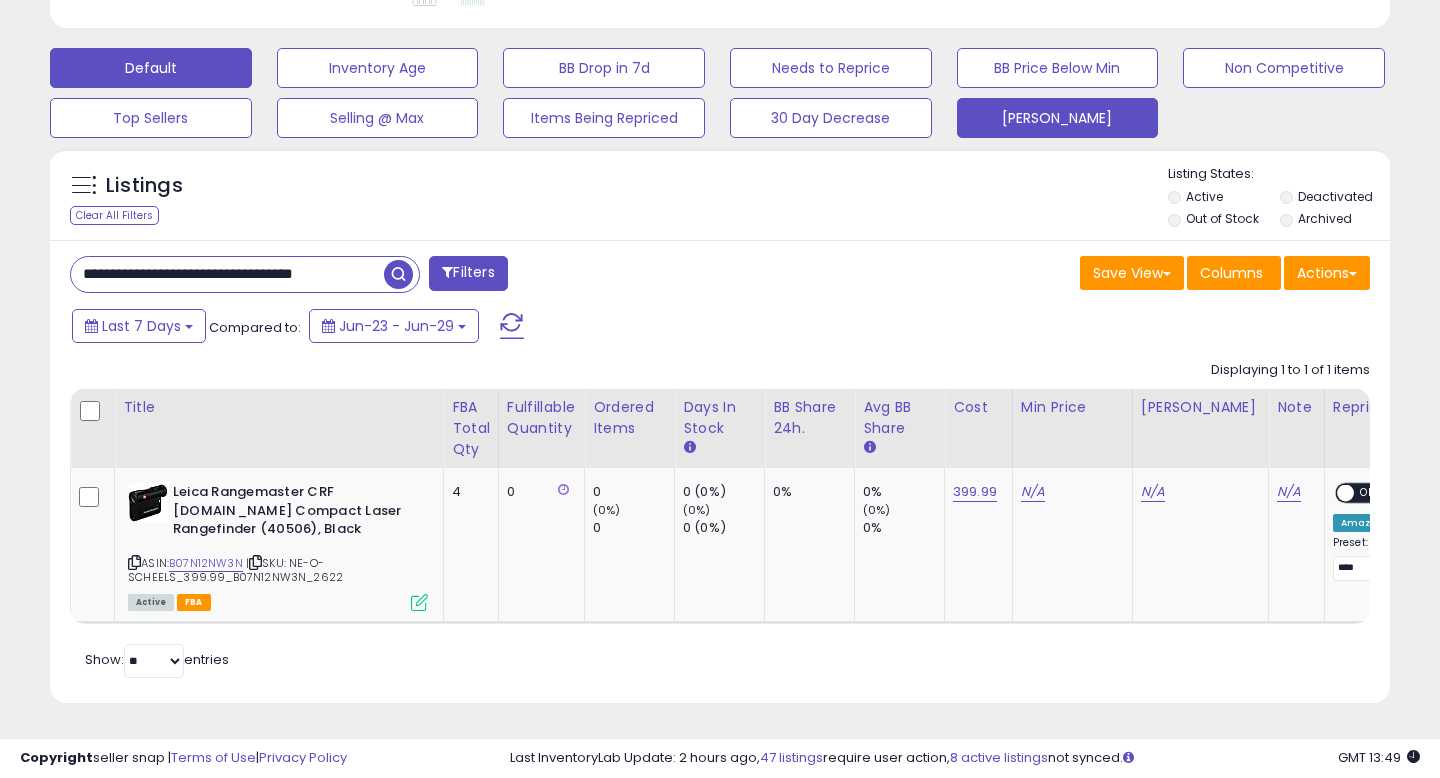 type 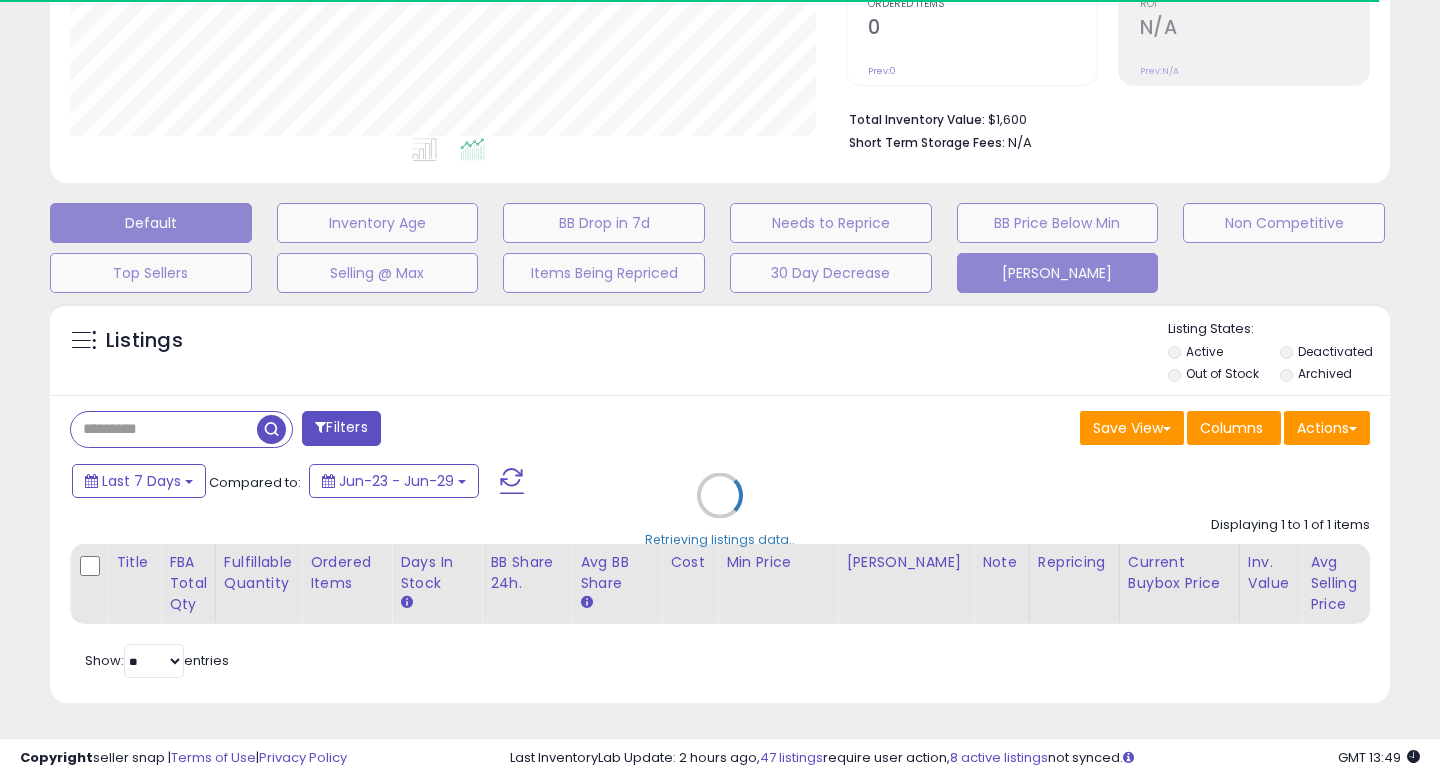 scroll, scrollTop: 582, scrollLeft: 0, axis: vertical 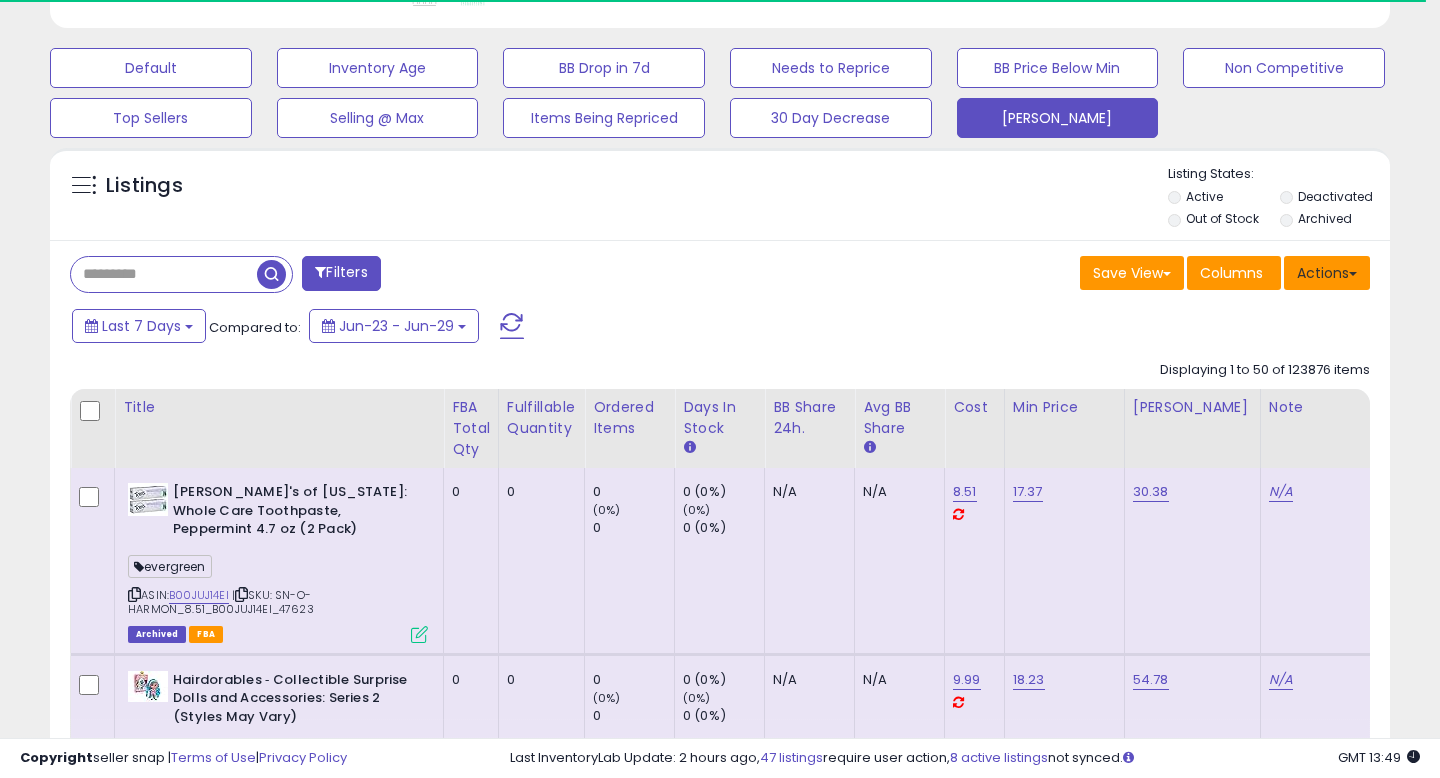 click on "Actions" at bounding box center [1327, 273] 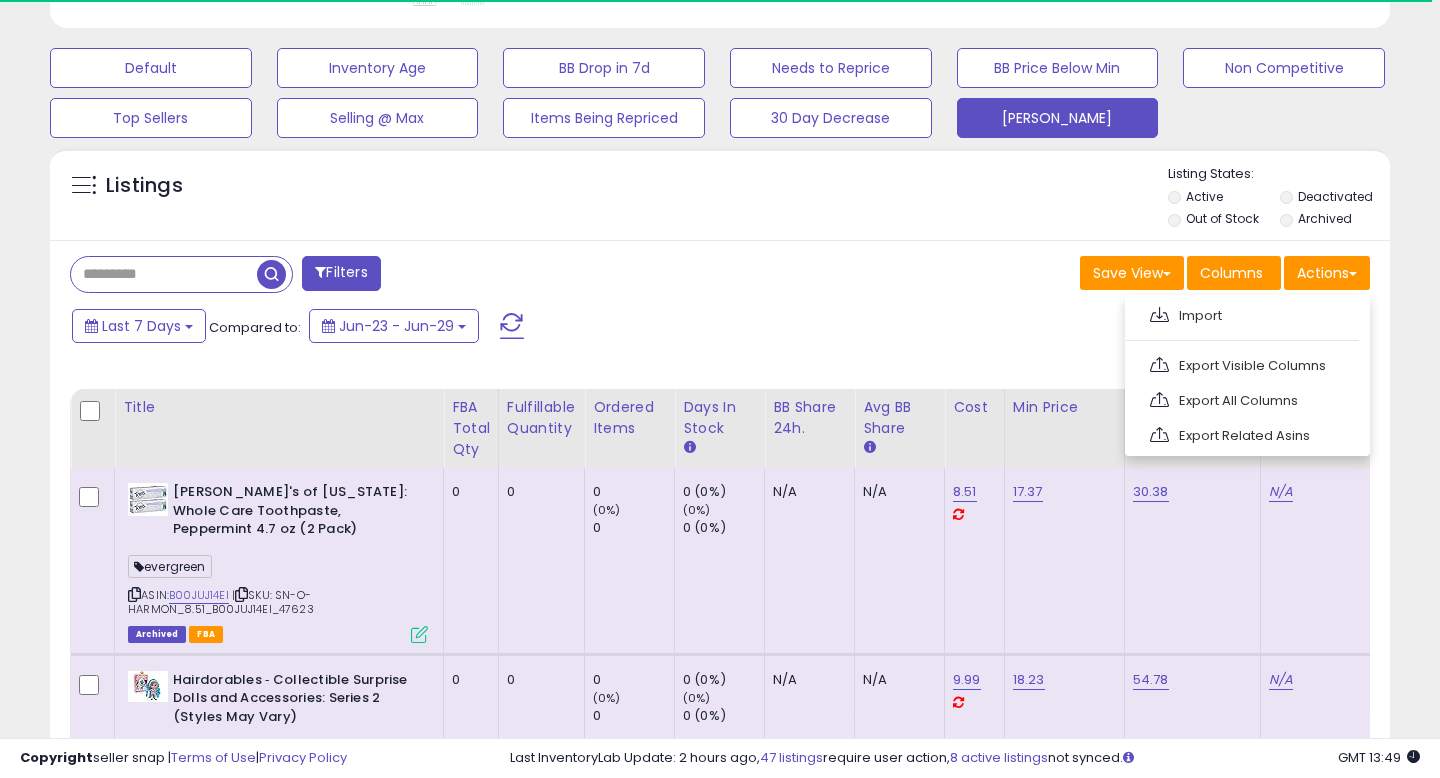 click on "Filters
Save View
Save As New View
Update Current View
Columns" at bounding box center (720, 5113) 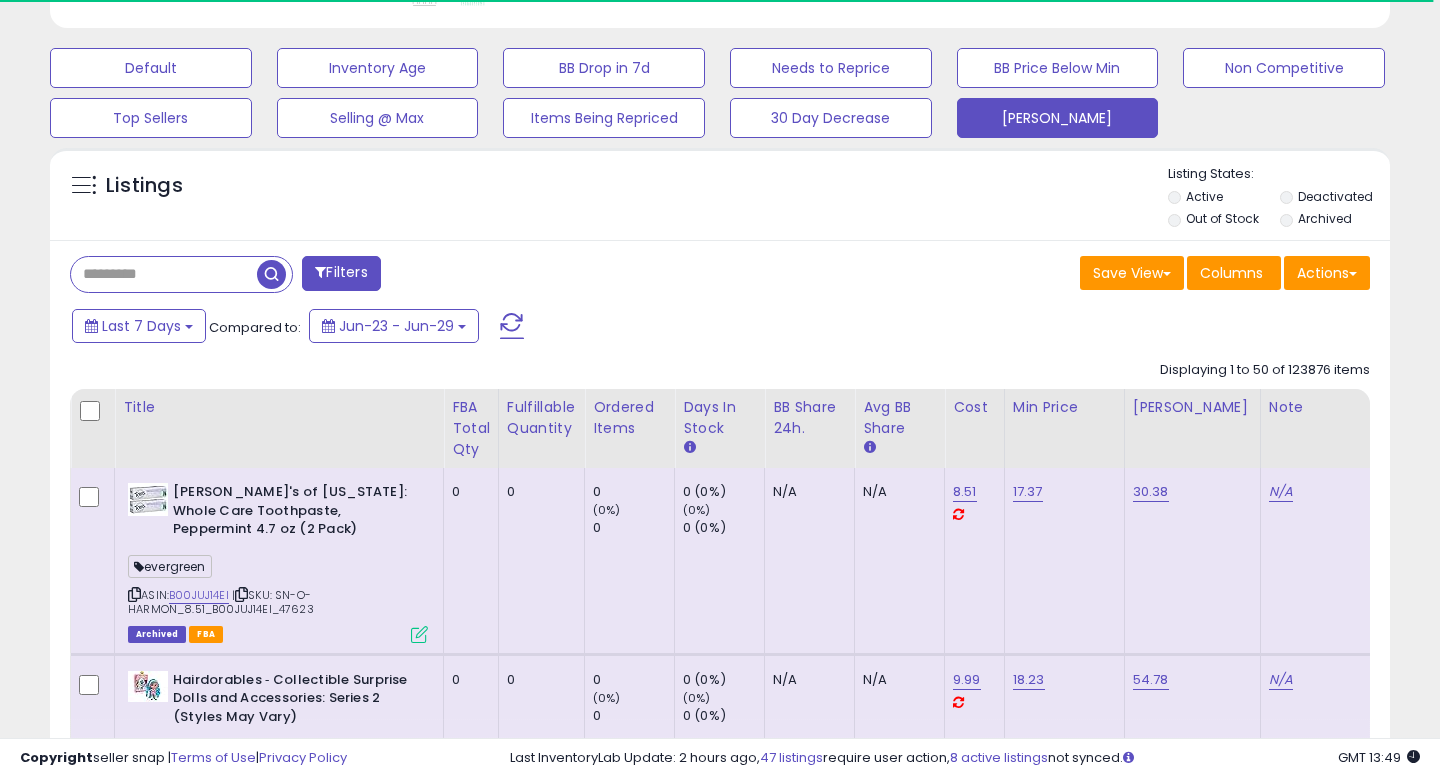 click on "Filters" at bounding box center [341, 273] 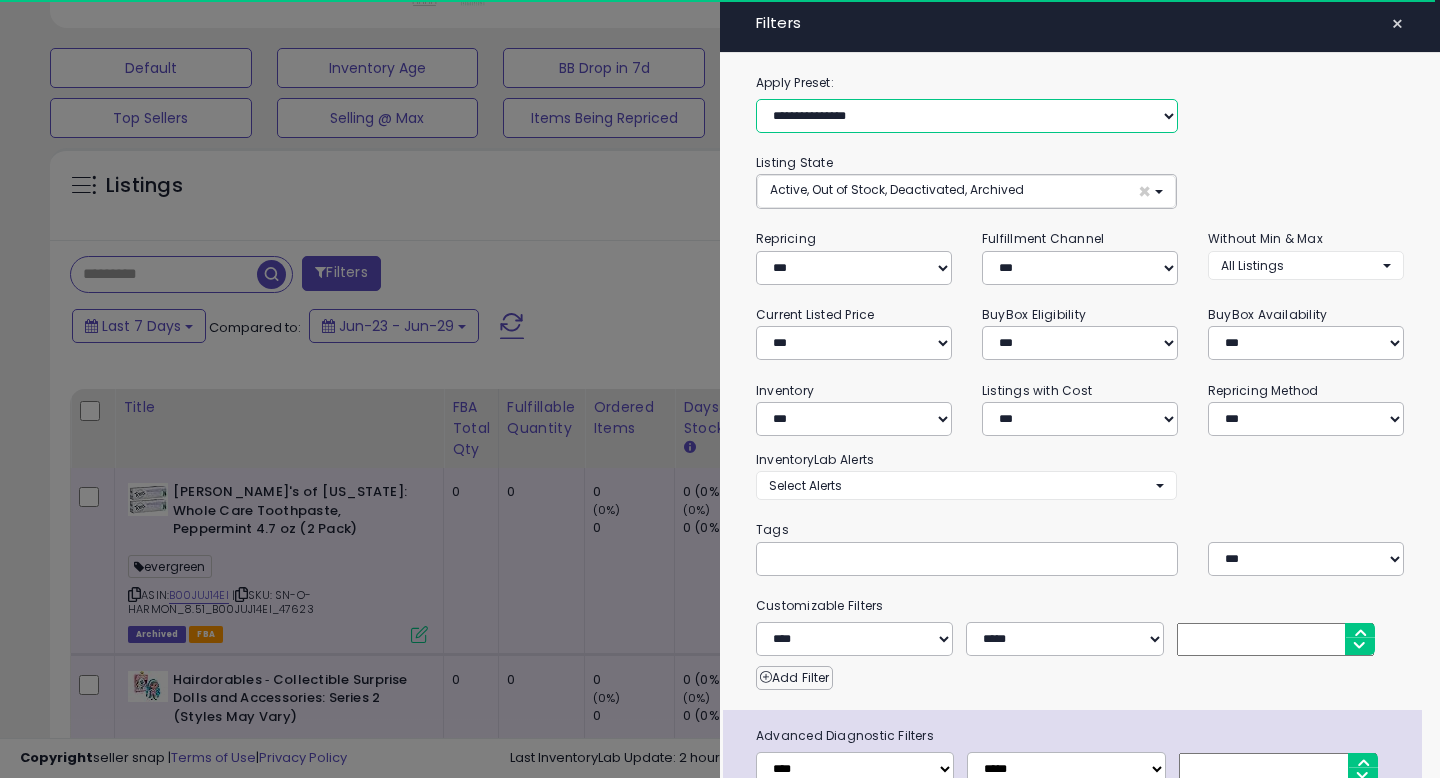 click on "**********" at bounding box center [967, 116] 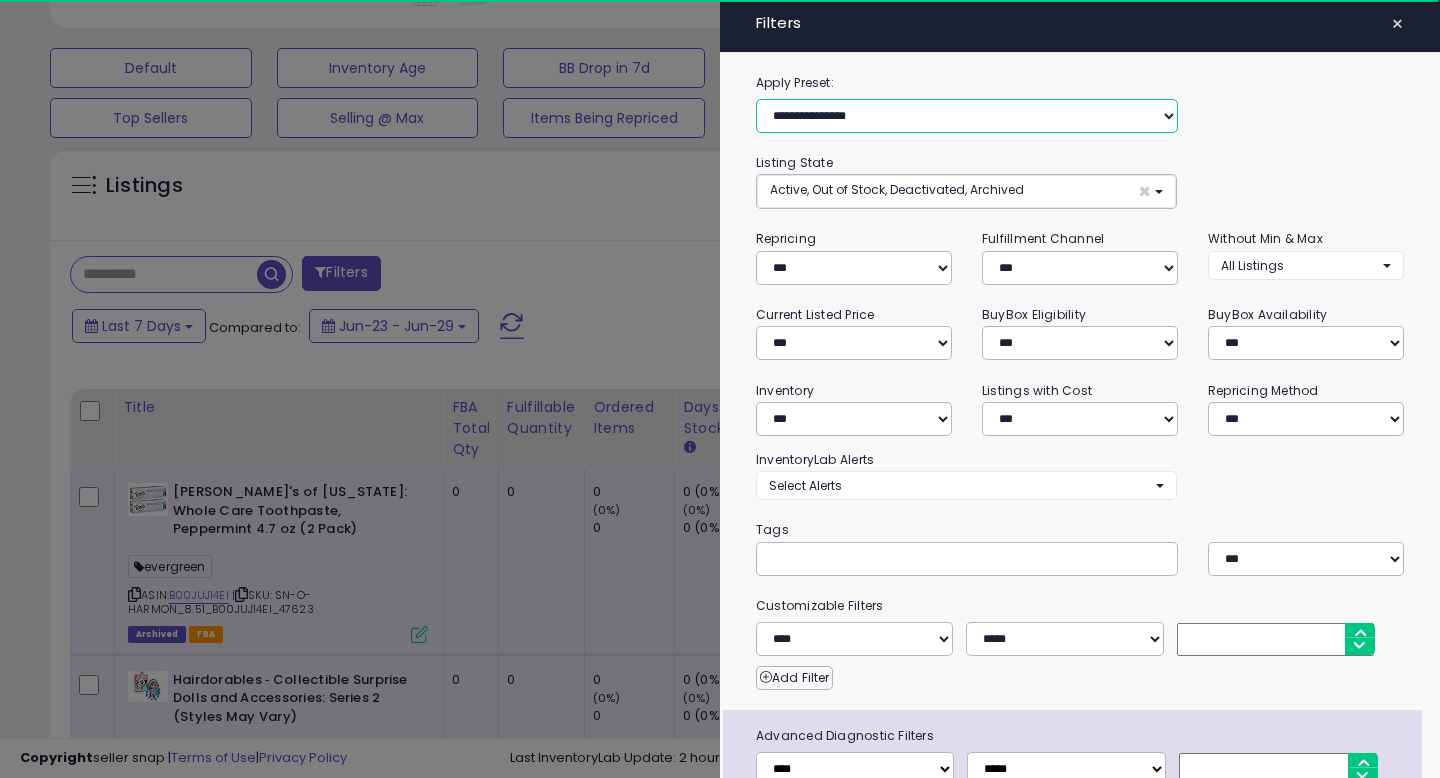select on "**********" 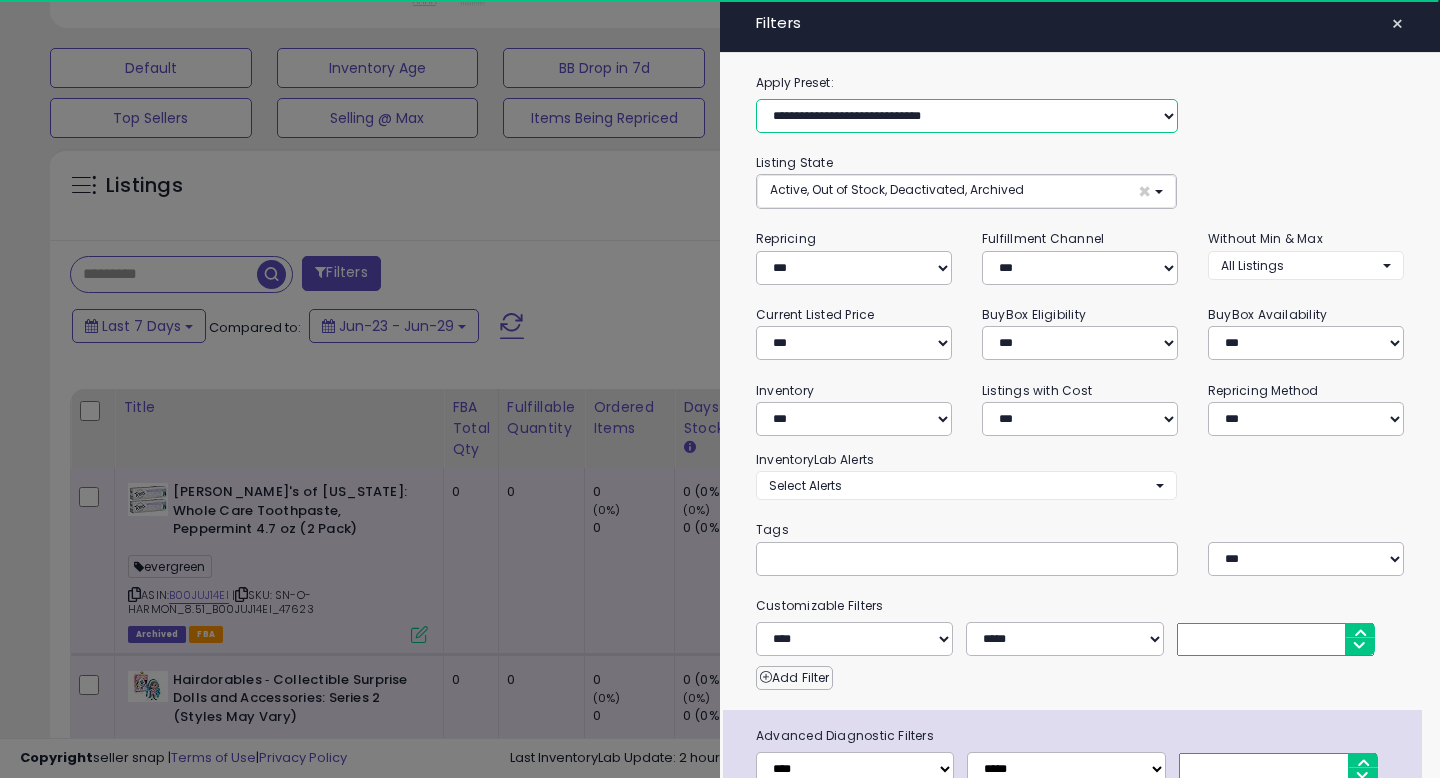 select on "**" 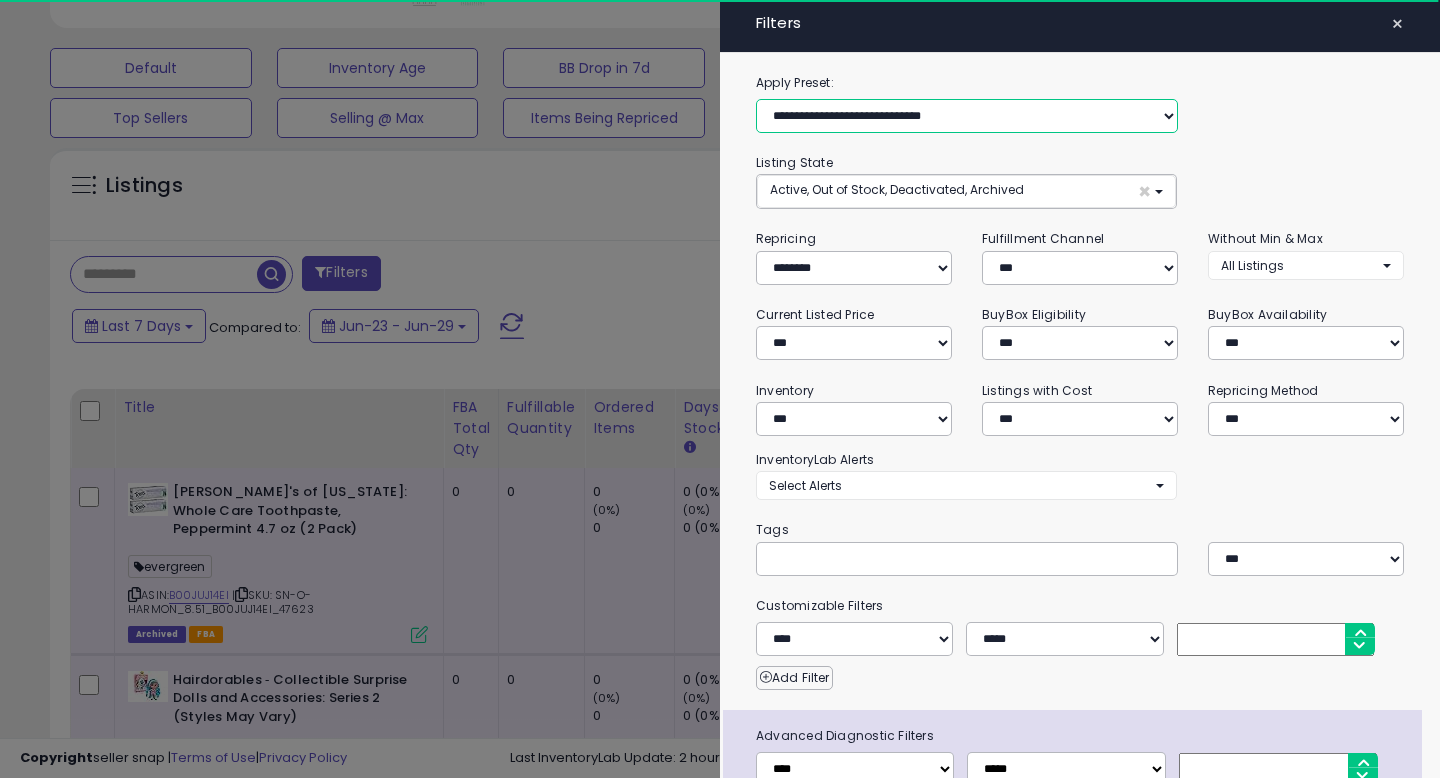 select on "*" 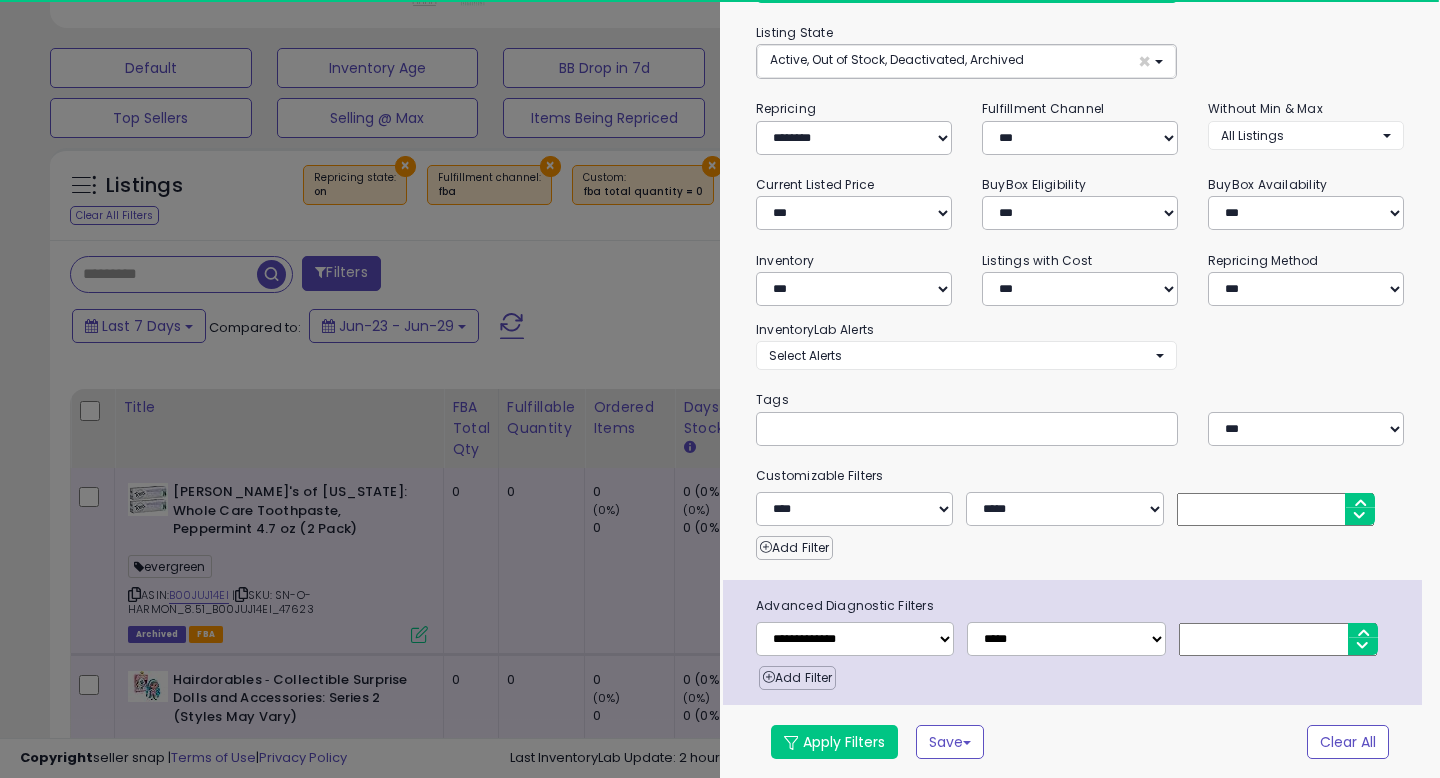 scroll, scrollTop: 130, scrollLeft: 0, axis: vertical 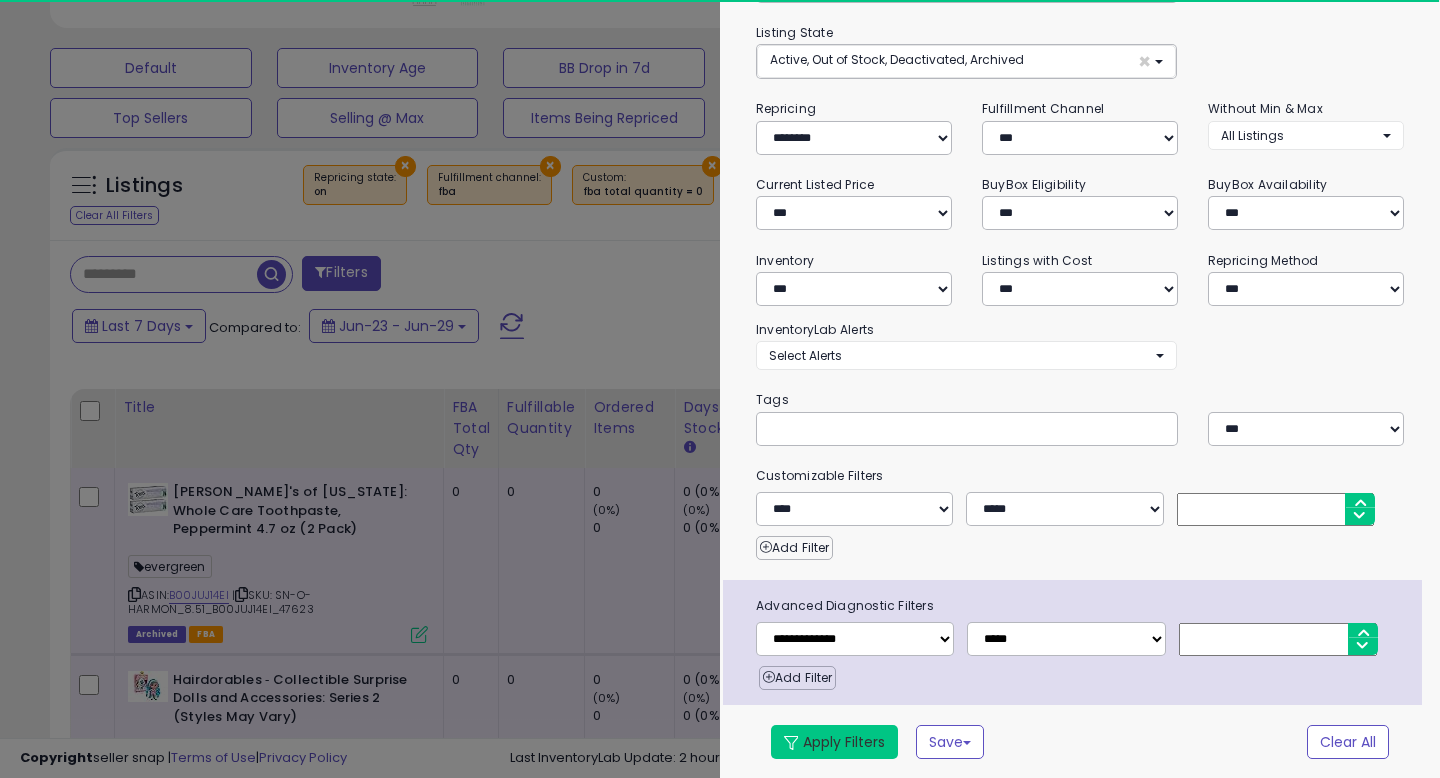 click on "Apply Filters" at bounding box center [834, 742] 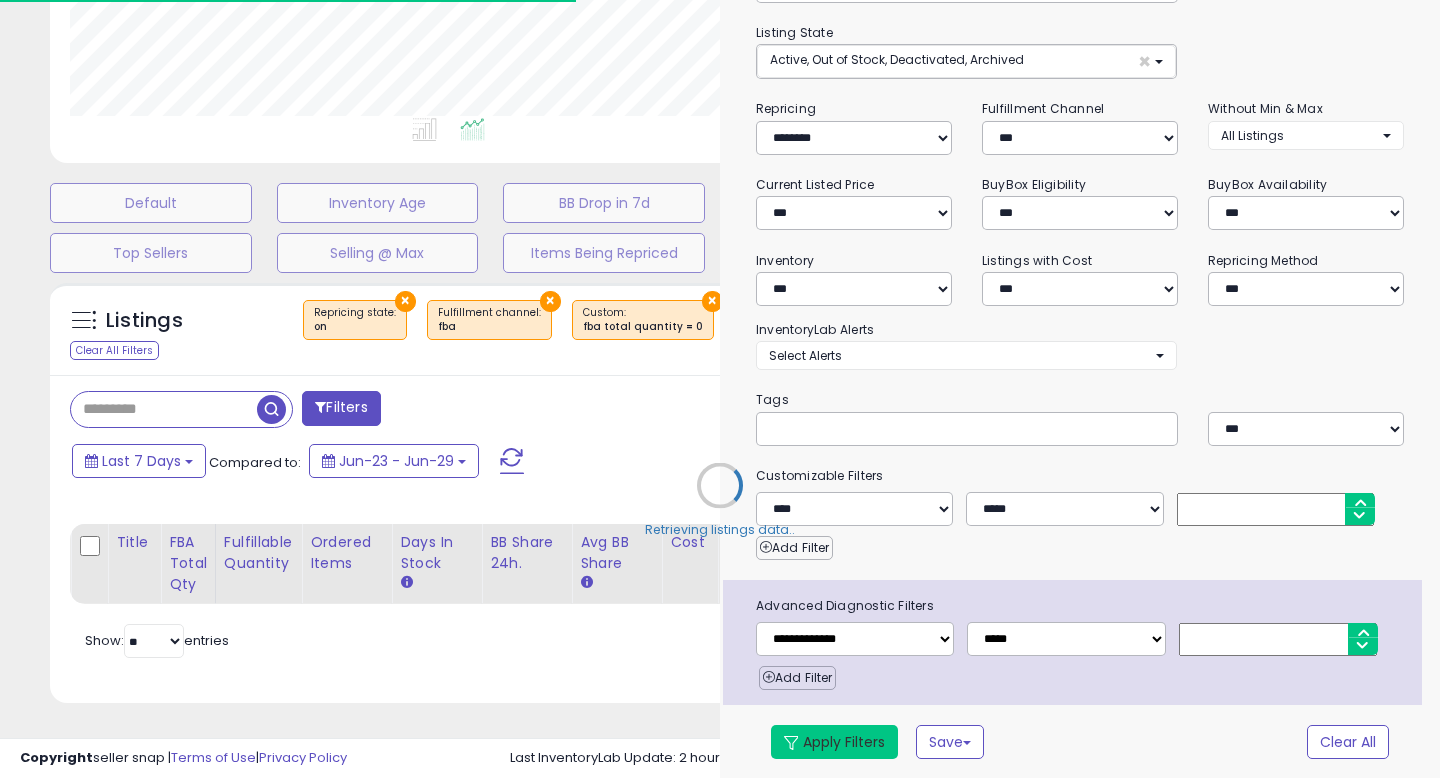 scroll, scrollTop: 447, scrollLeft: 0, axis: vertical 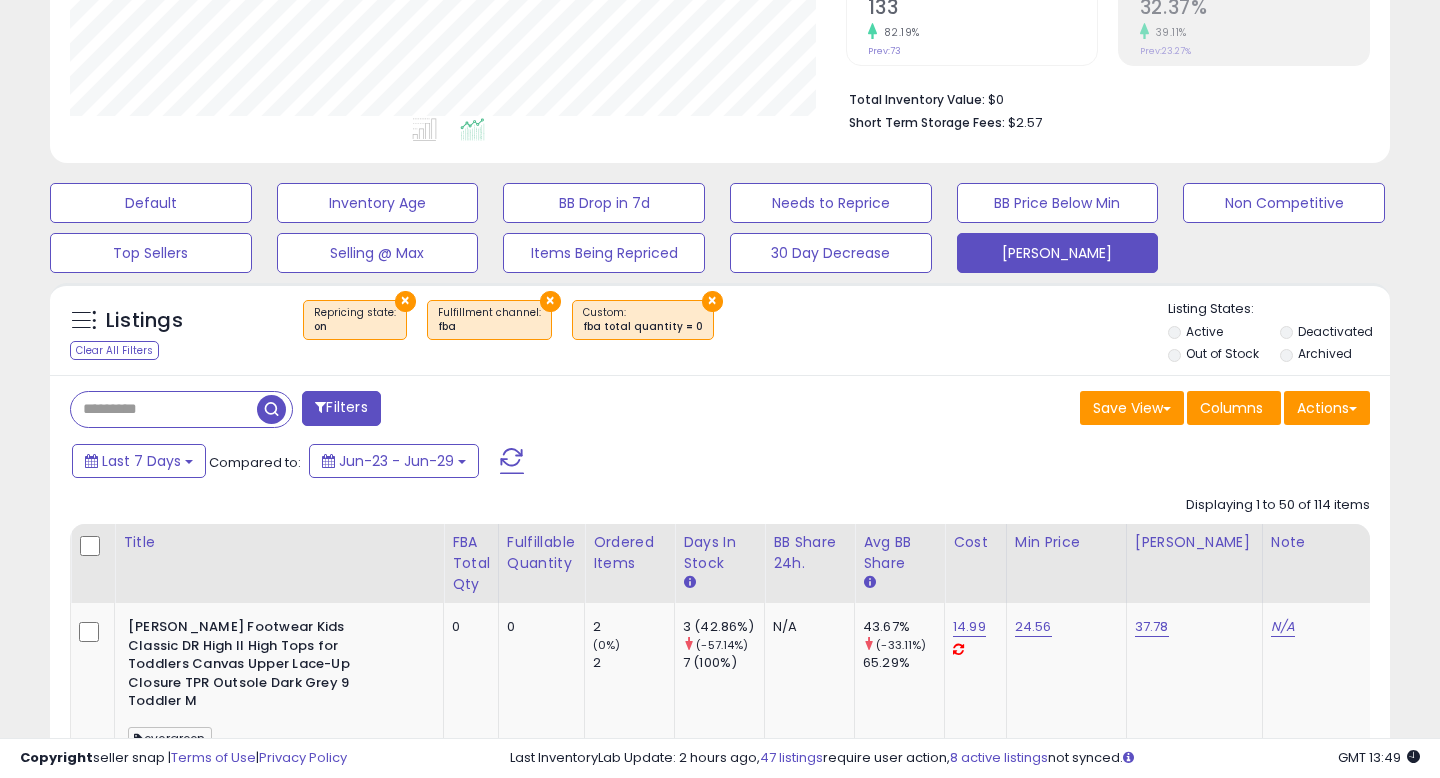 click at bounding box center [92, 547] 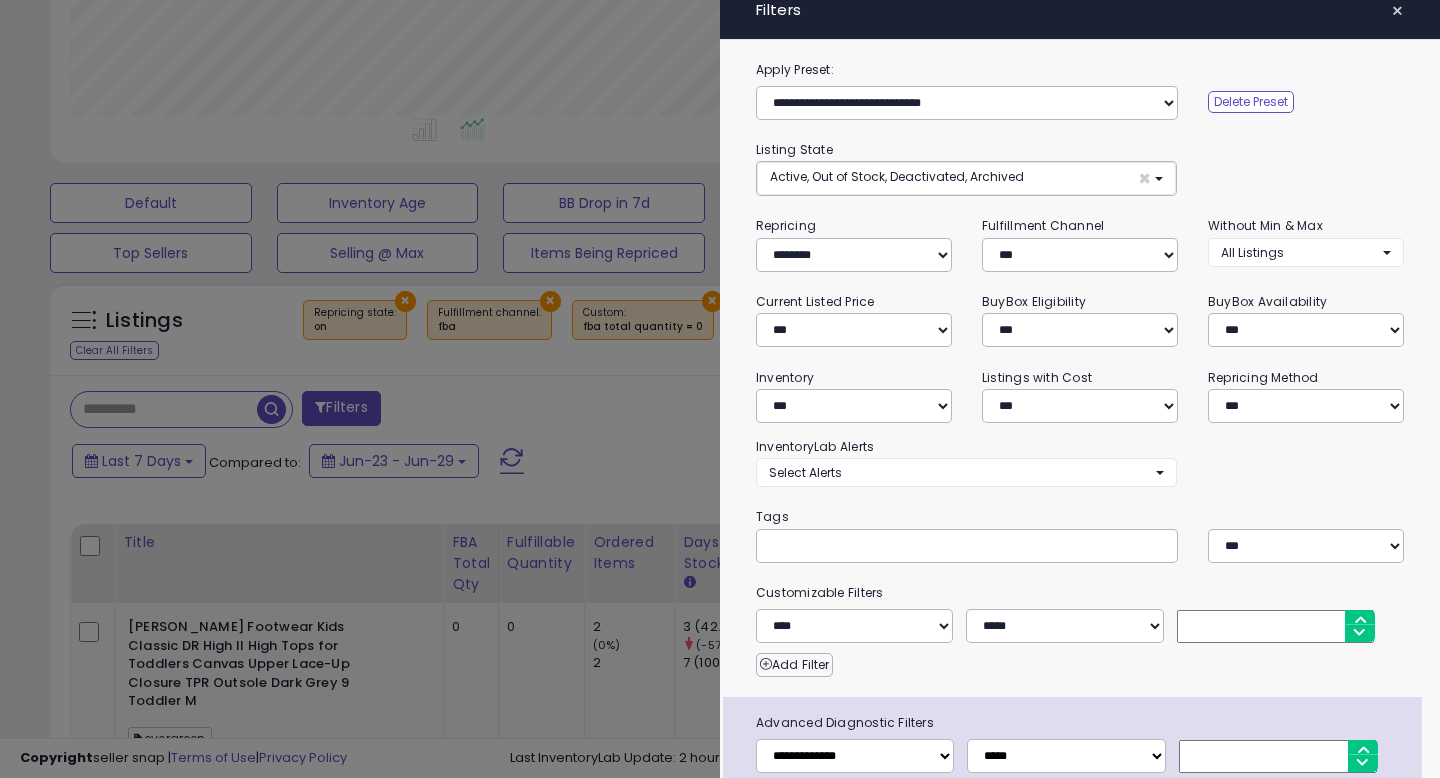 scroll, scrollTop: 0, scrollLeft: 0, axis: both 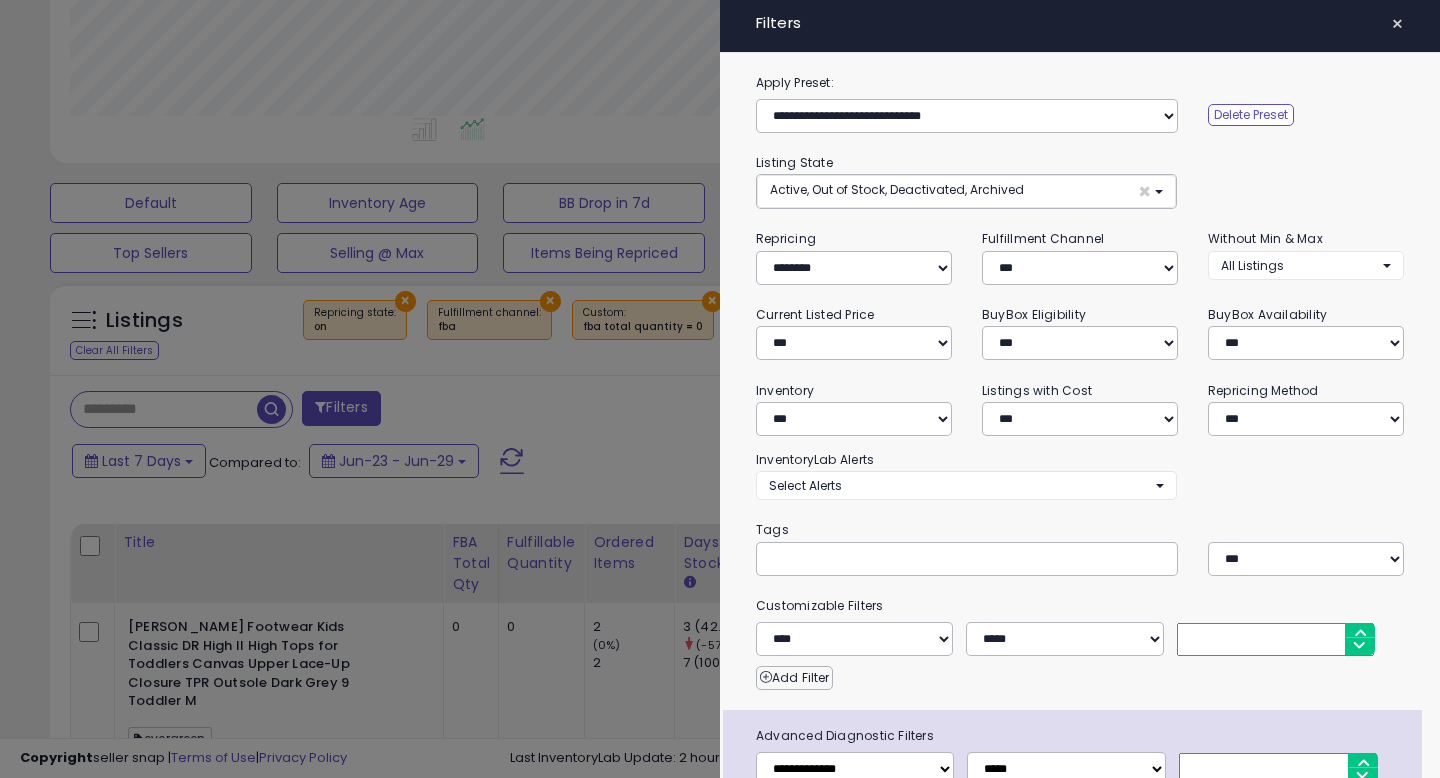 click at bounding box center (720, 389) 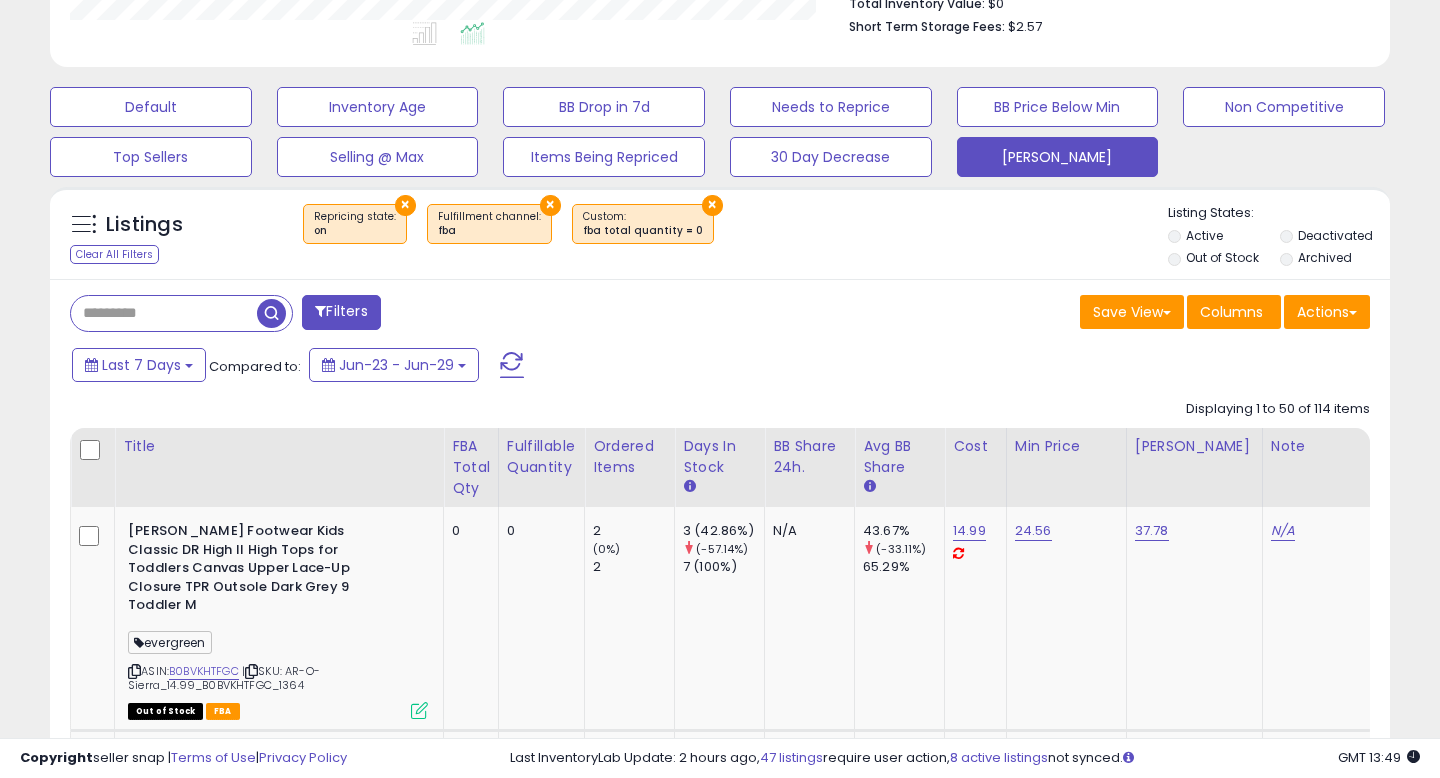 scroll, scrollTop: 569, scrollLeft: 0, axis: vertical 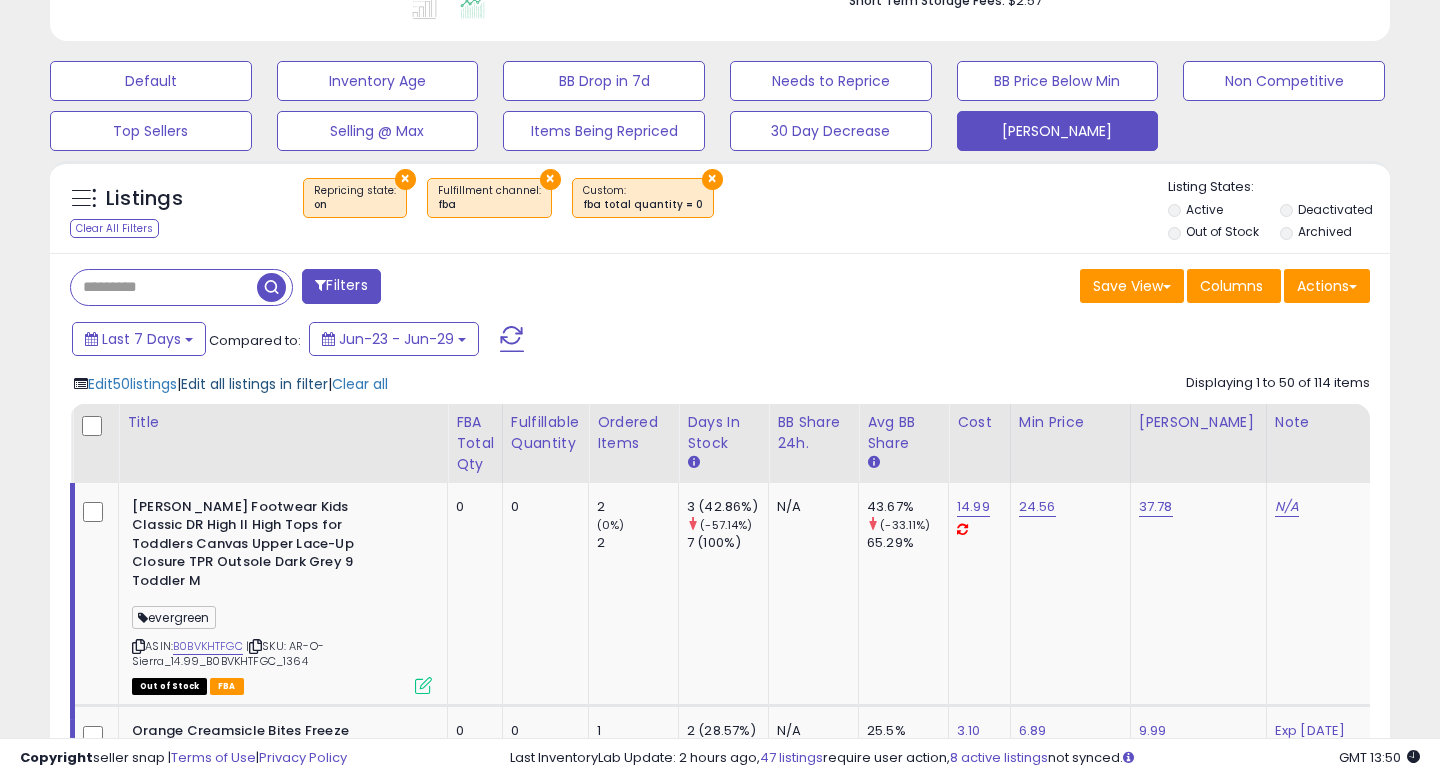 click on "Edit all listings in filter" at bounding box center (254, 384) 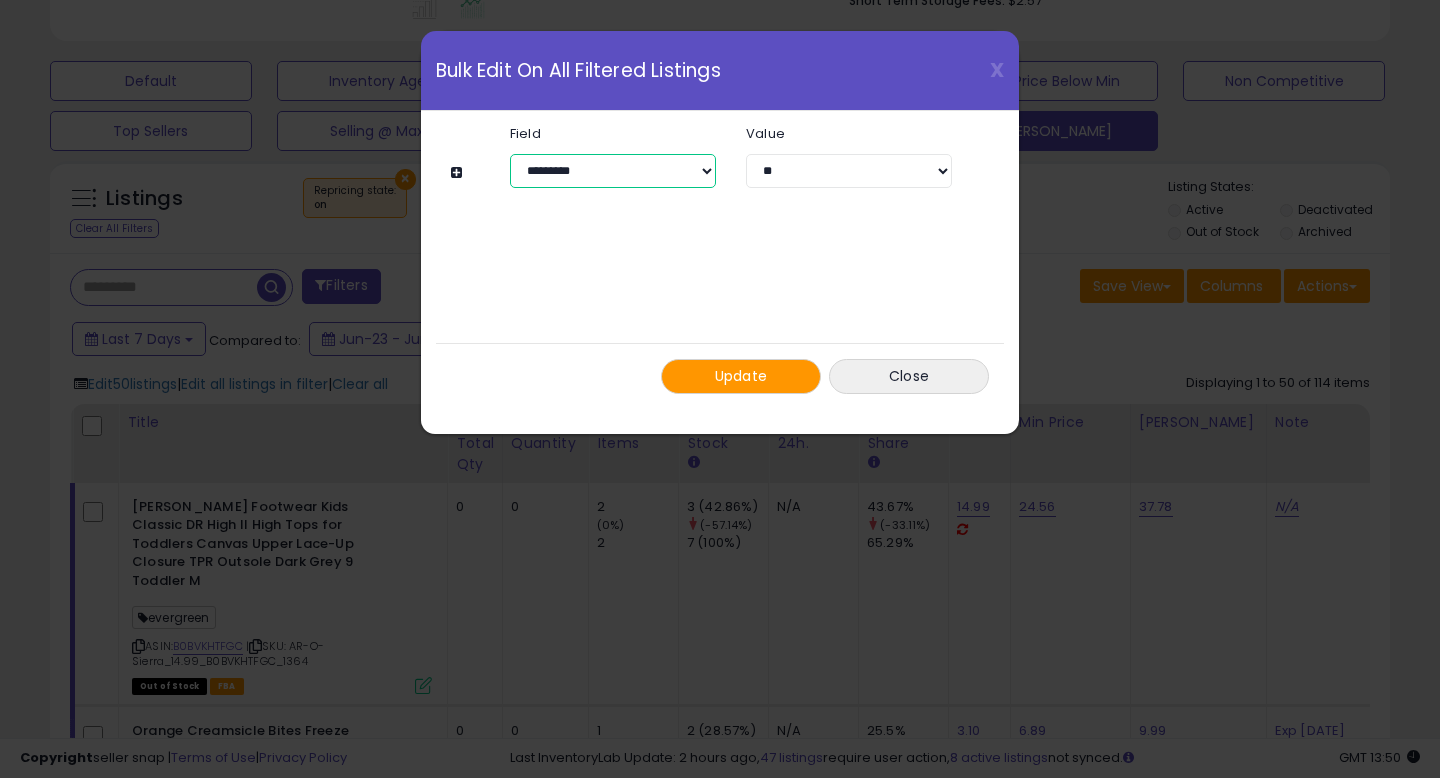 click on "**********" at bounding box center (613, 171) 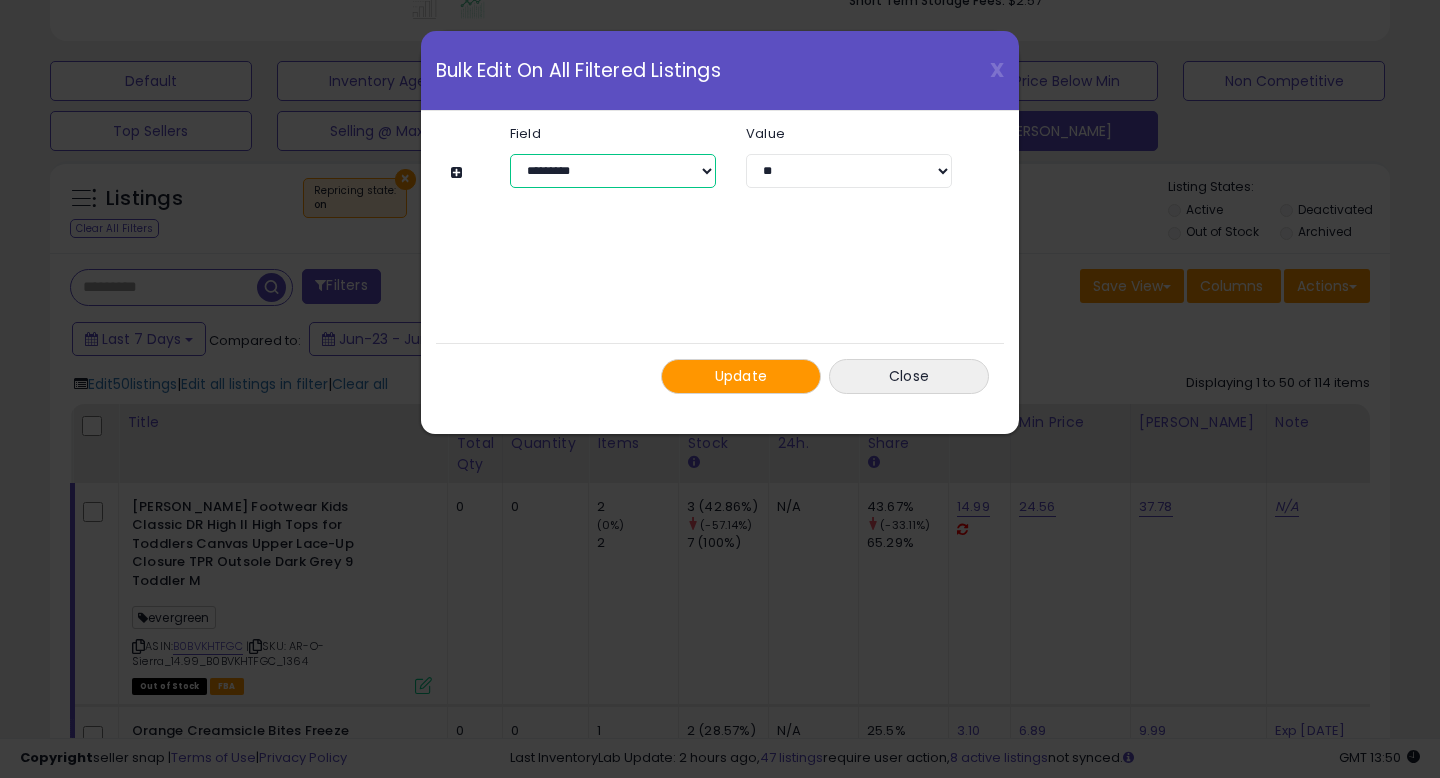select on "**********" 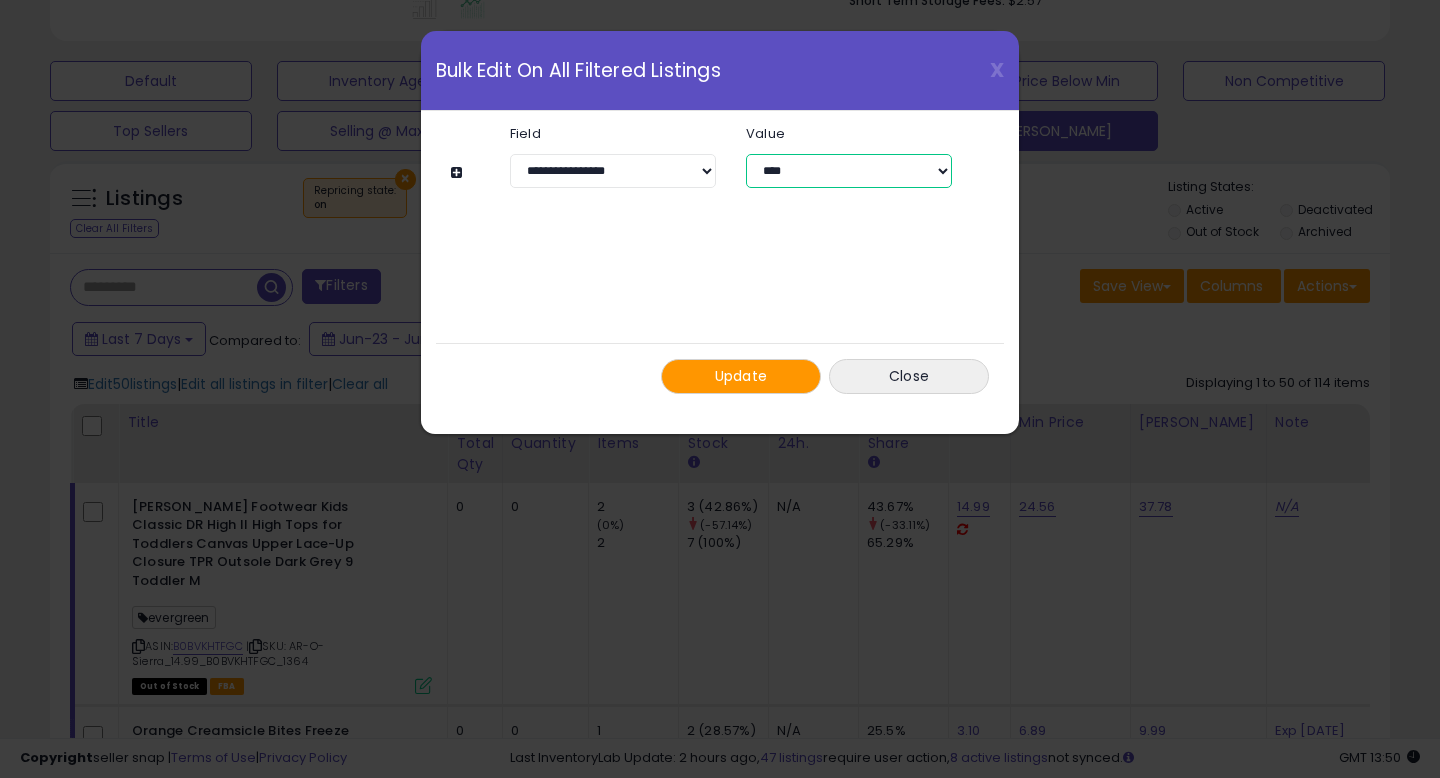 click on "**********" at bounding box center [849, 171] 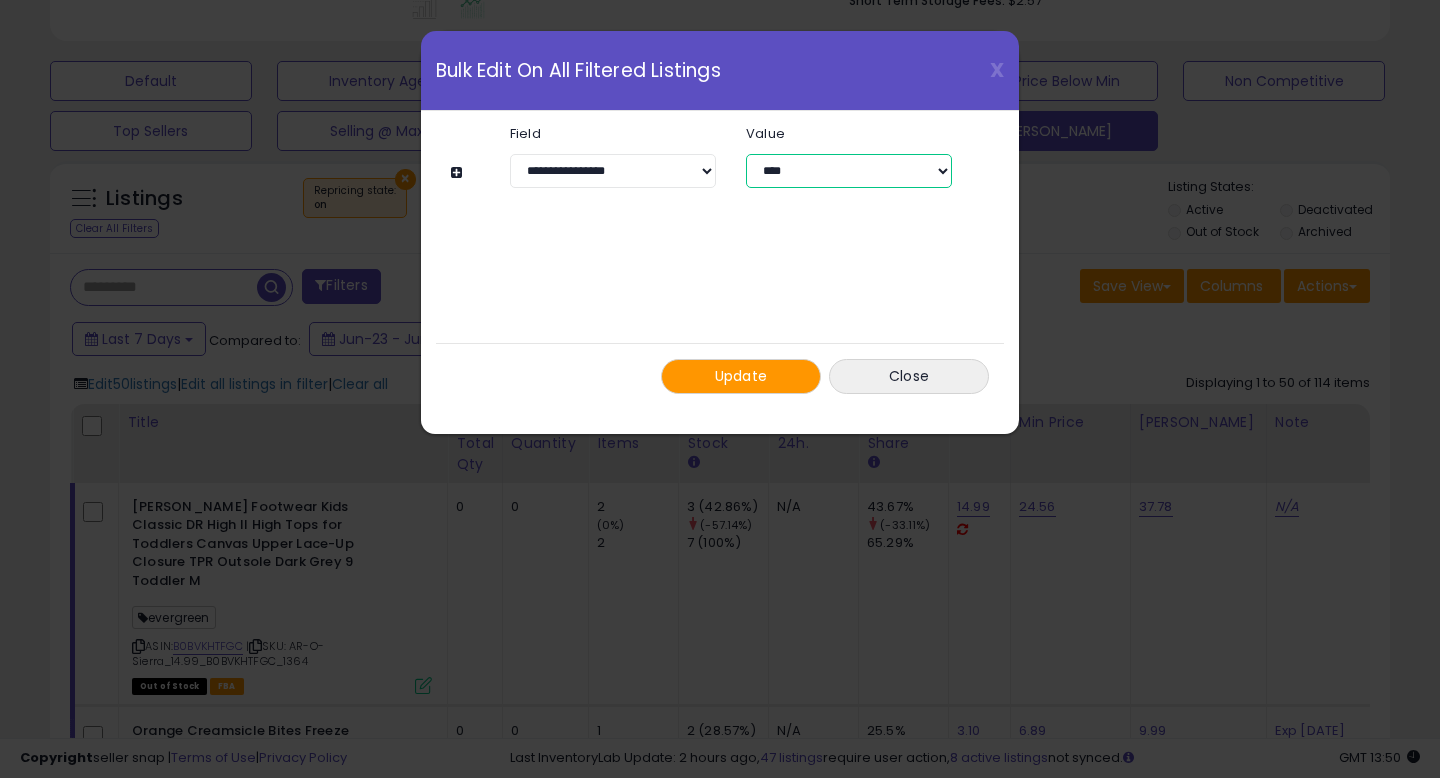 select on "****" 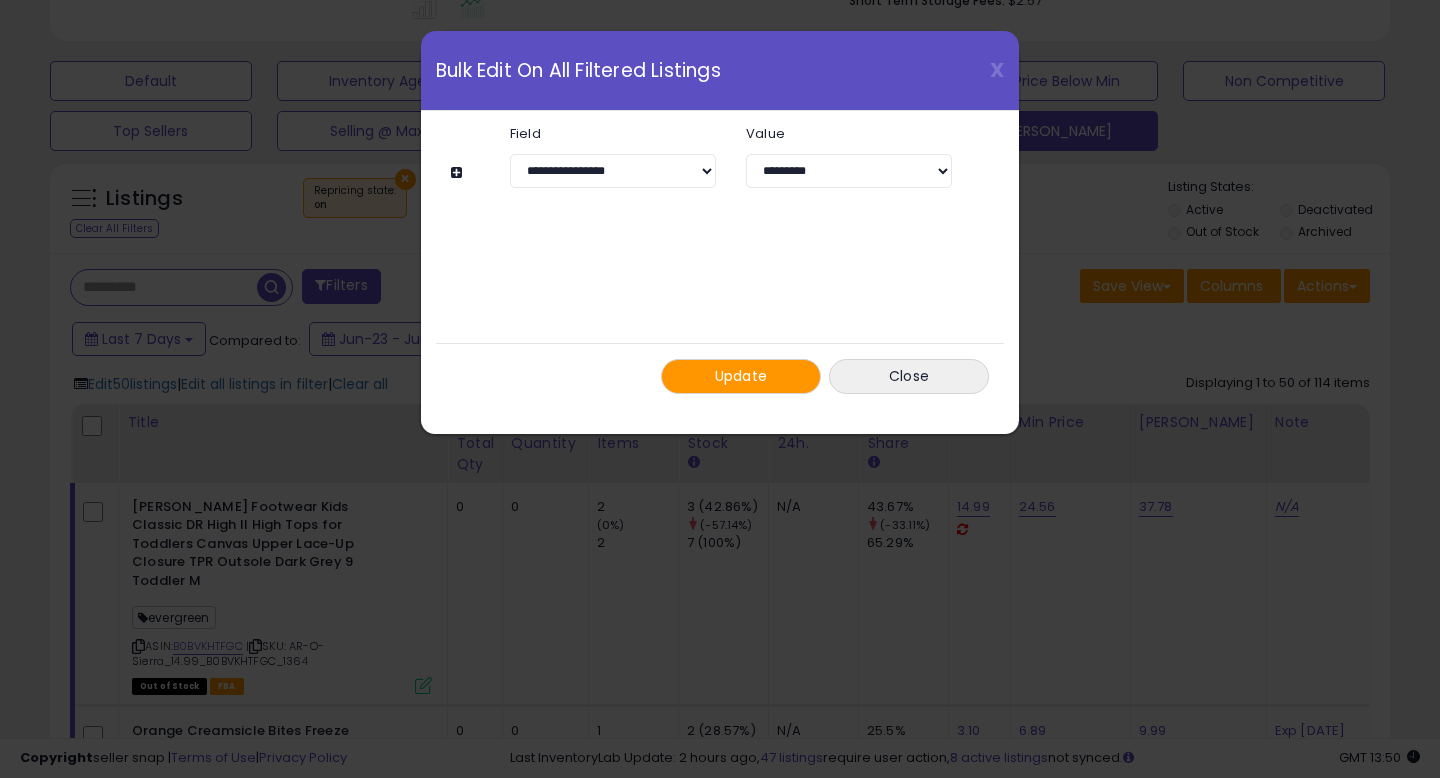click on "Update" at bounding box center [741, 376] 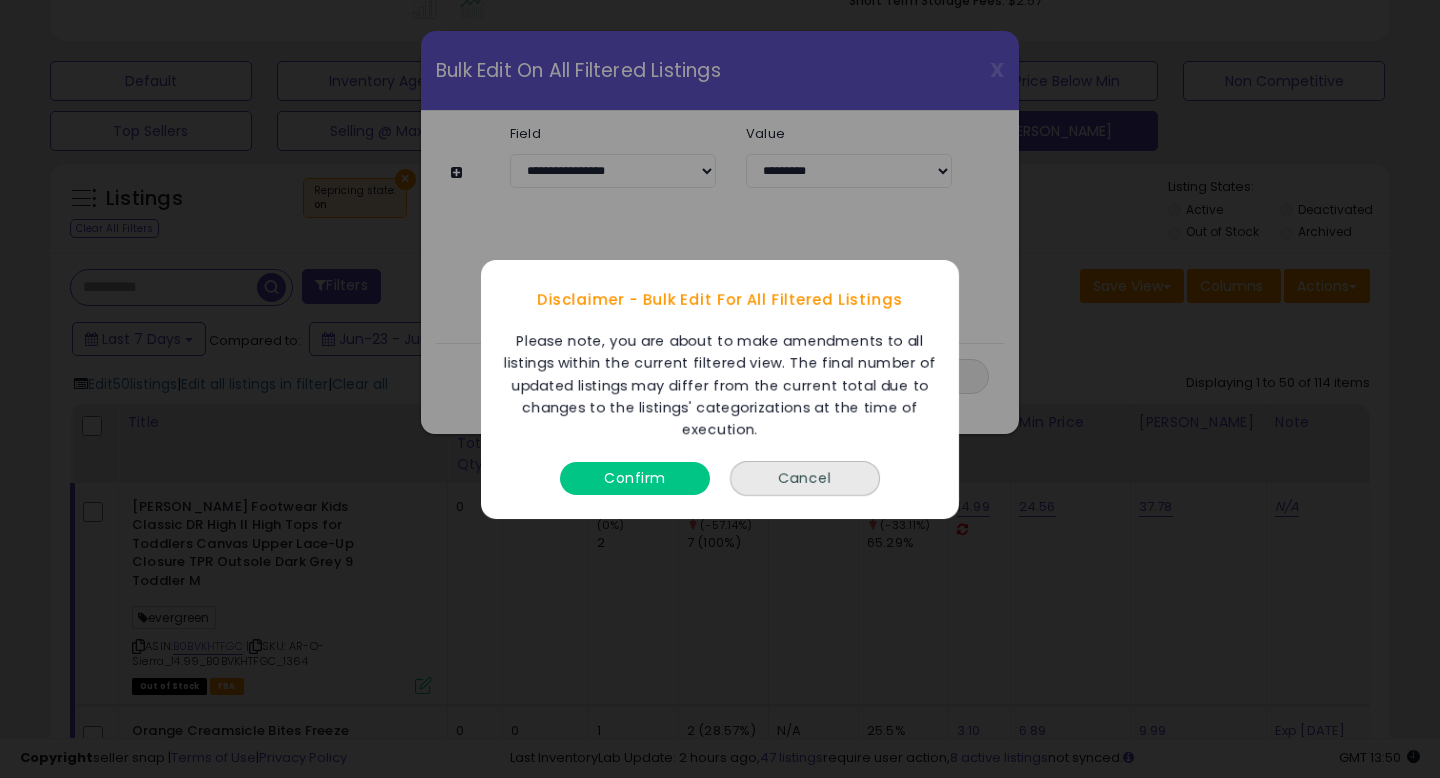 click on "Confirm" at bounding box center (635, 472) 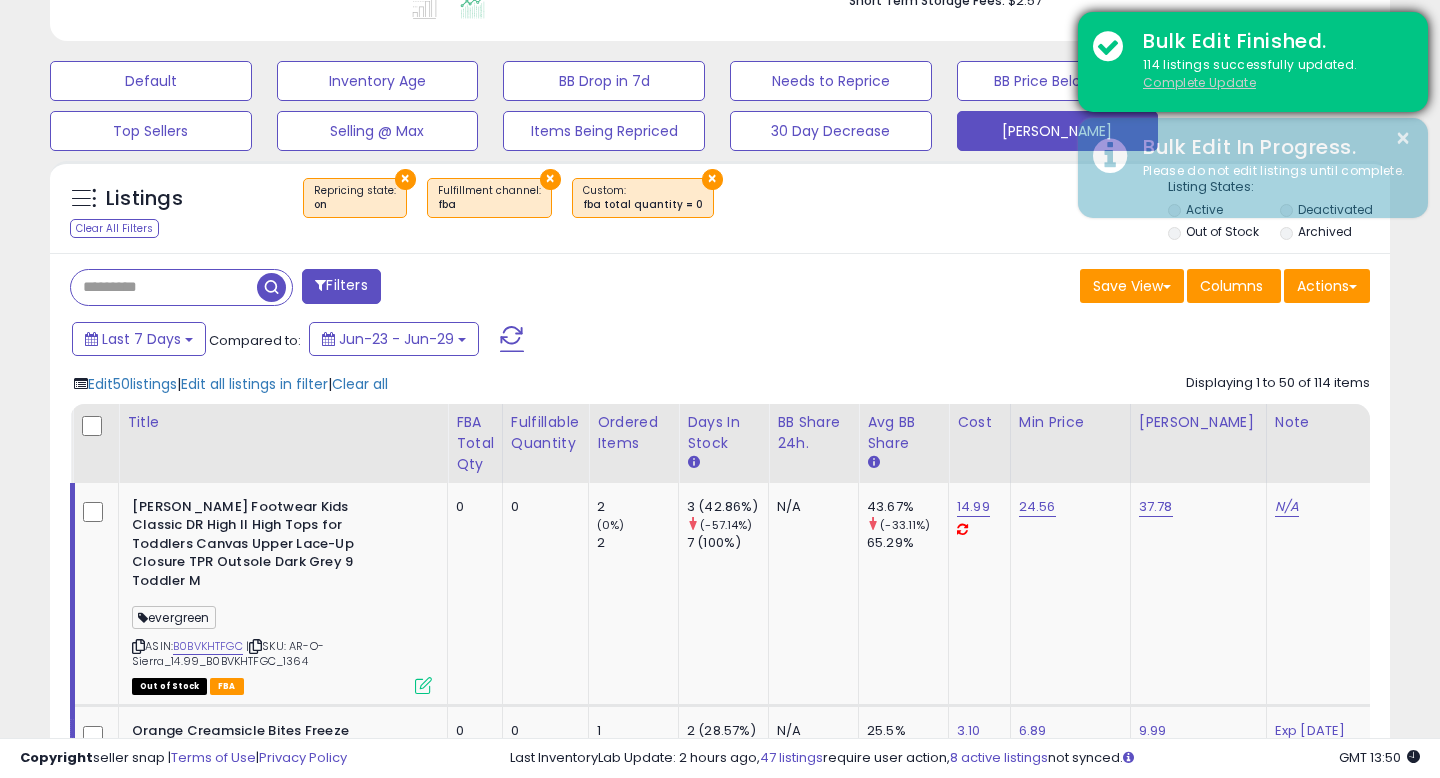 click on "Complete Update" at bounding box center [1199, 82] 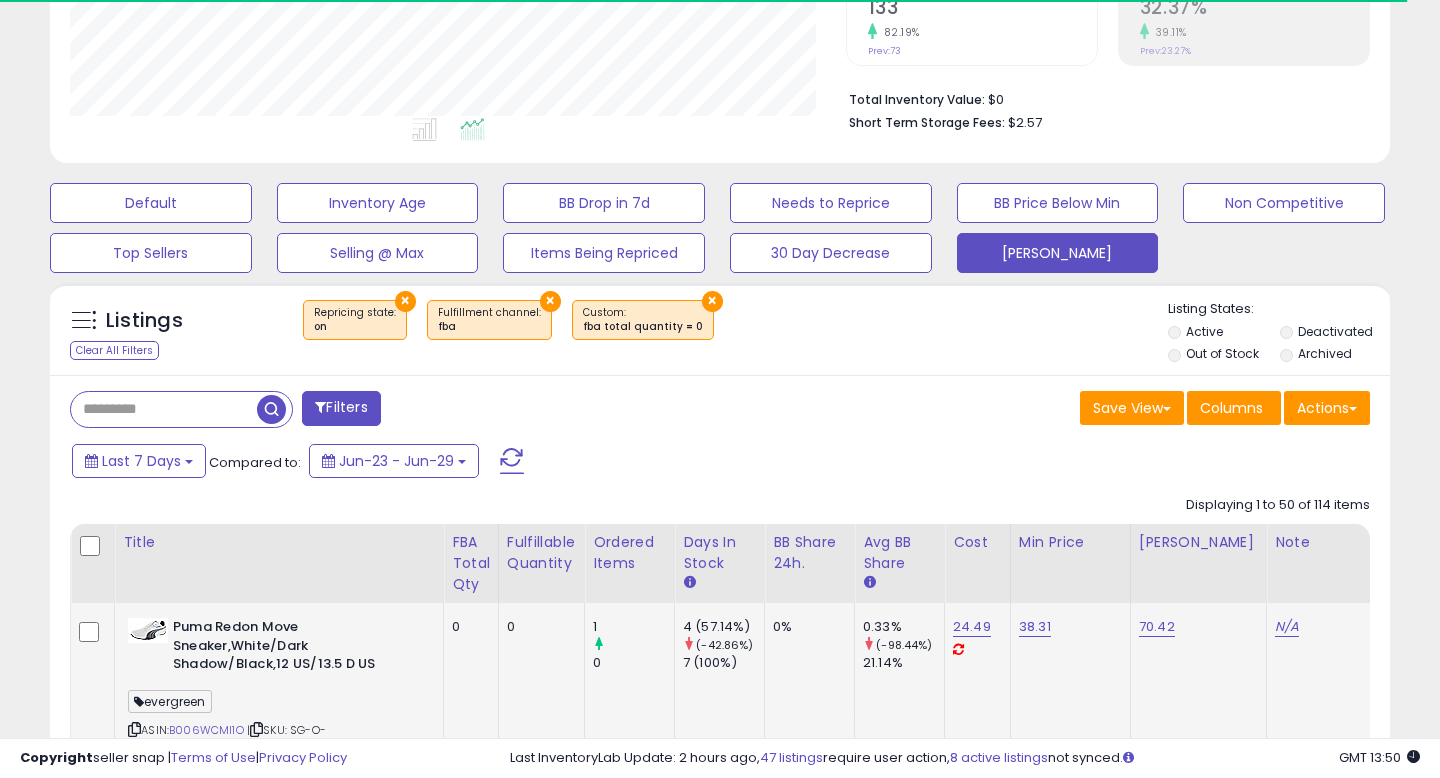 scroll, scrollTop: 569, scrollLeft: 0, axis: vertical 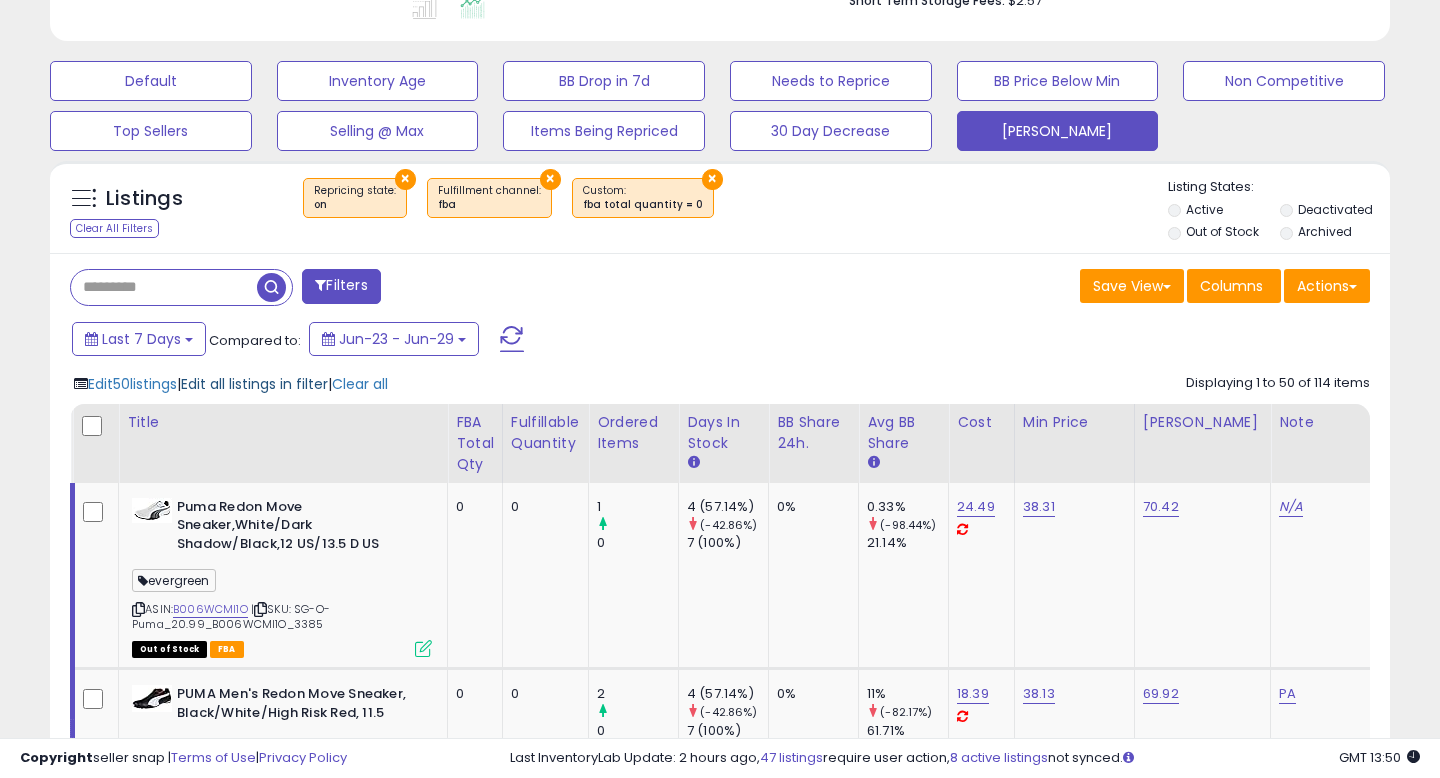 click on "Edit all listings in filter" at bounding box center (254, 384) 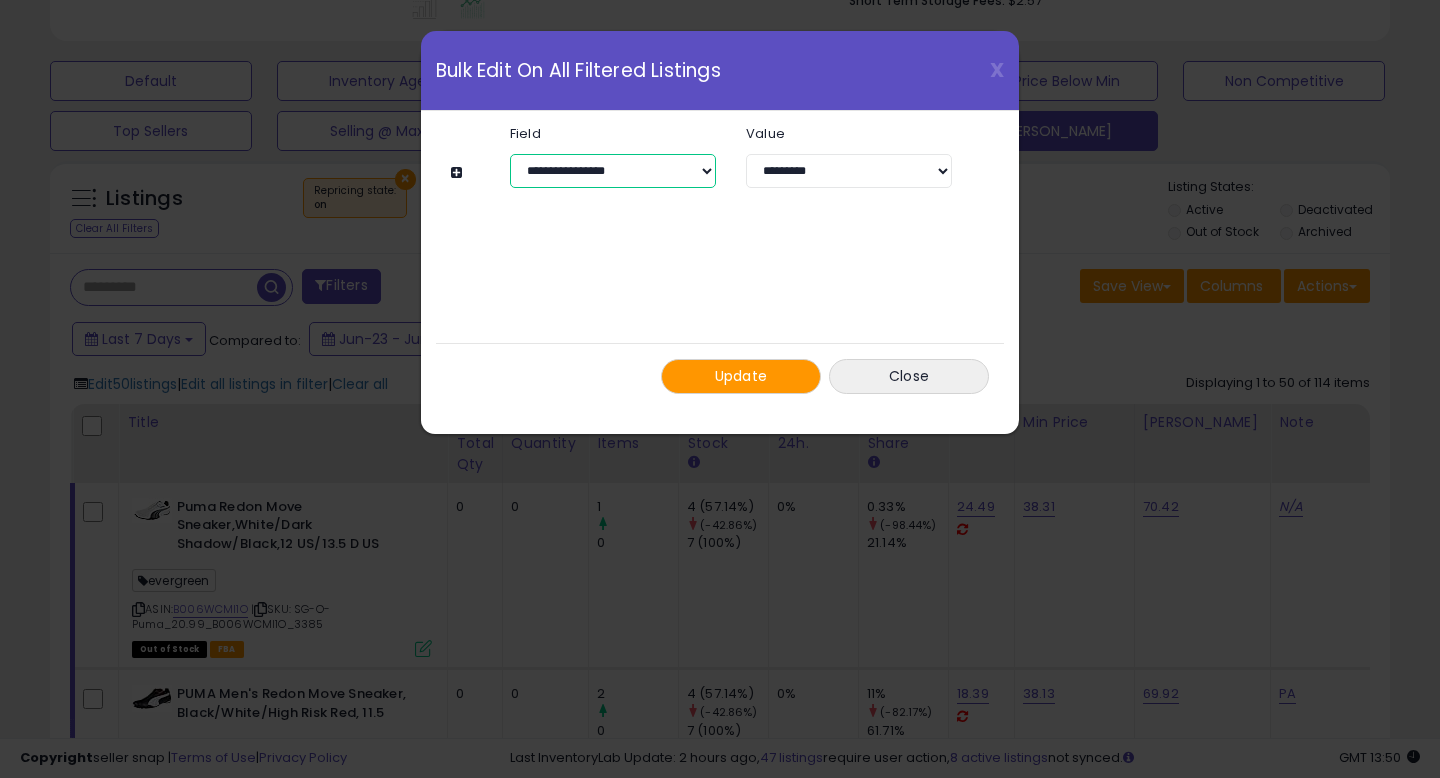 click on "**********" at bounding box center (613, 171) 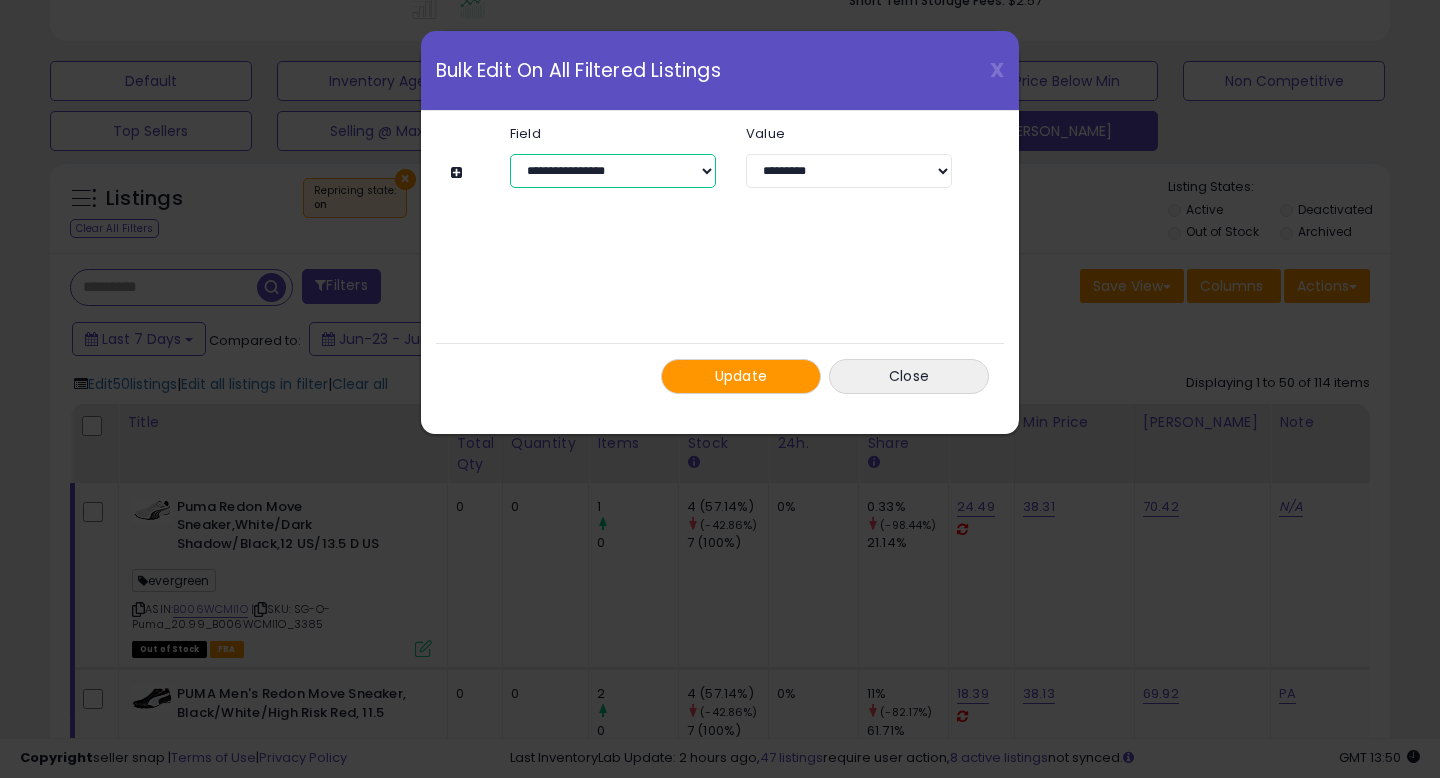 select on "*********" 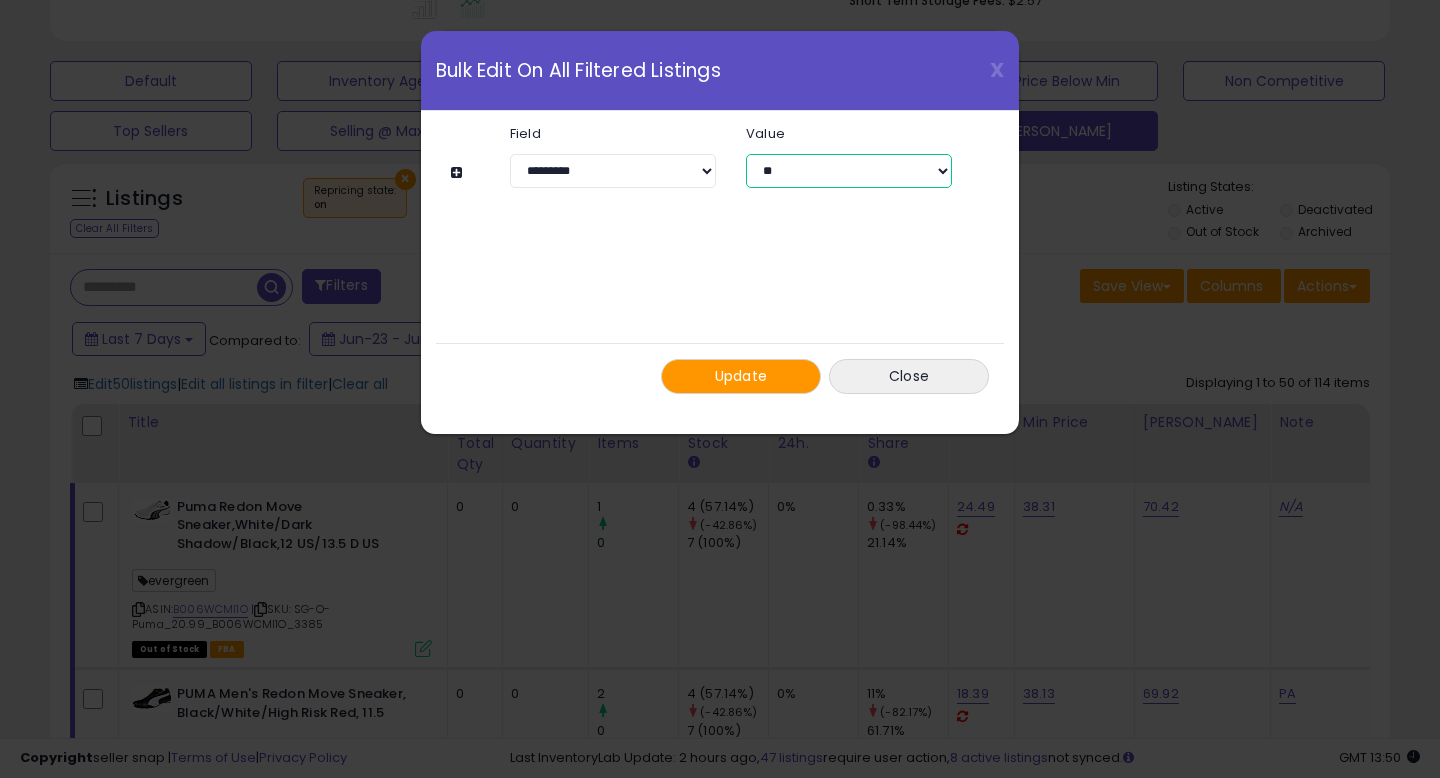 click on "**
***" at bounding box center (849, 171) 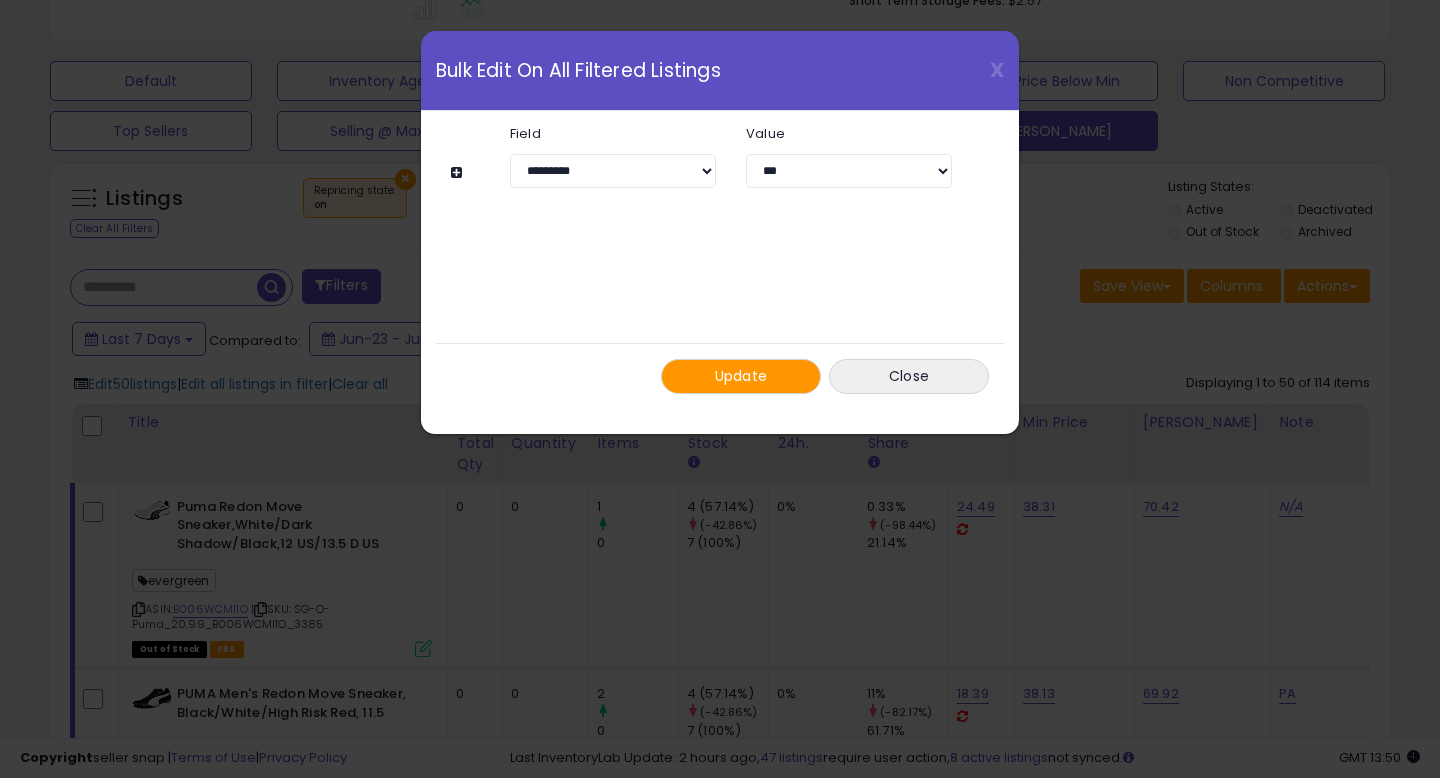 drag, startPoint x: 786, startPoint y: 172, endPoint x: 747, endPoint y: 384, distance: 215.55742 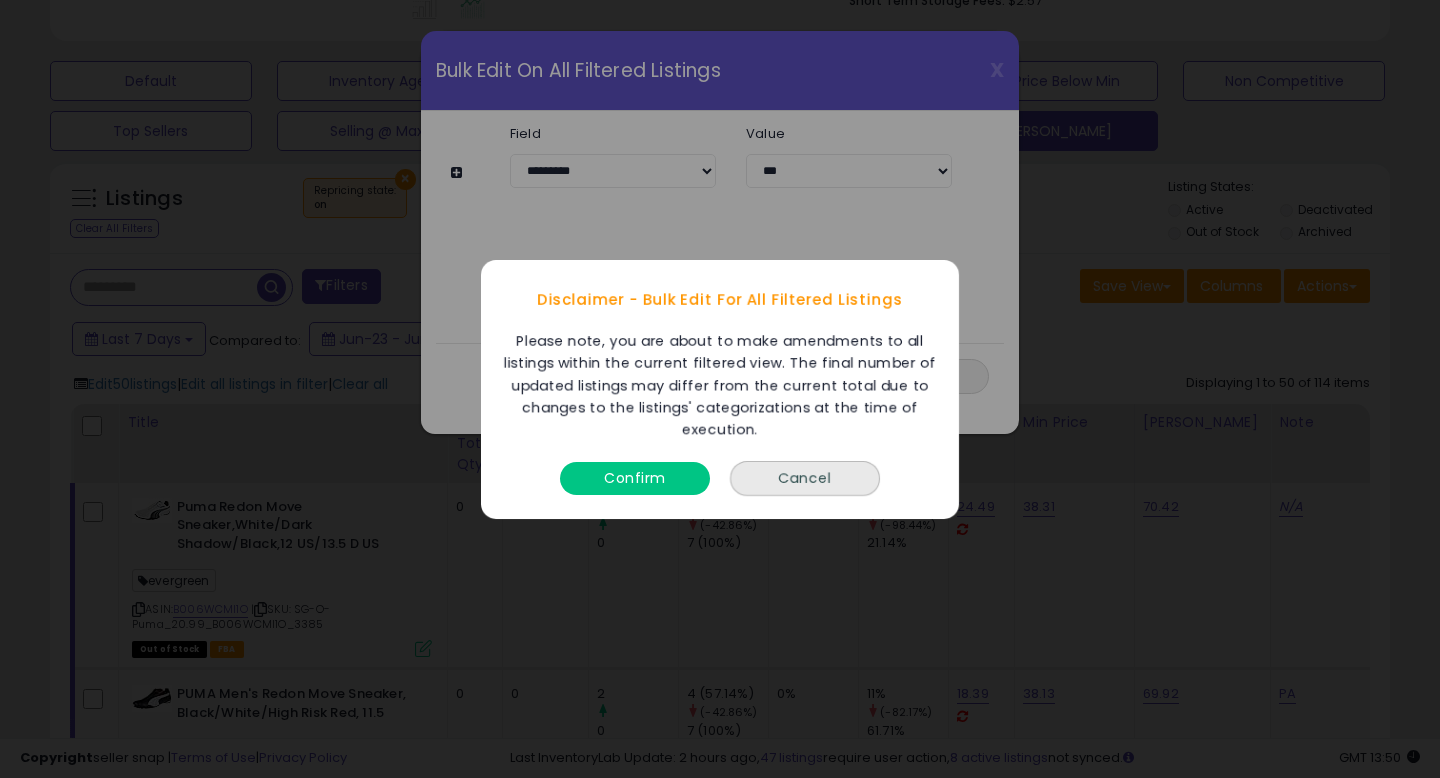 click on "Confirm" at bounding box center [635, 477] 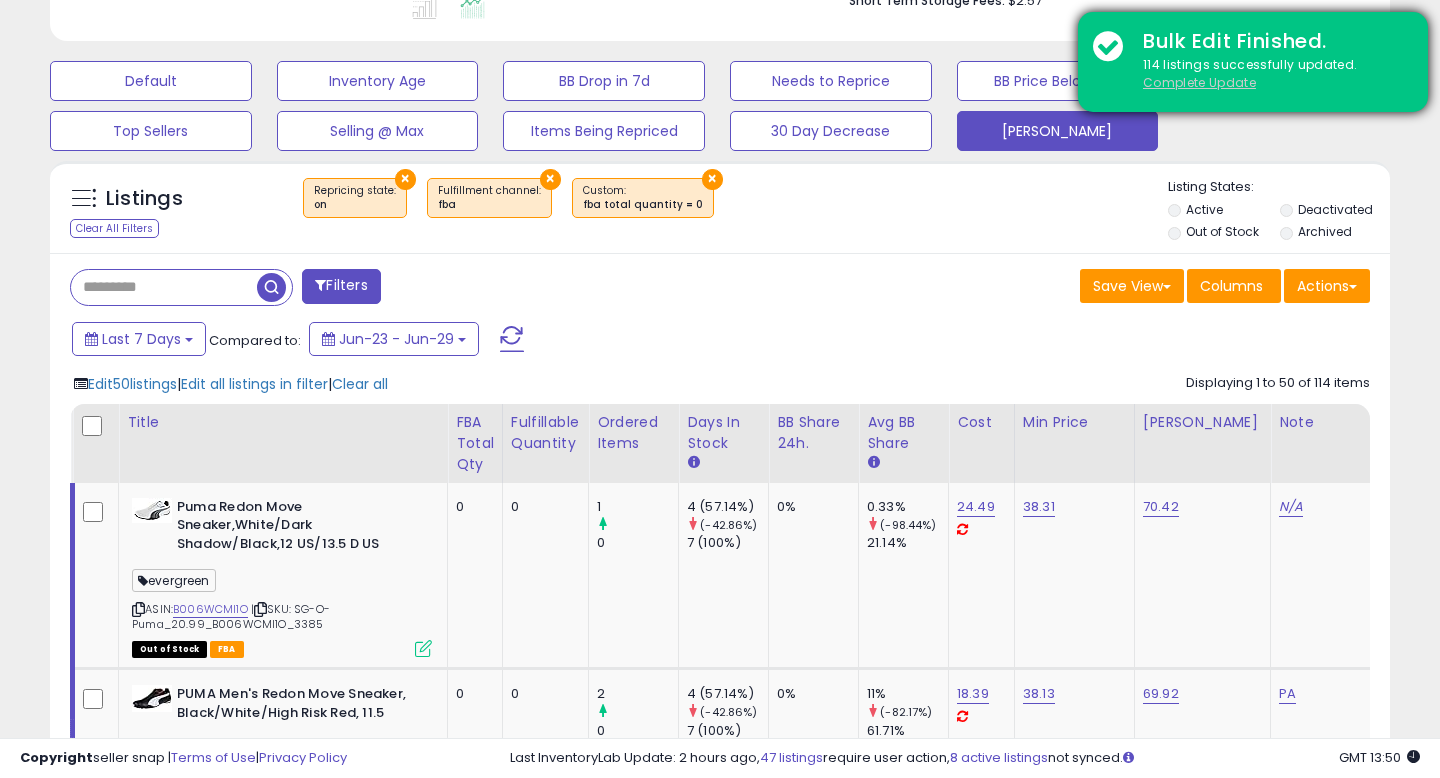 click on "Complete Update" at bounding box center (1199, 82) 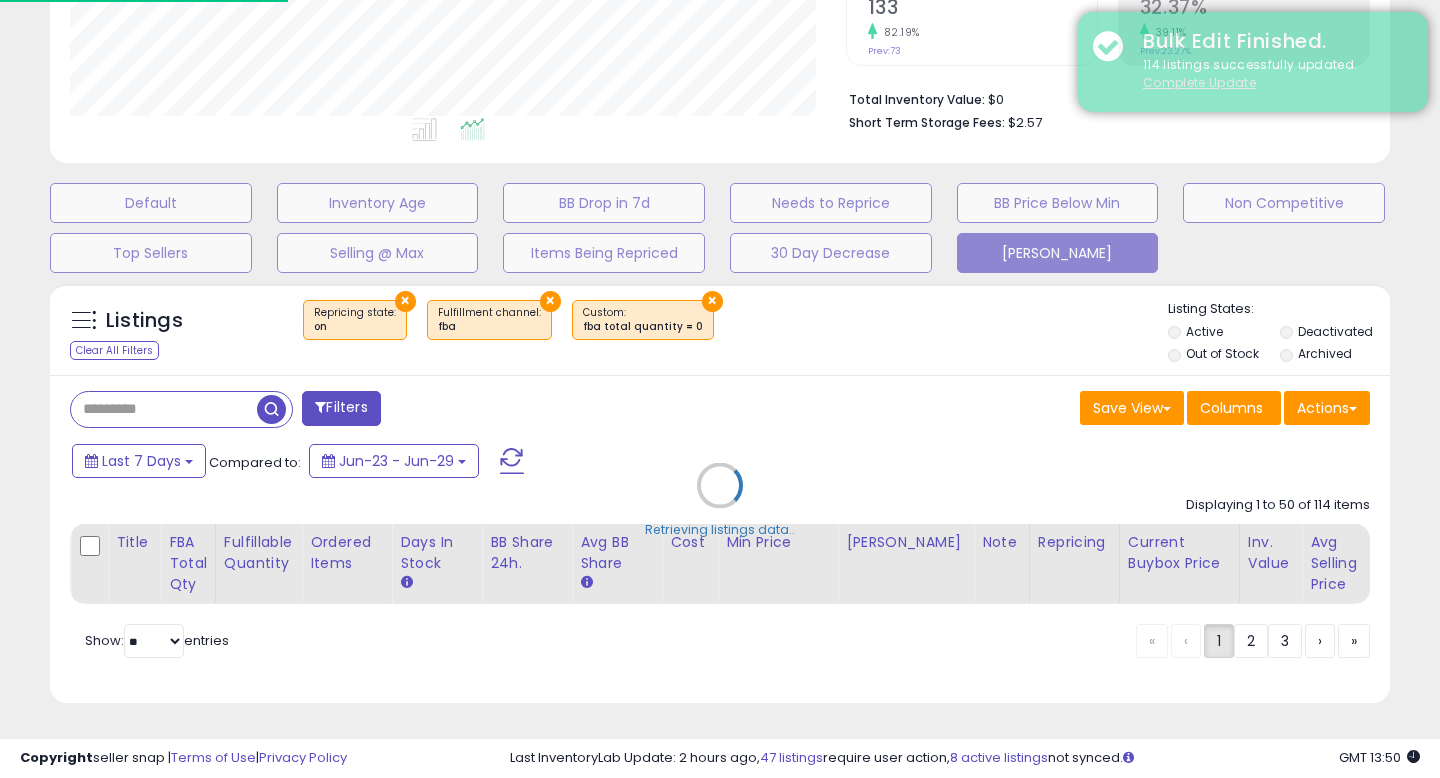 scroll, scrollTop: 427, scrollLeft: 0, axis: vertical 